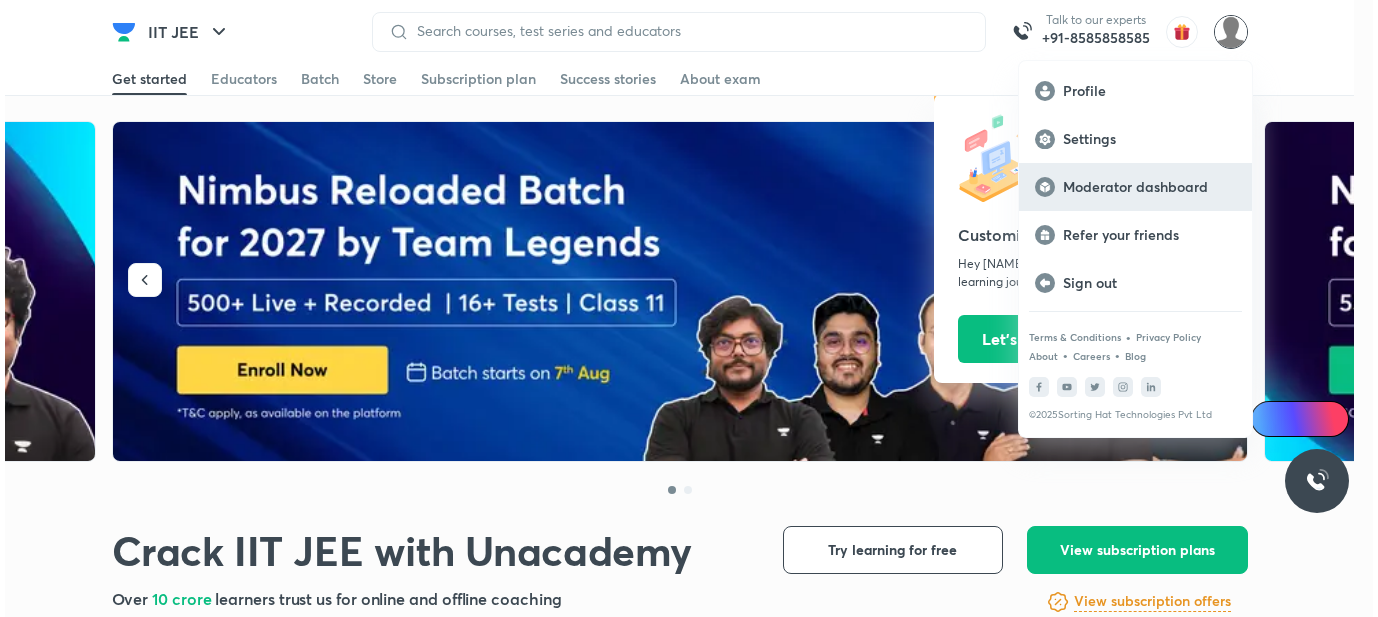 scroll, scrollTop: 0, scrollLeft: 0, axis: both 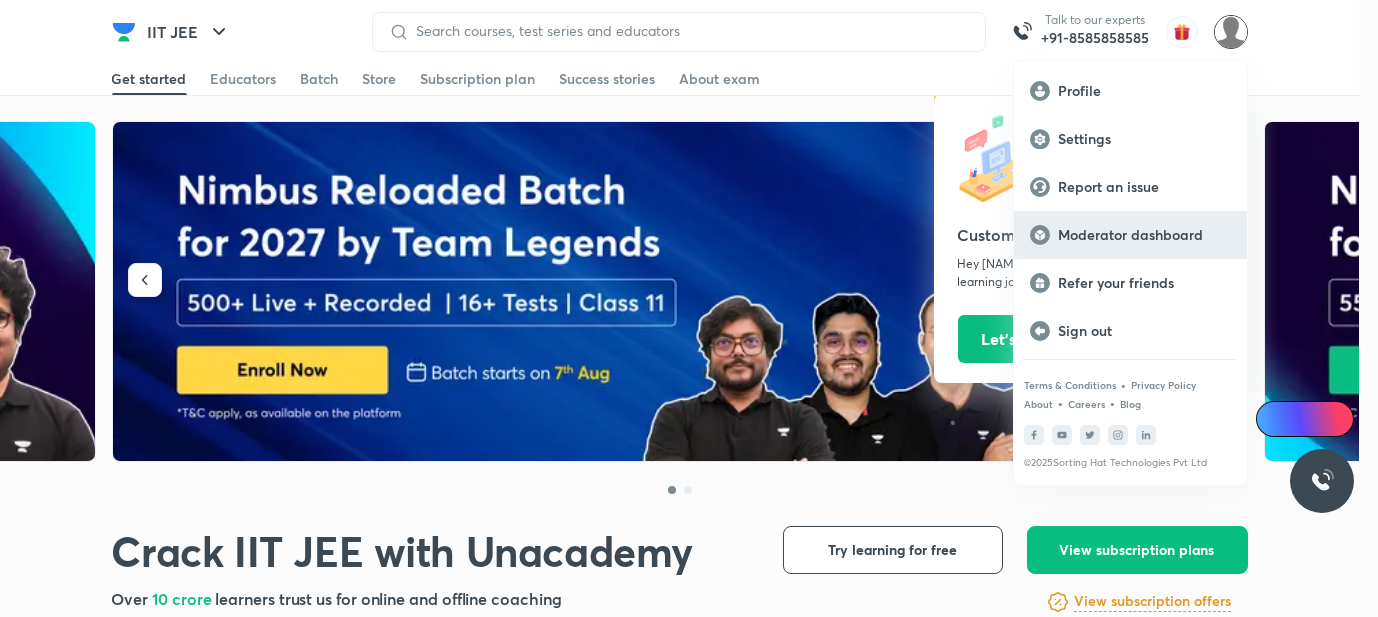 click on "Moderator dashboard" at bounding box center (1144, 235) 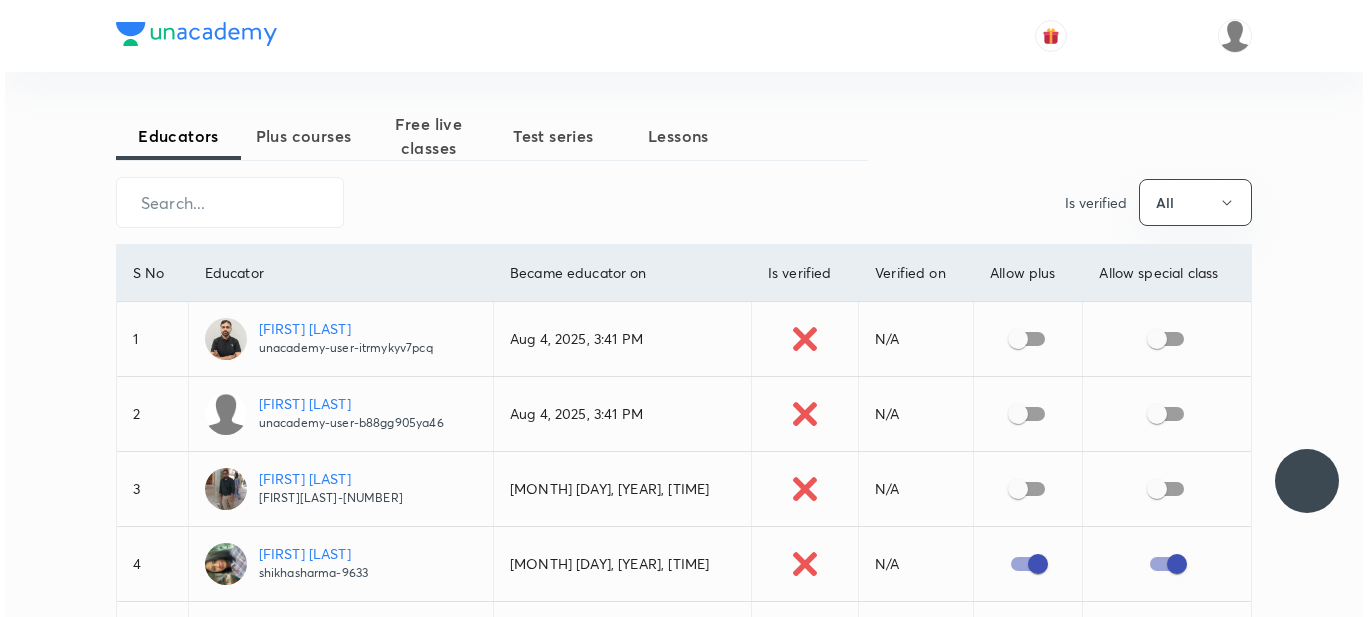scroll, scrollTop: 0, scrollLeft: 0, axis: both 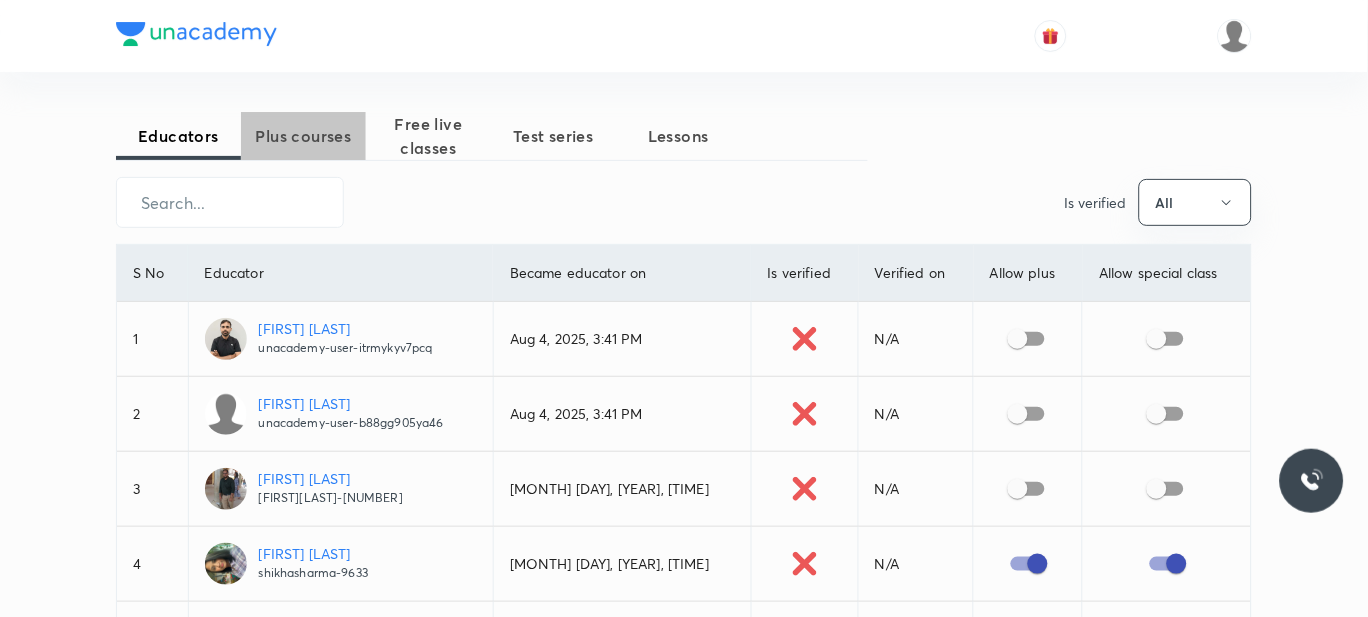 click on "Plus courses" at bounding box center (303, 136) 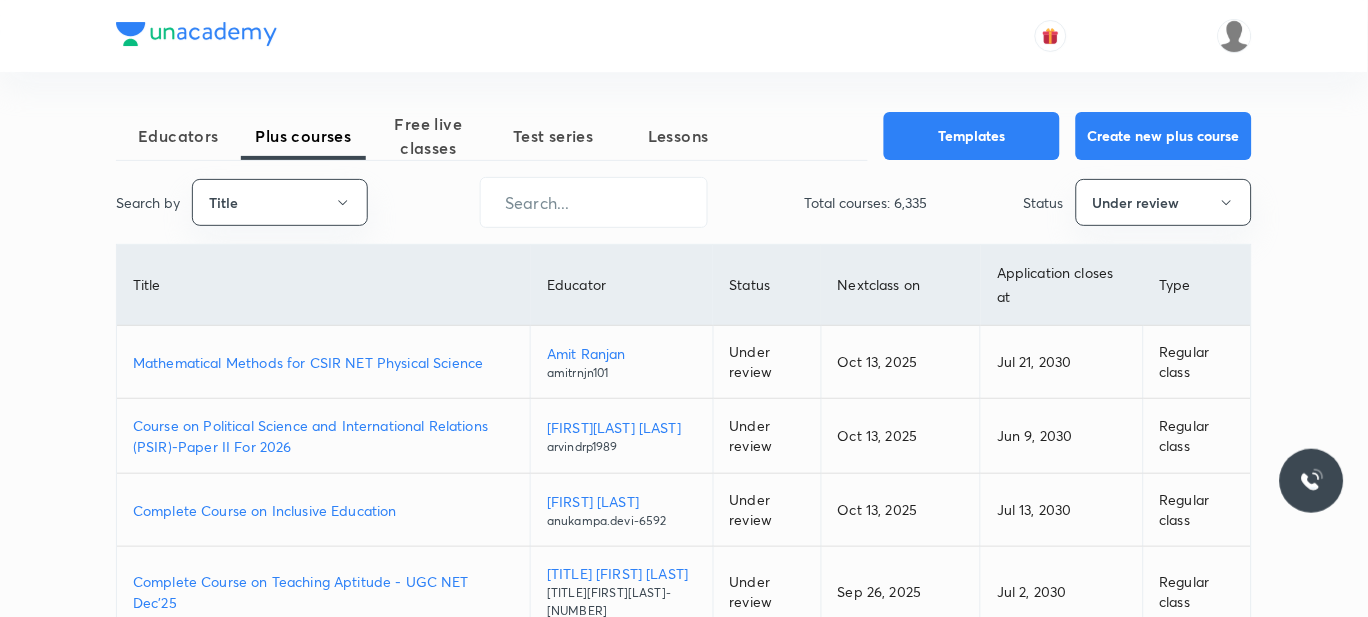 click on "Mathematical Methods for CSIR NET Physical Science" at bounding box center (323, 362) 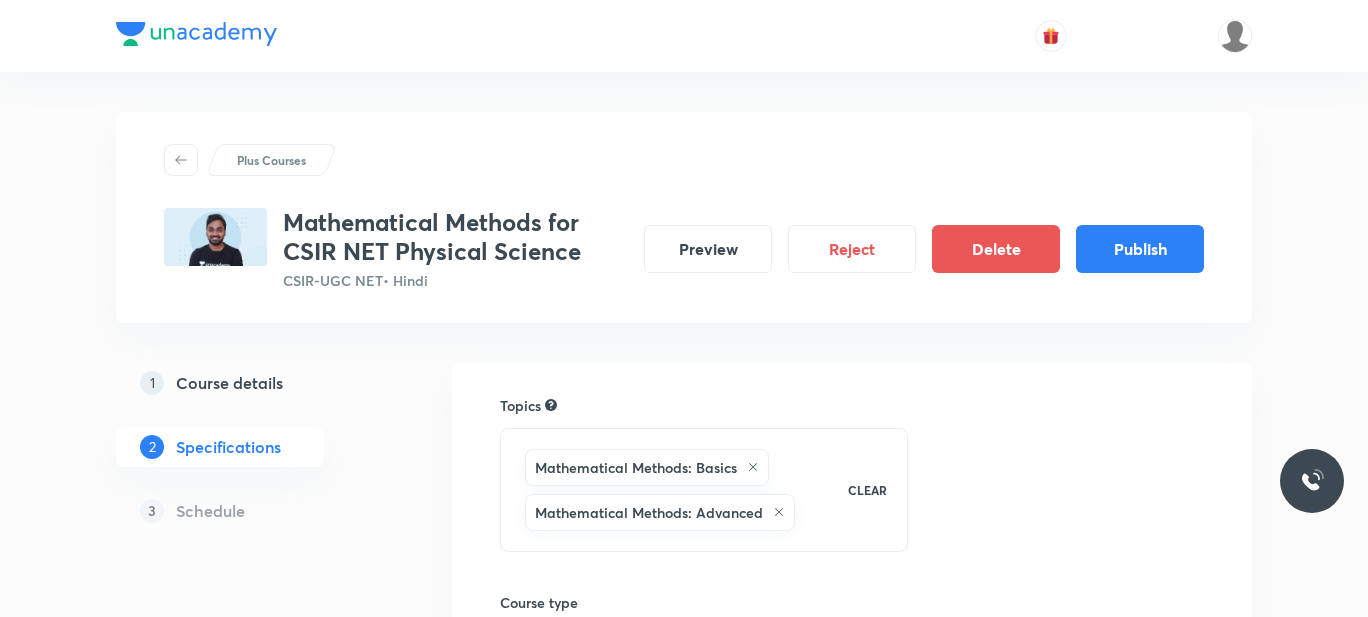 scroll, scrollTop: 0, scrollLeft: 0, axis: both 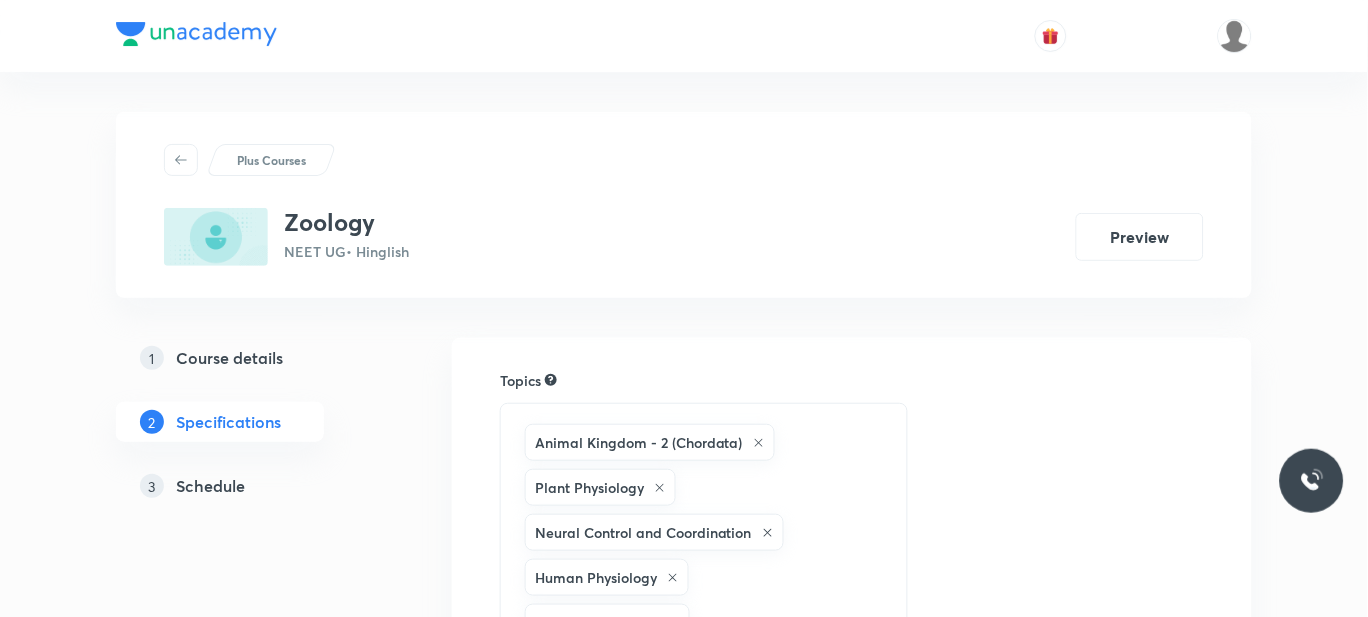click on "Schedule" at bounding box center (210, 486) 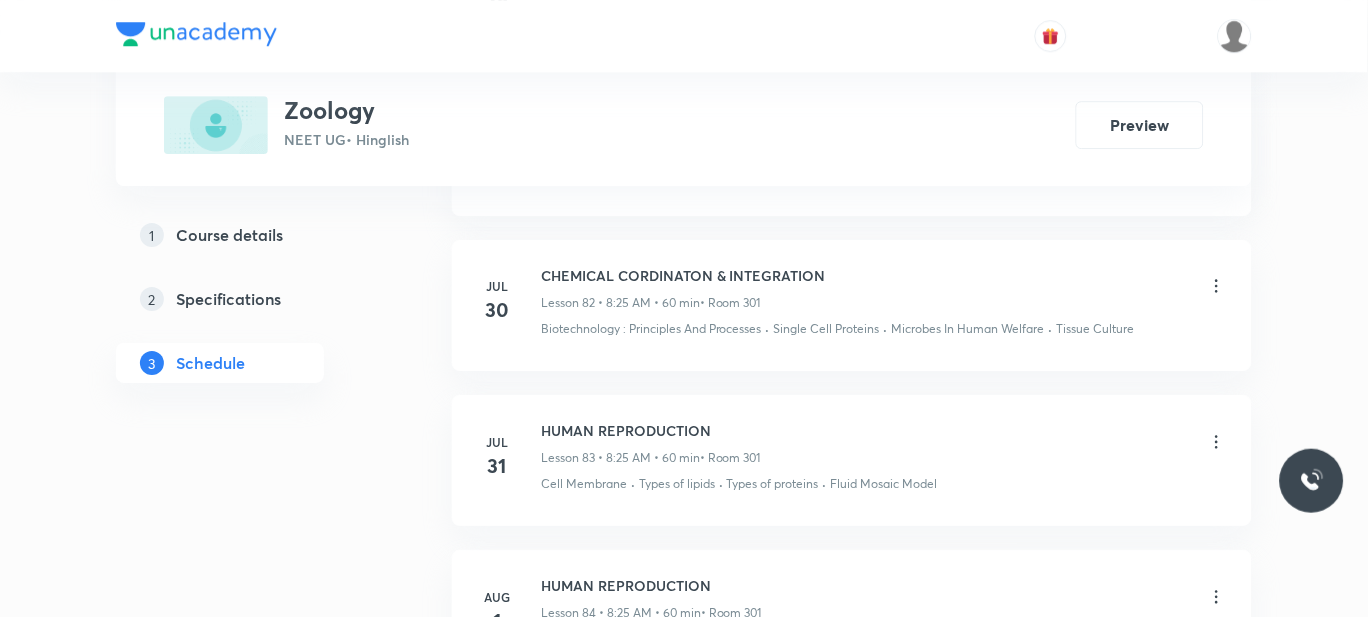scroll, scrollTop: 14511, scrollLeft: 0, axis: vertical 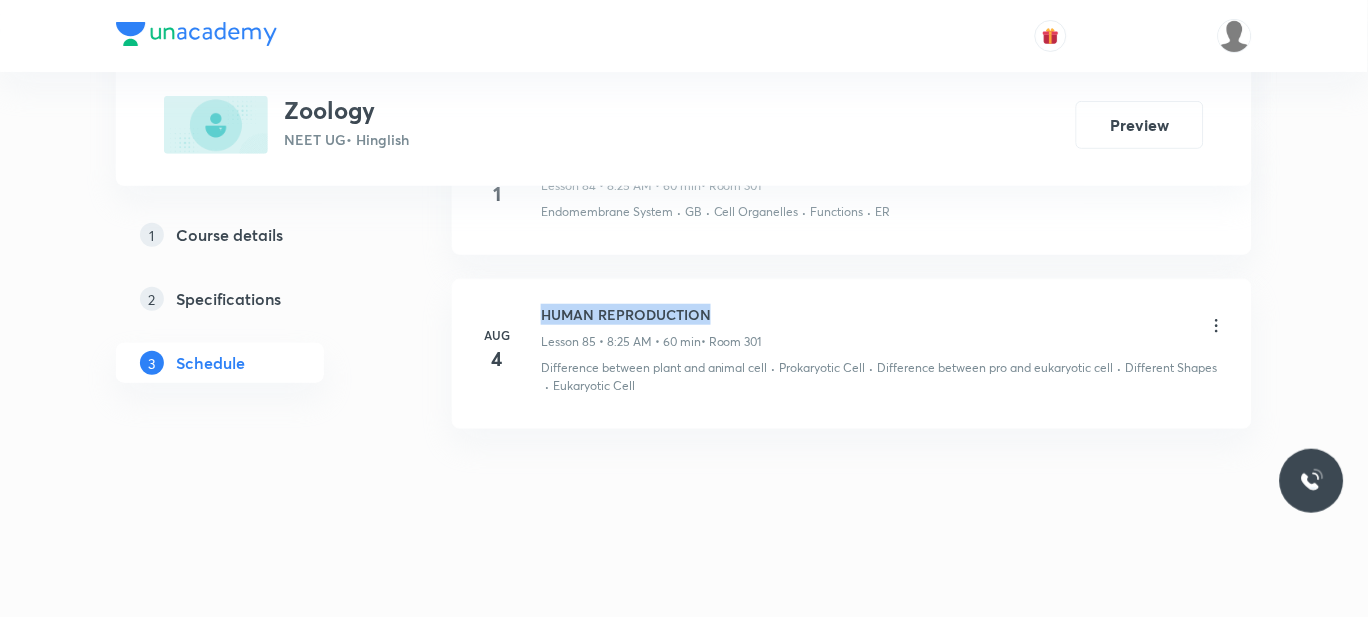drag, startPoint x: 725, startPoint y: 311, endPoint x: 545, endPoint y: 309, distance: 180.01111 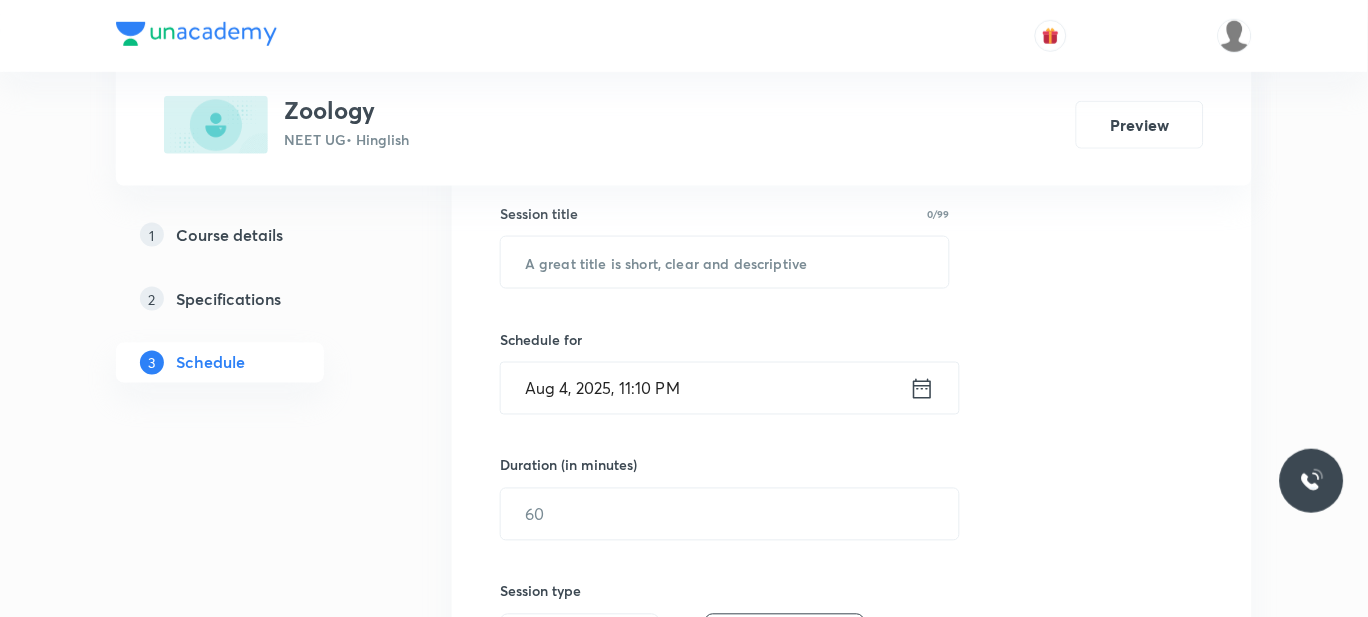 scroll, scrollTop: 377, scrollLeft: 0, axis: vertical 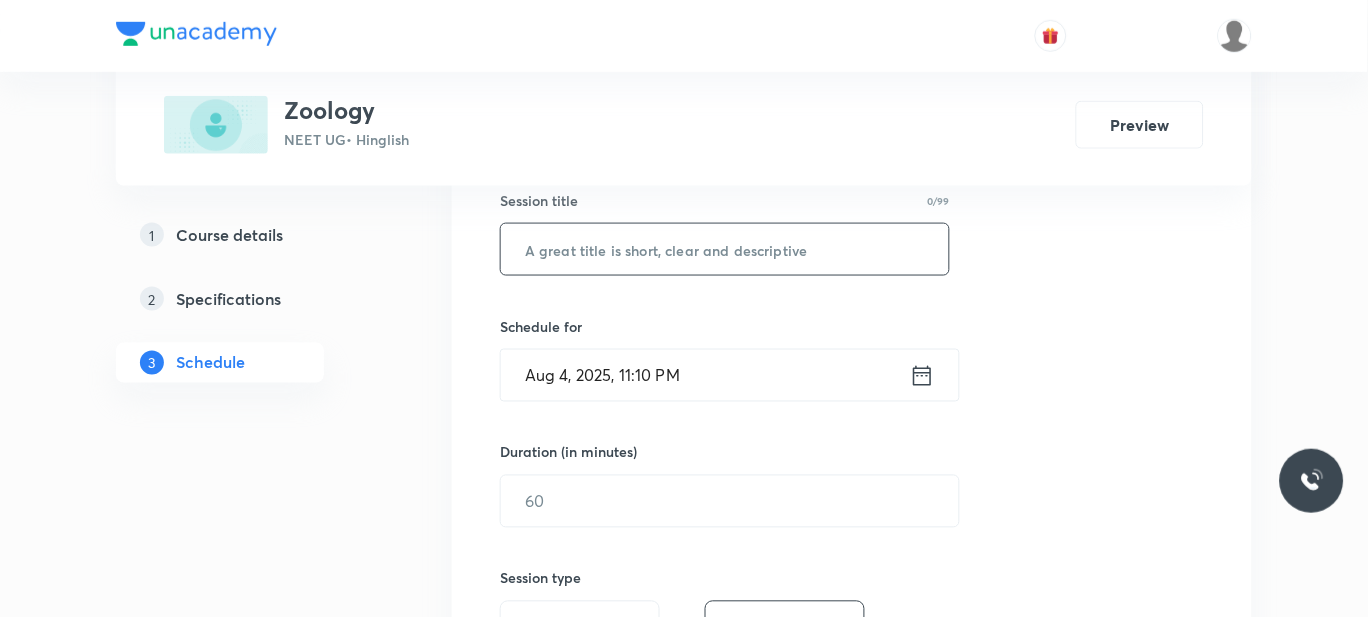 click at bounding box center [725, 249] 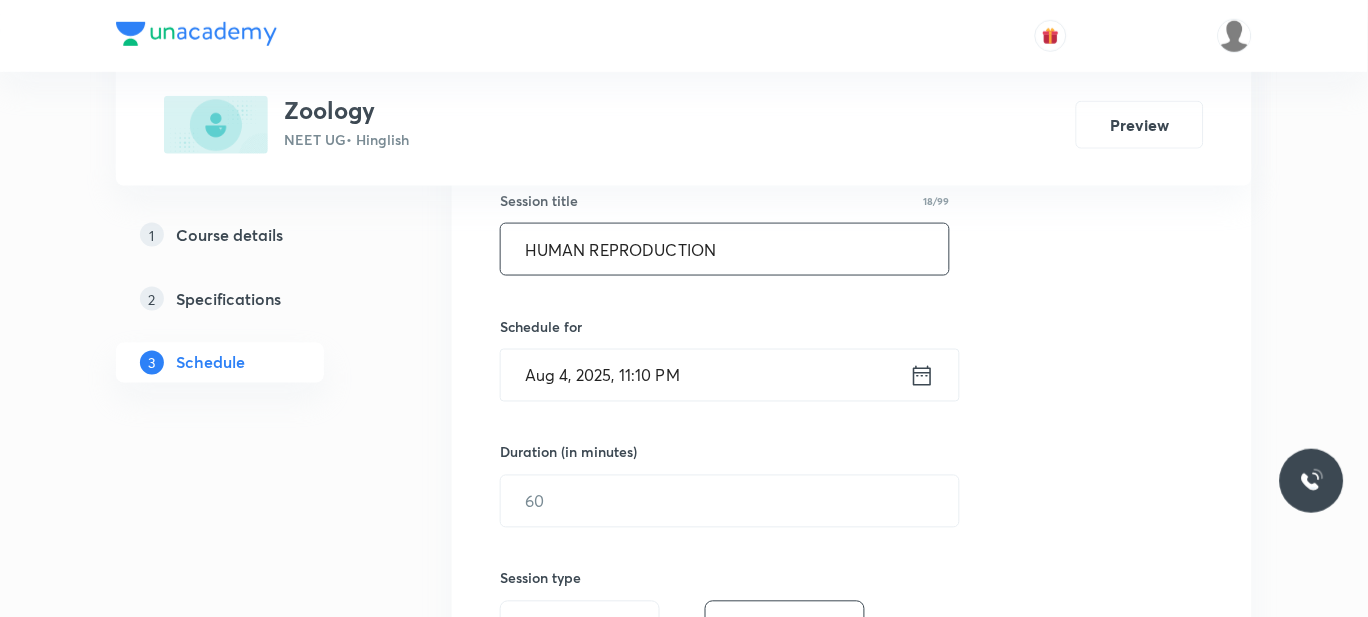 type on "HUMAN REPRODUCTION" 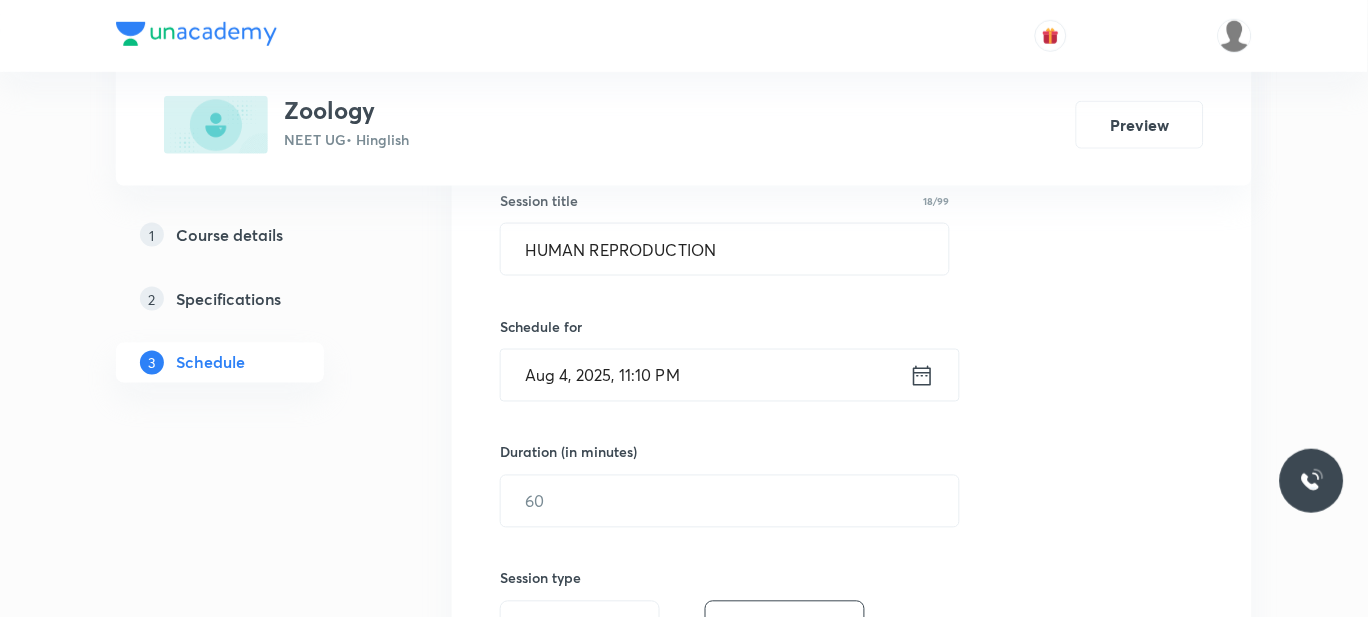 click on "Aug 4, 2025, 11:10 PM" at bounding box center (705, 375) 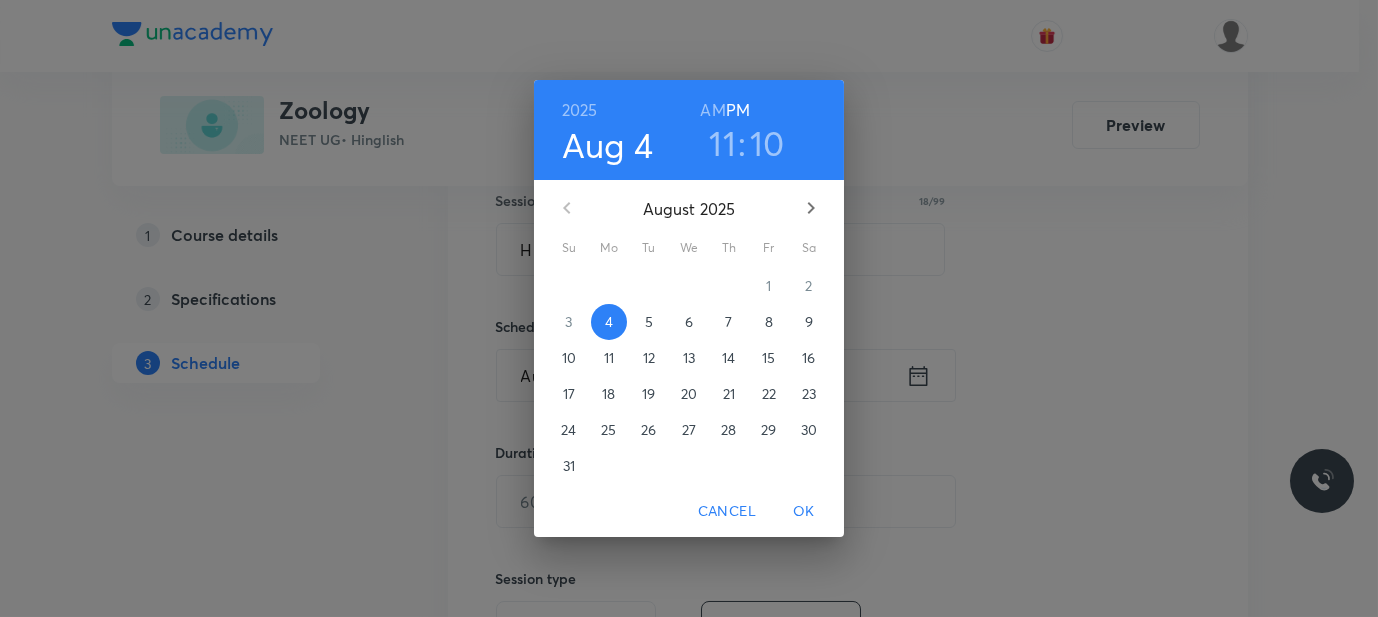 click on "5" at bounding box center [649, 322] 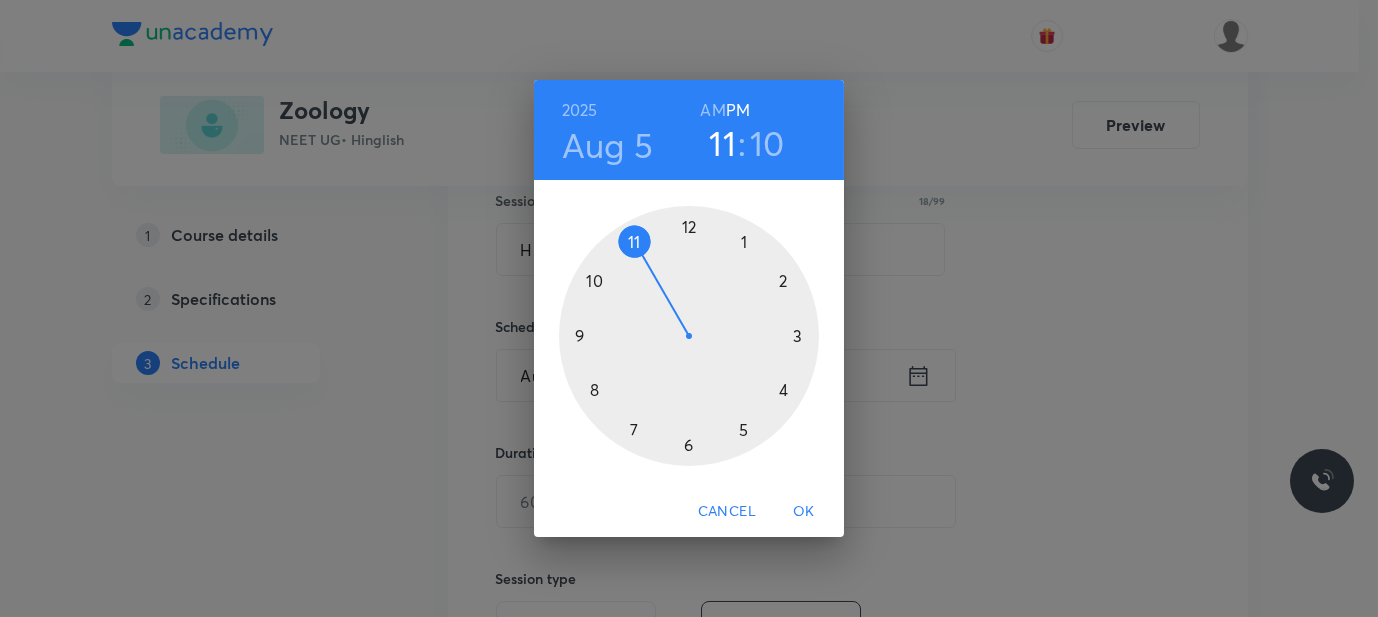 click at bounding box center (689, 336) 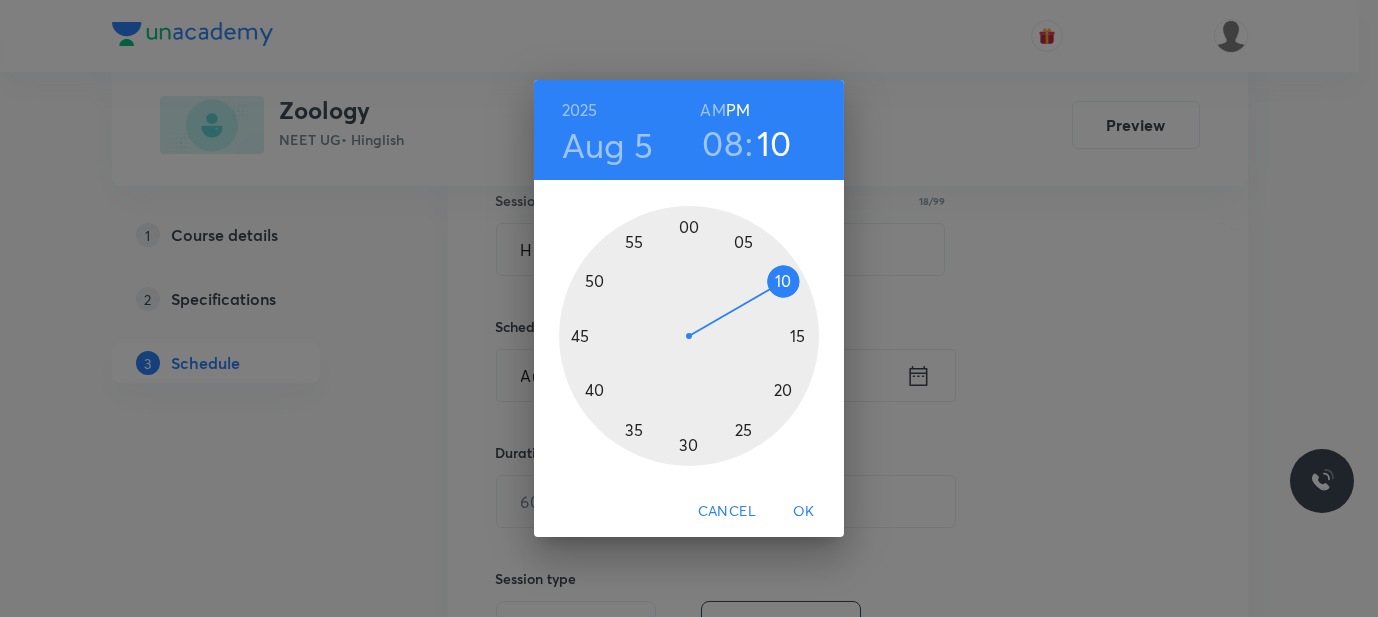 click at bounding box center [689, 336] 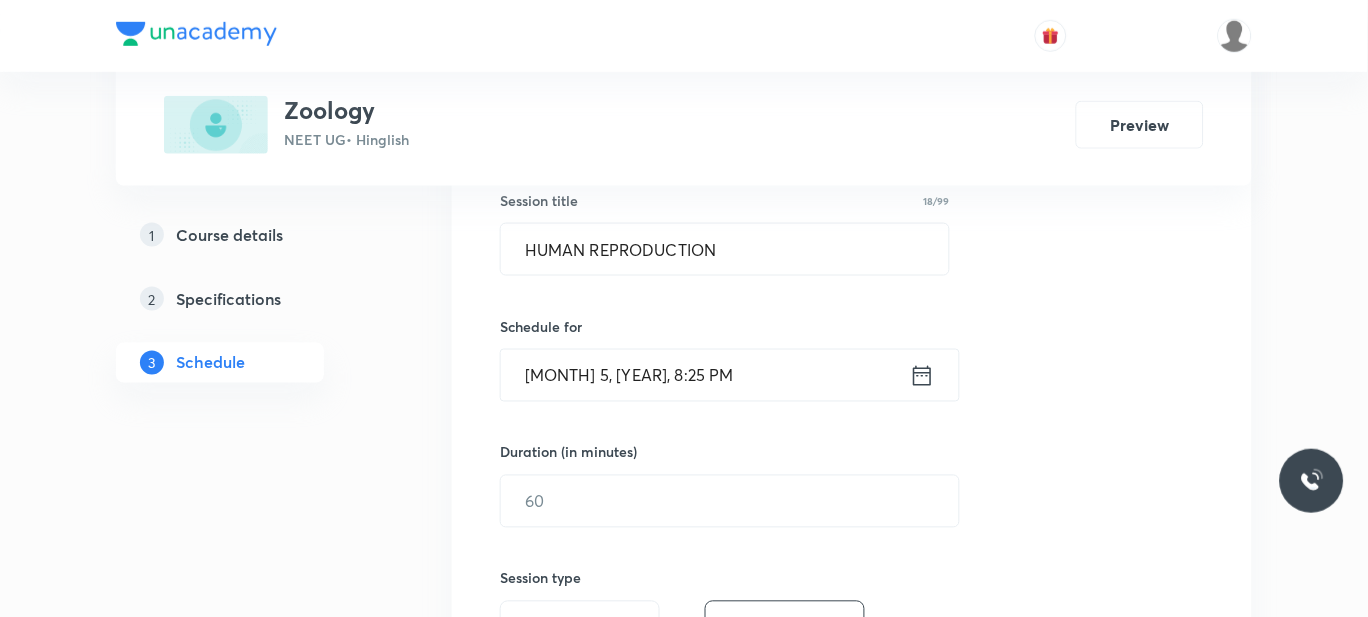click on "Aug 5, 2025, 8:25 PM" at bounding box center [705, 375] 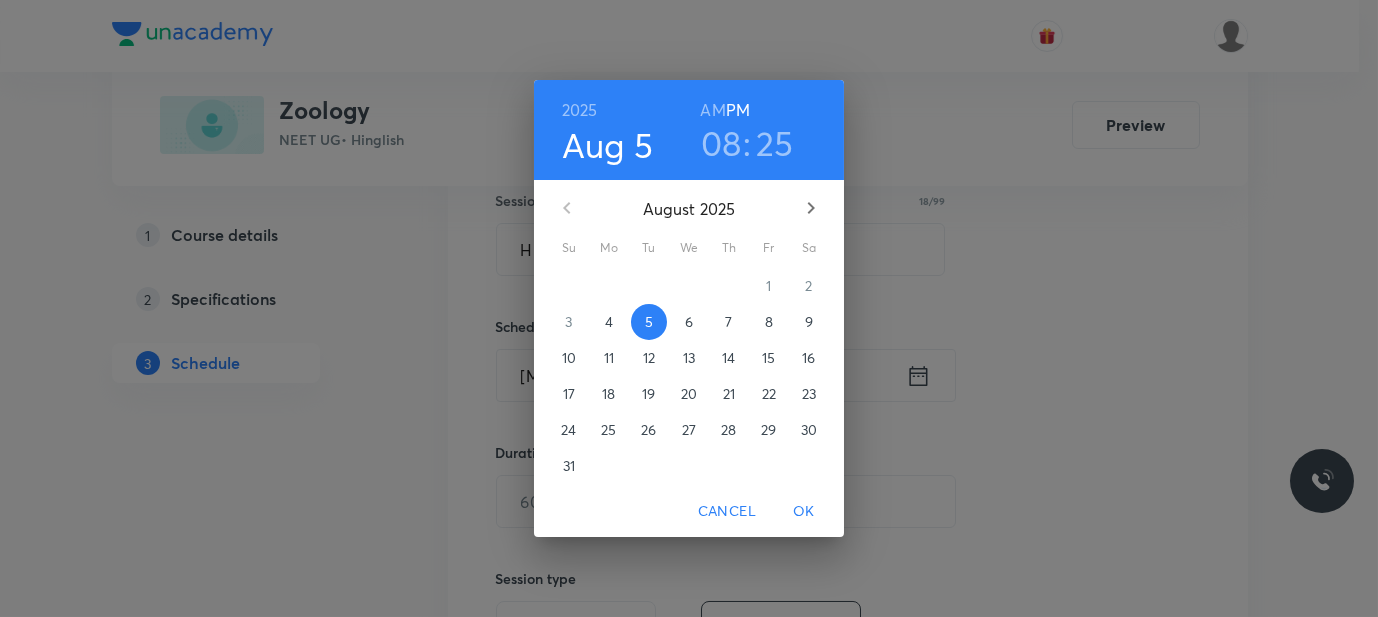 click on "AM" at bounding box center [712, 110] 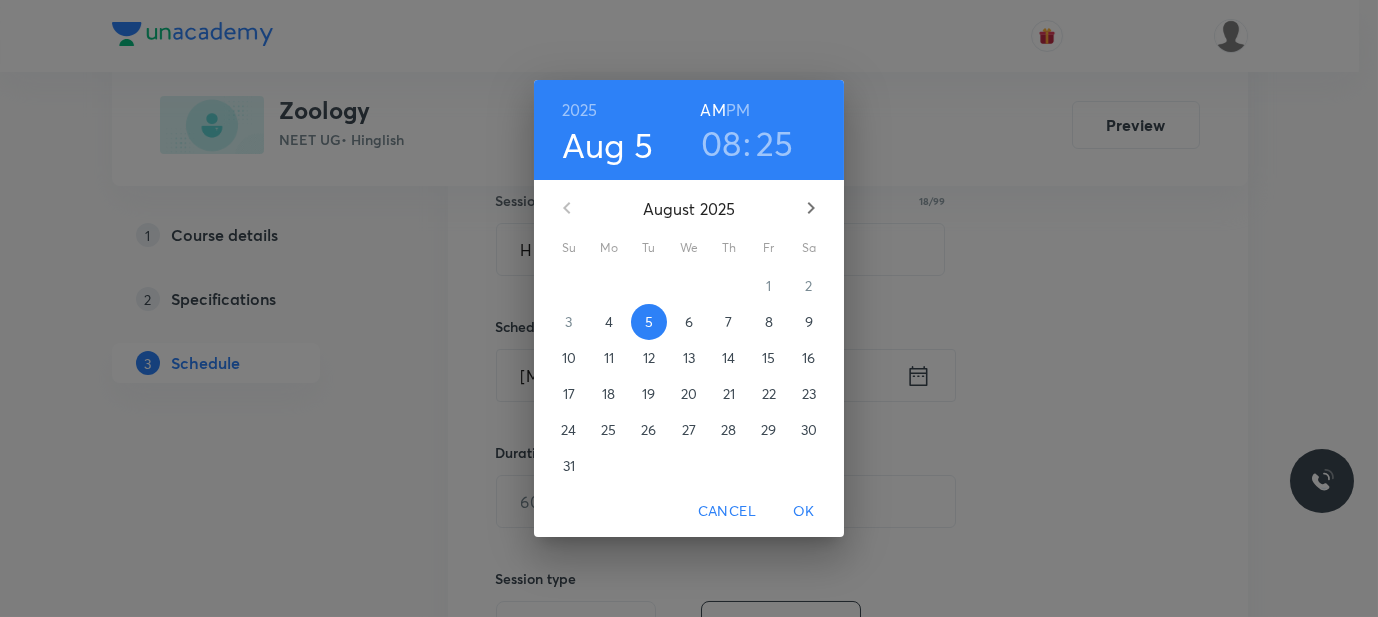 click on "OK" at bounding box center (804, 511) 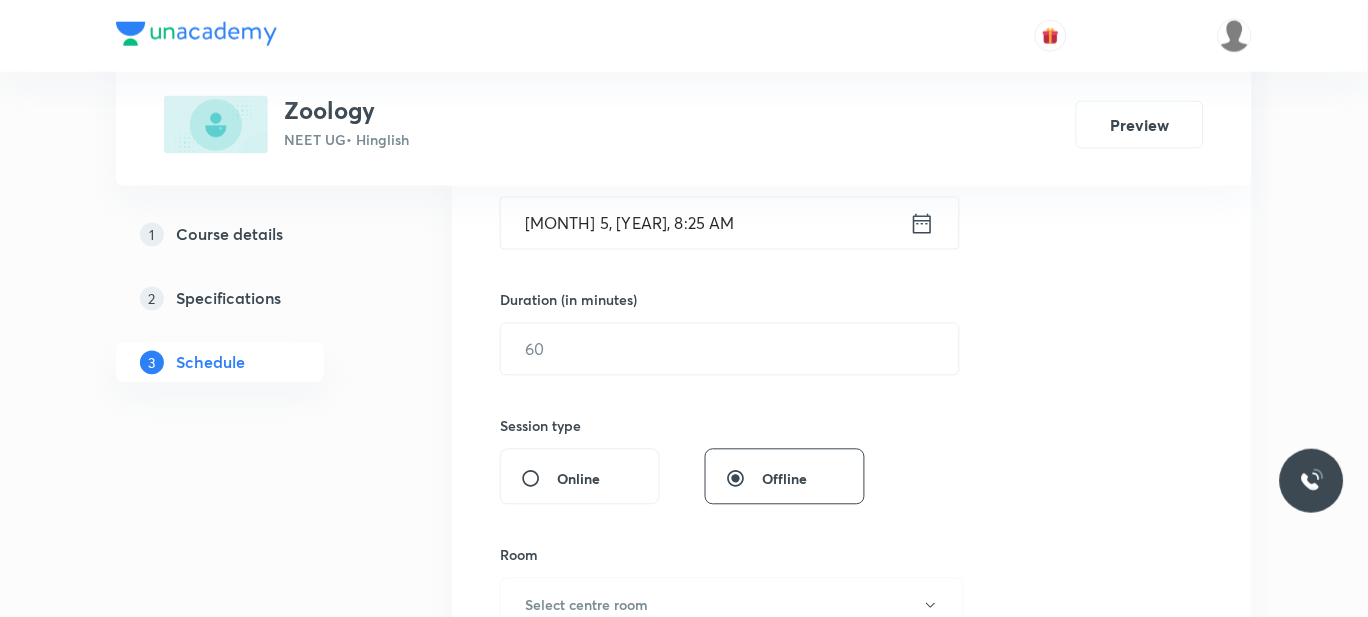 scroll, scrollTop: 530, scrollLeft: 0, axis: vertical 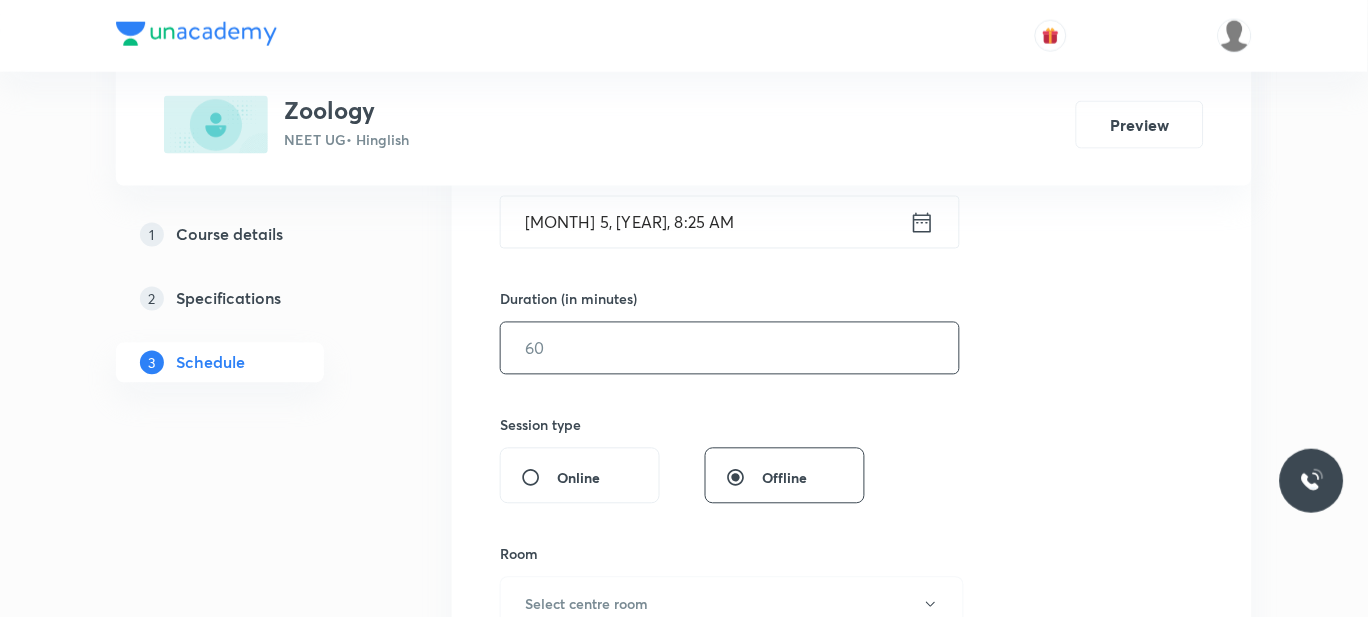 click at bounding box center (730, 348) 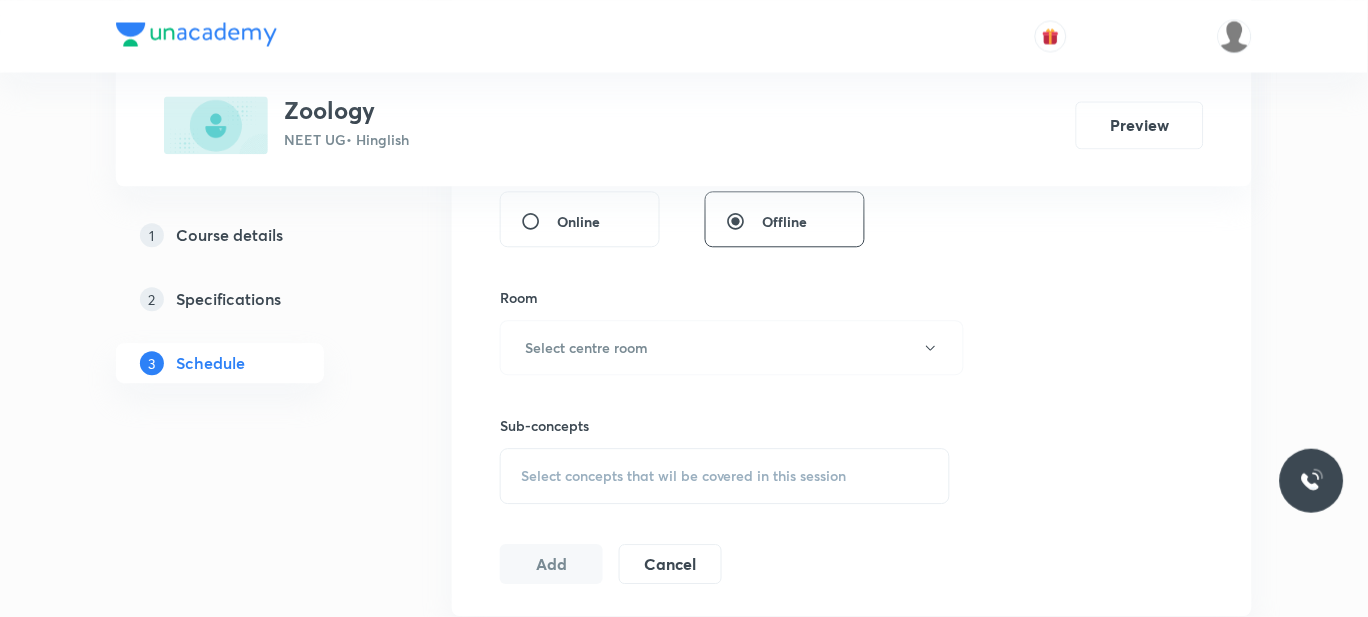 scroll, scrollTop: 788, scrollLeft: 0, axis: vertical 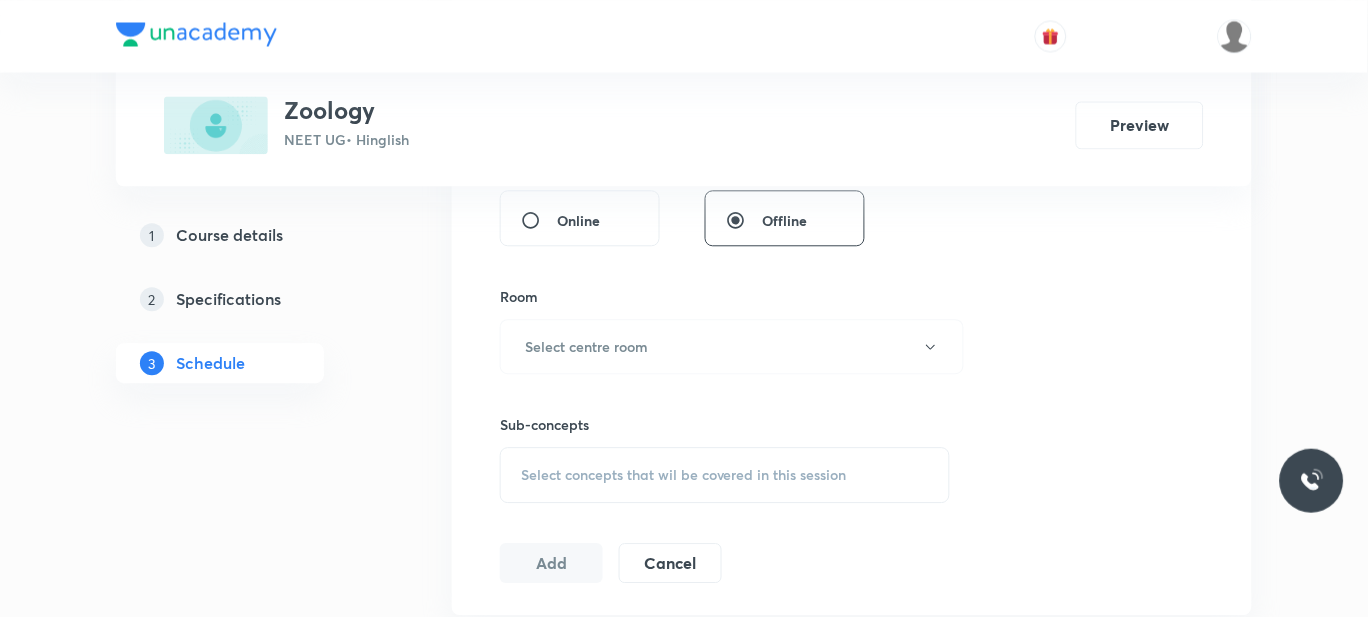 type on "60" 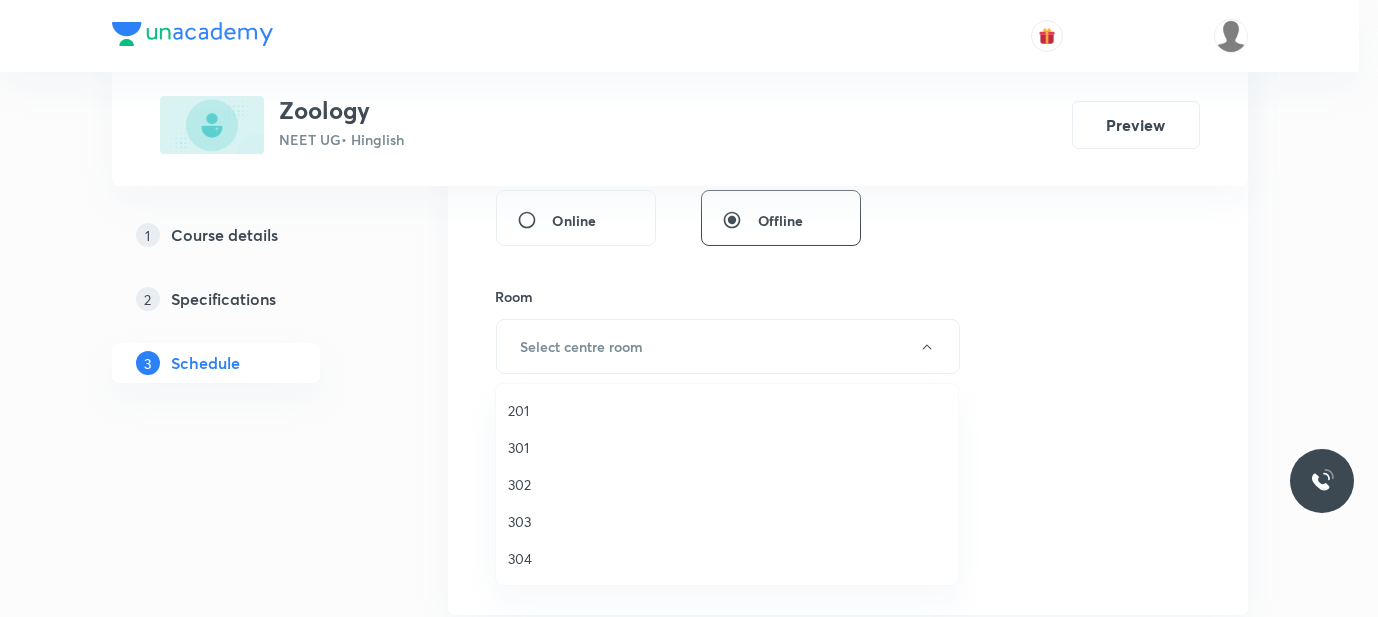 click on "301" at bounding box center [727, 447] 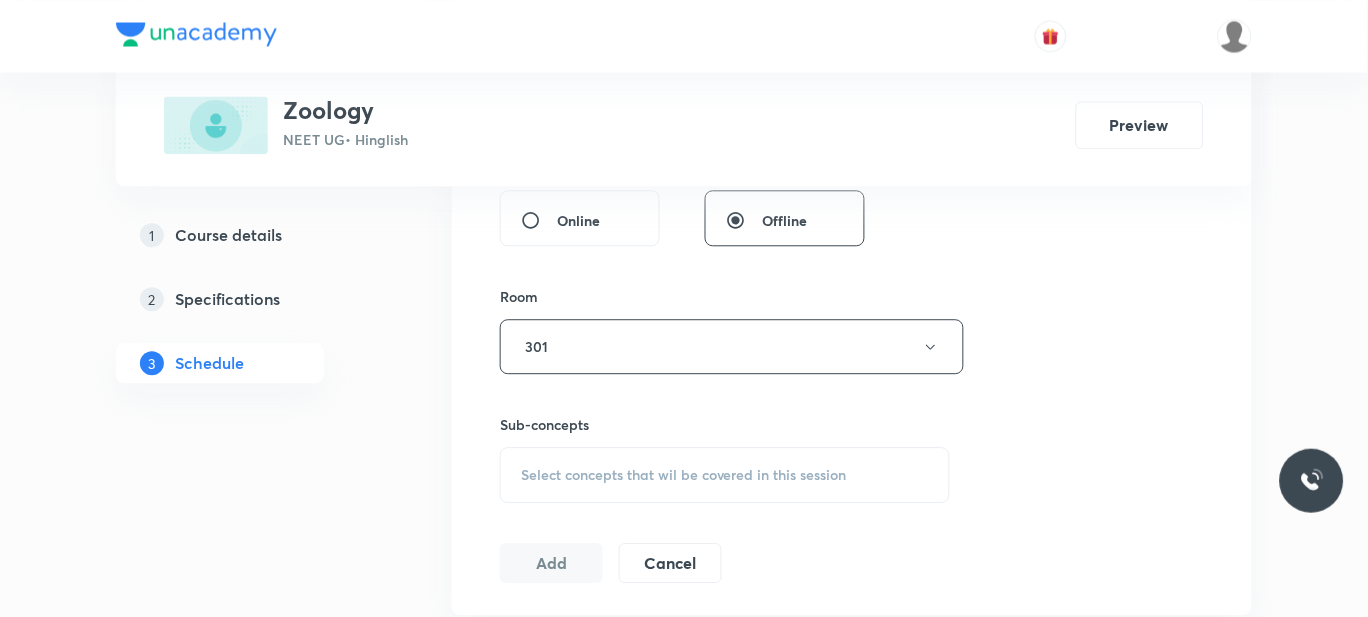 scroll, scrollTop: 1020, scrollLeft: 0, axis: vertical 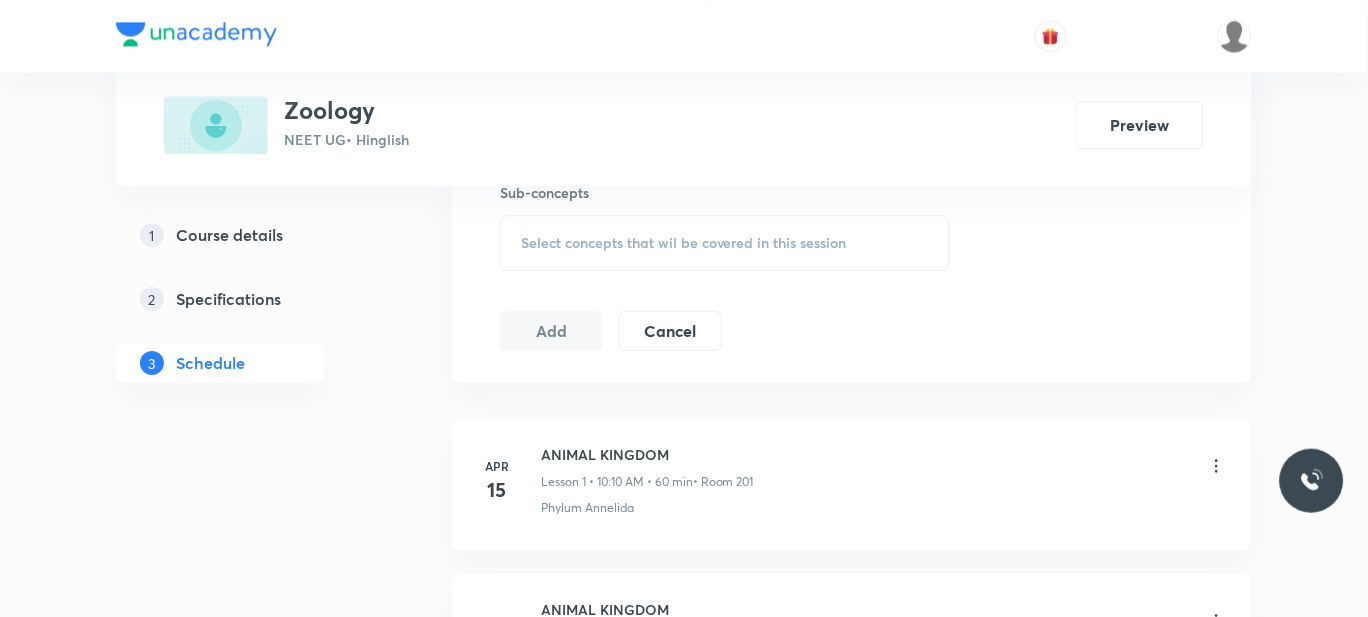 click on "Select concepts that wil be covered in this session" at bounding box center [725, 243] 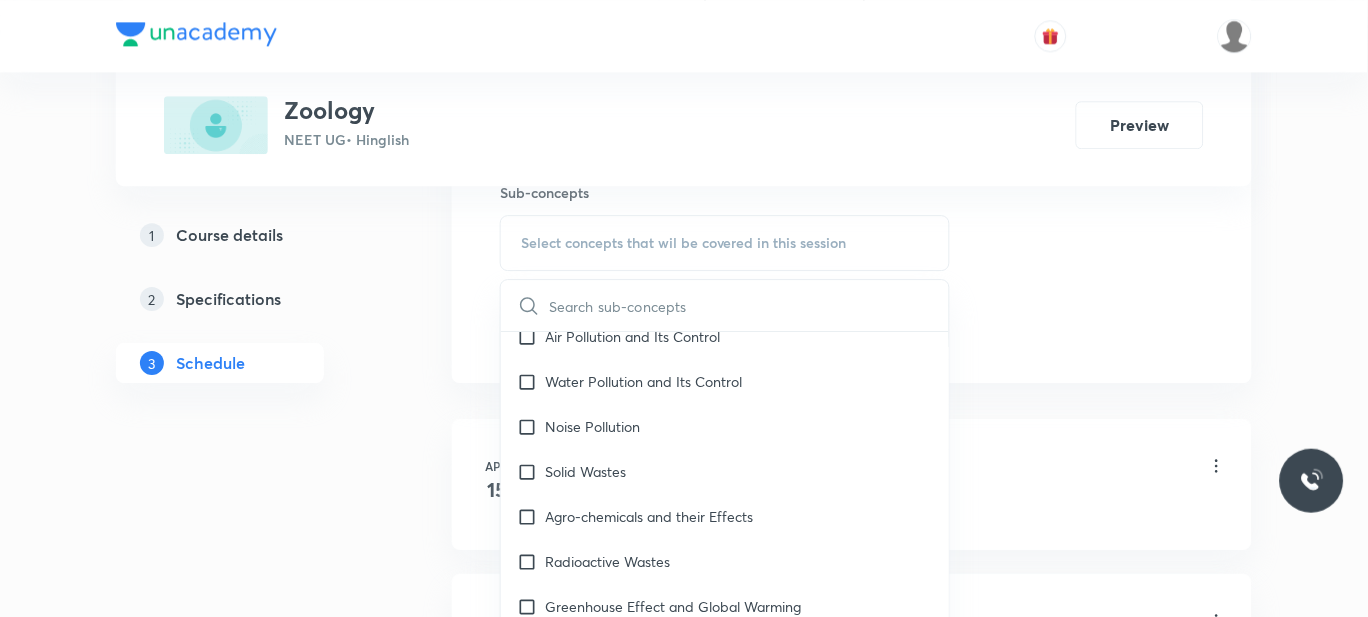 scroll, scrollTop: 19745, scrollLeft: 0, axis: vertical 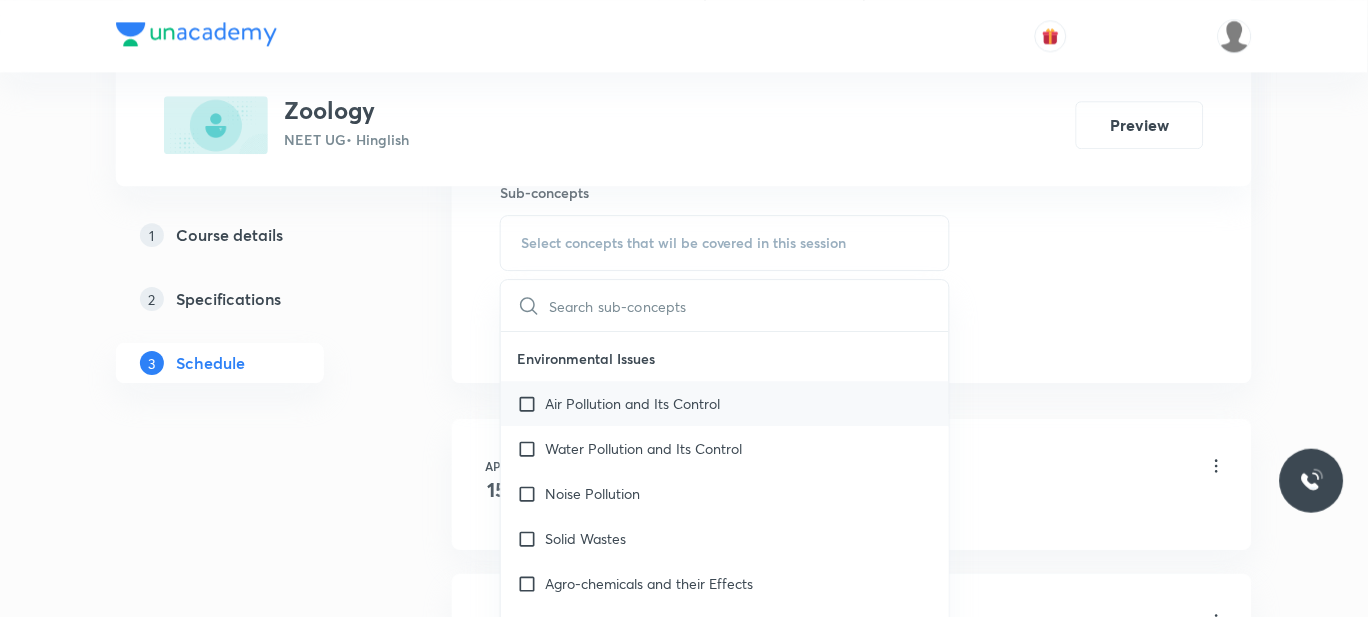 click on "Air Pollution and Its Control" at bounding box center (632, 403) 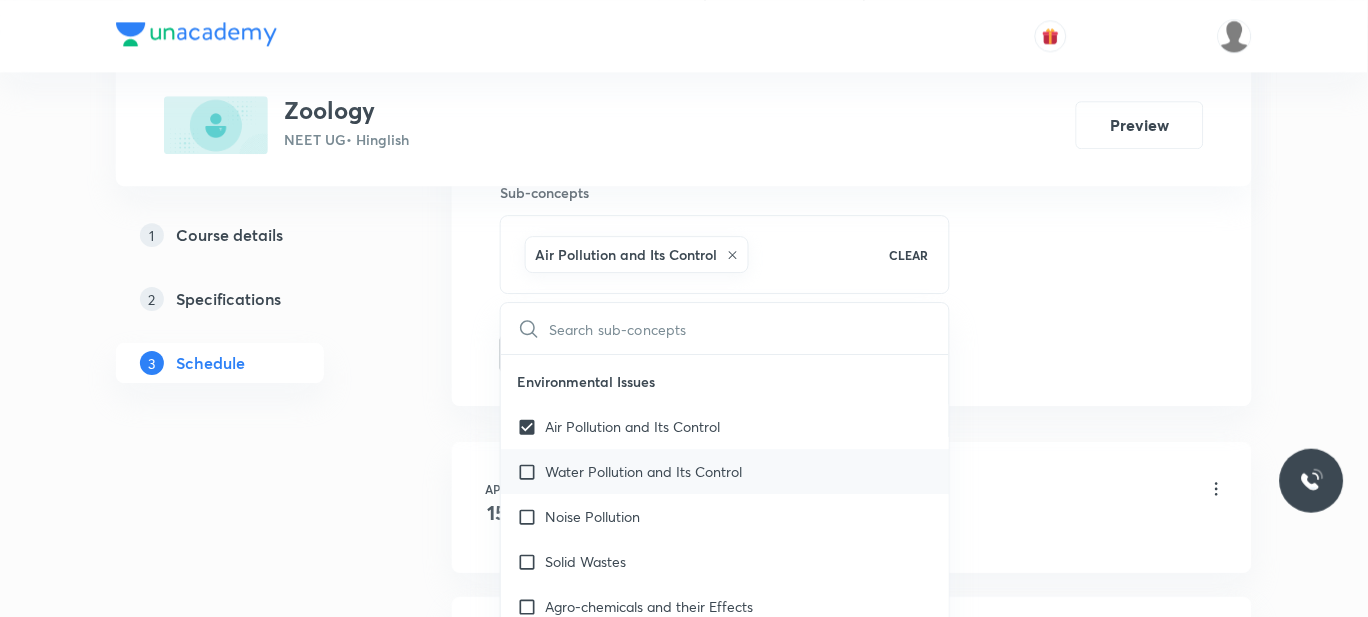 click on "Water Pollution and Its Control" at bounding box center [725, 471] 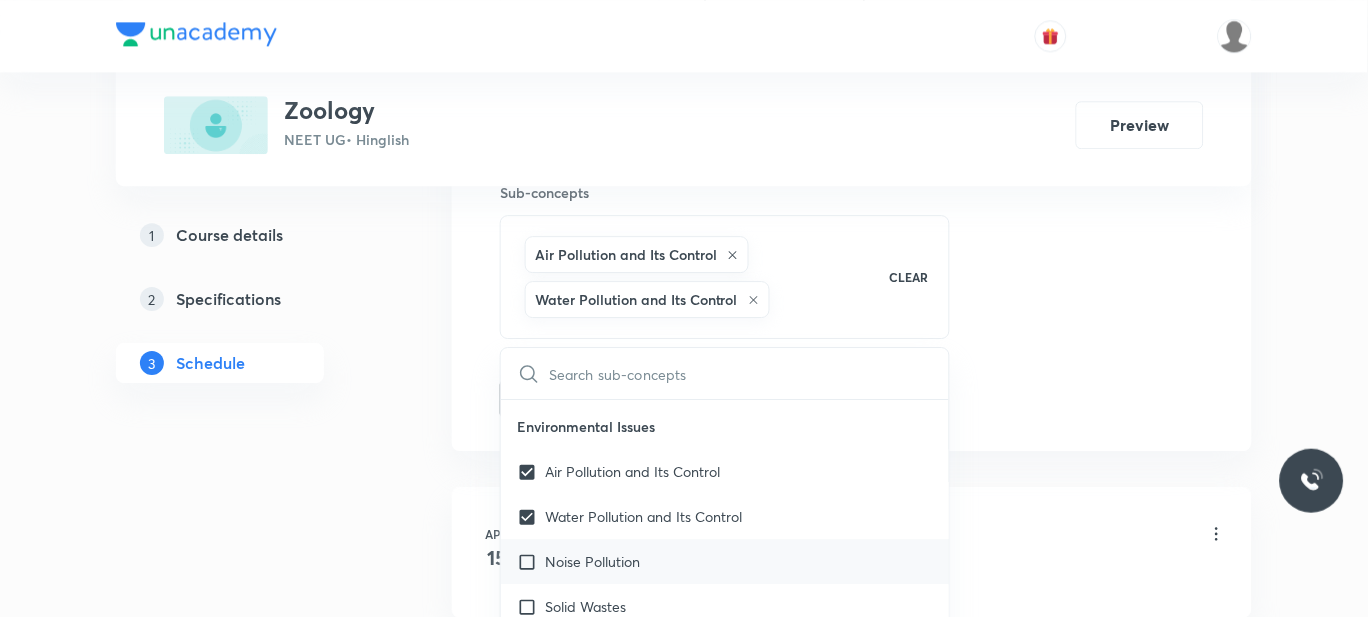 click on "Noise Pollution" at bounding box center [592, 561] 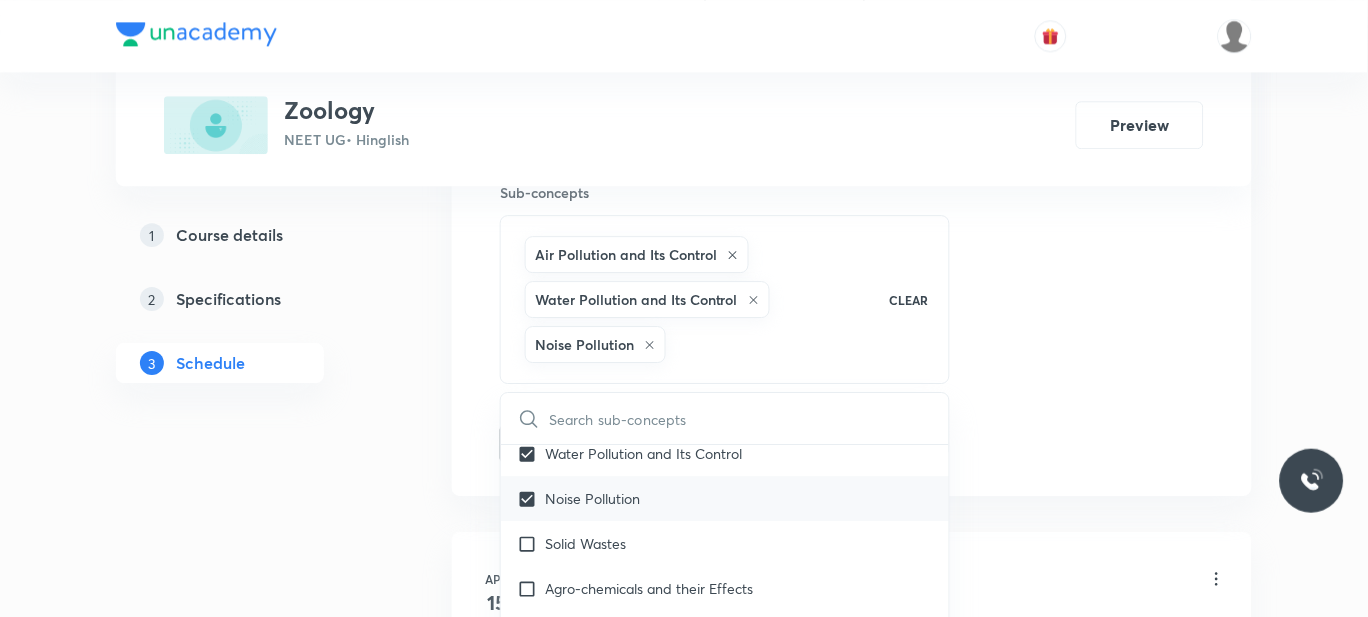 scroll, scrollTop: 19857, scrollLeft: 0, axis: vertical 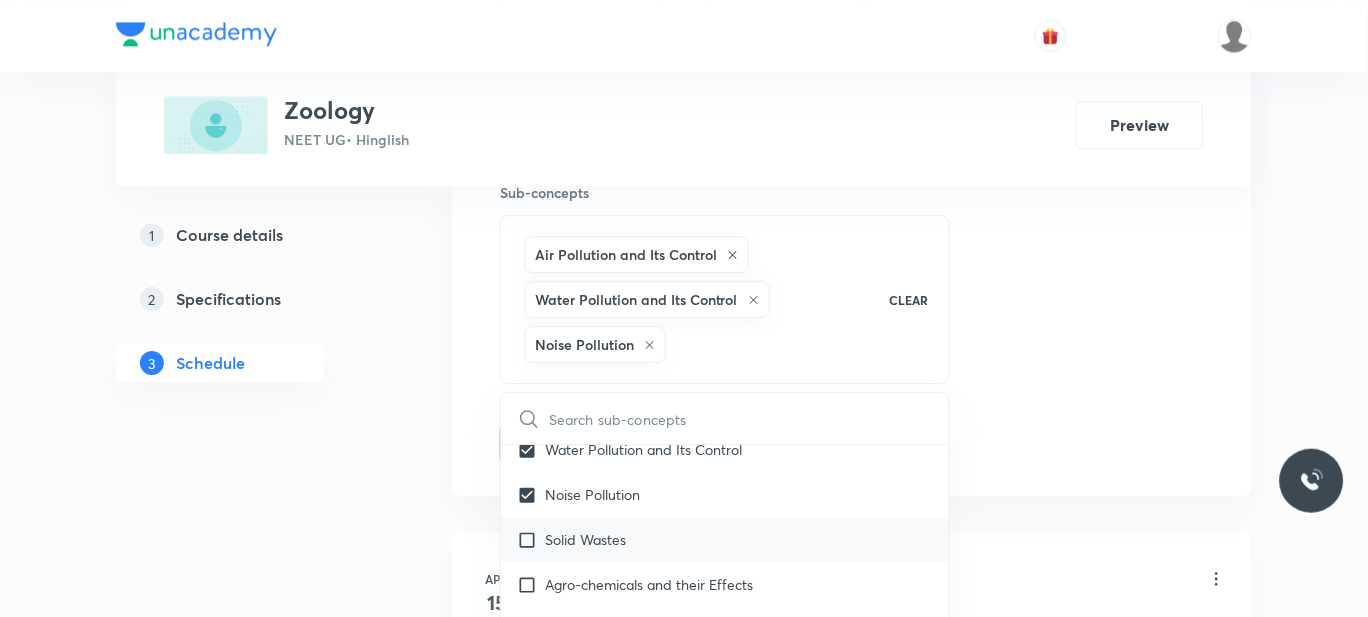 click on "Solid Wastes" at bounding box center [585, 539] 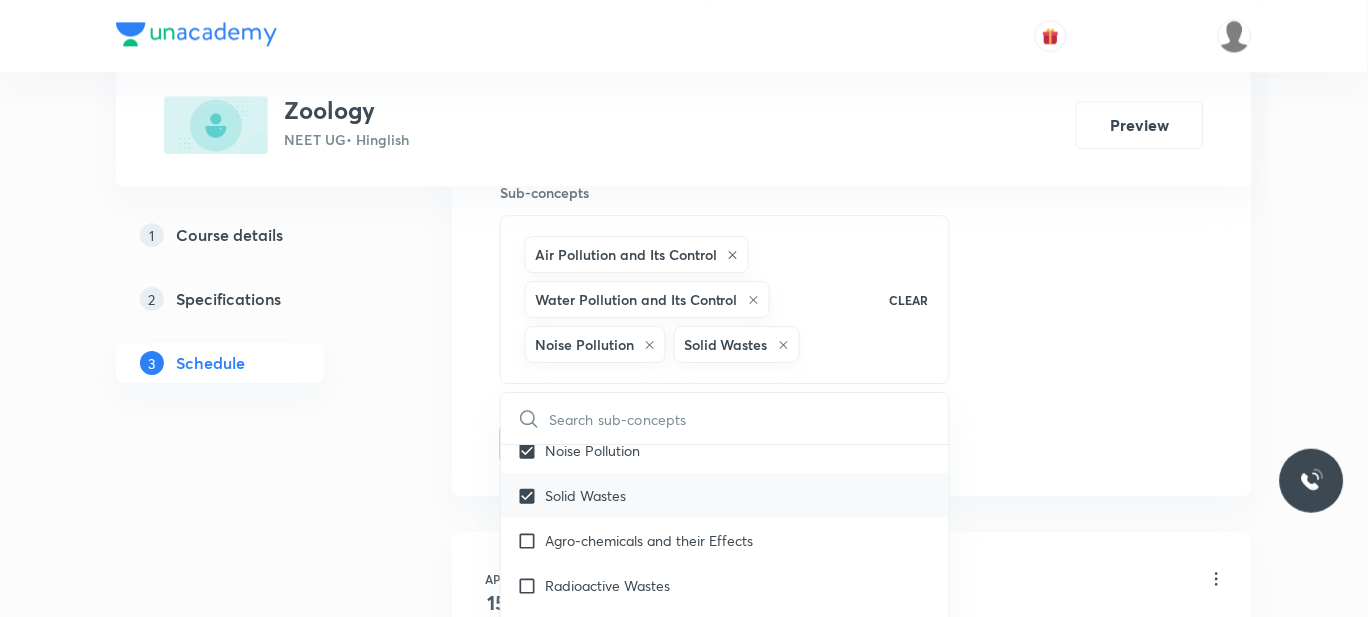scroll, scrollTop: 19902, scrollLeft: 0, axis: vertical 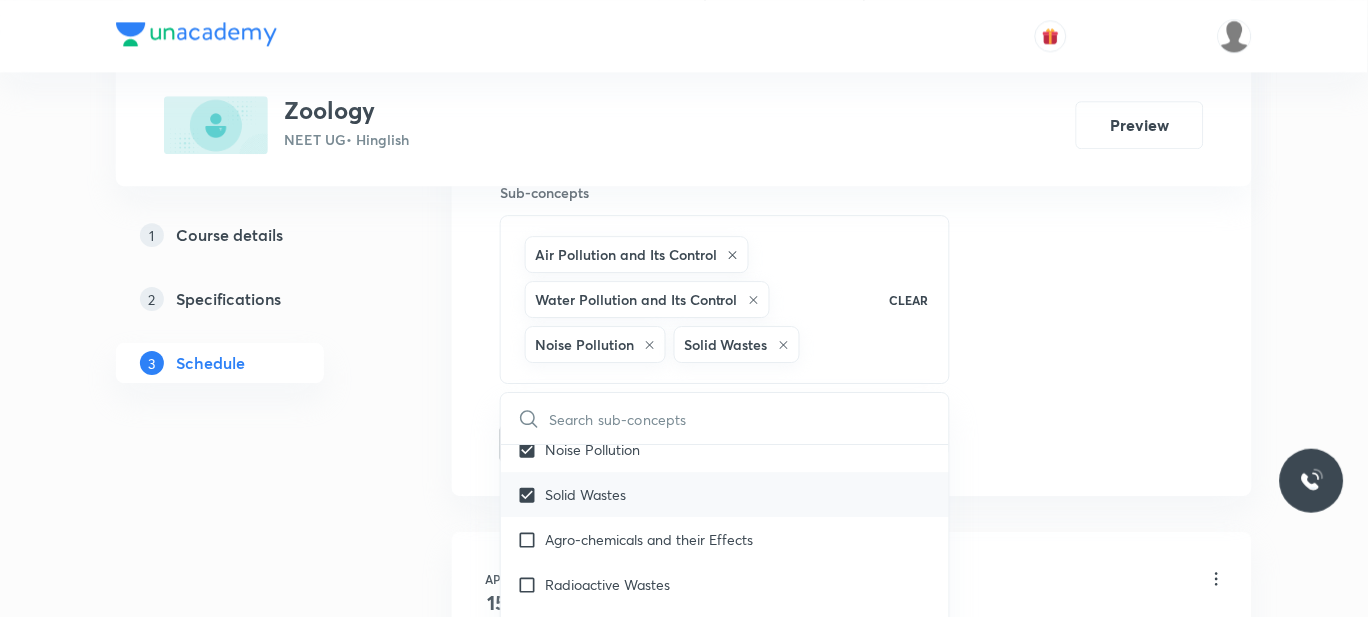click on "Agro-chemicals and their Effects" at bounding box center [649, 539] 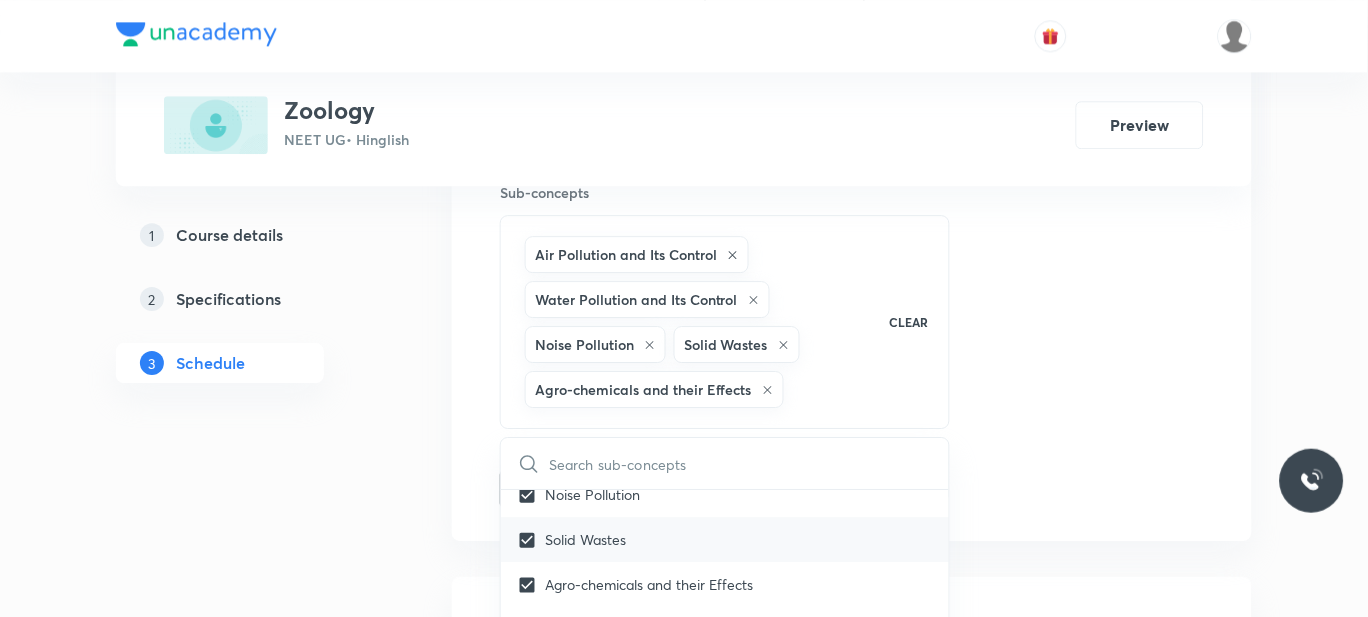checkbox on "true" 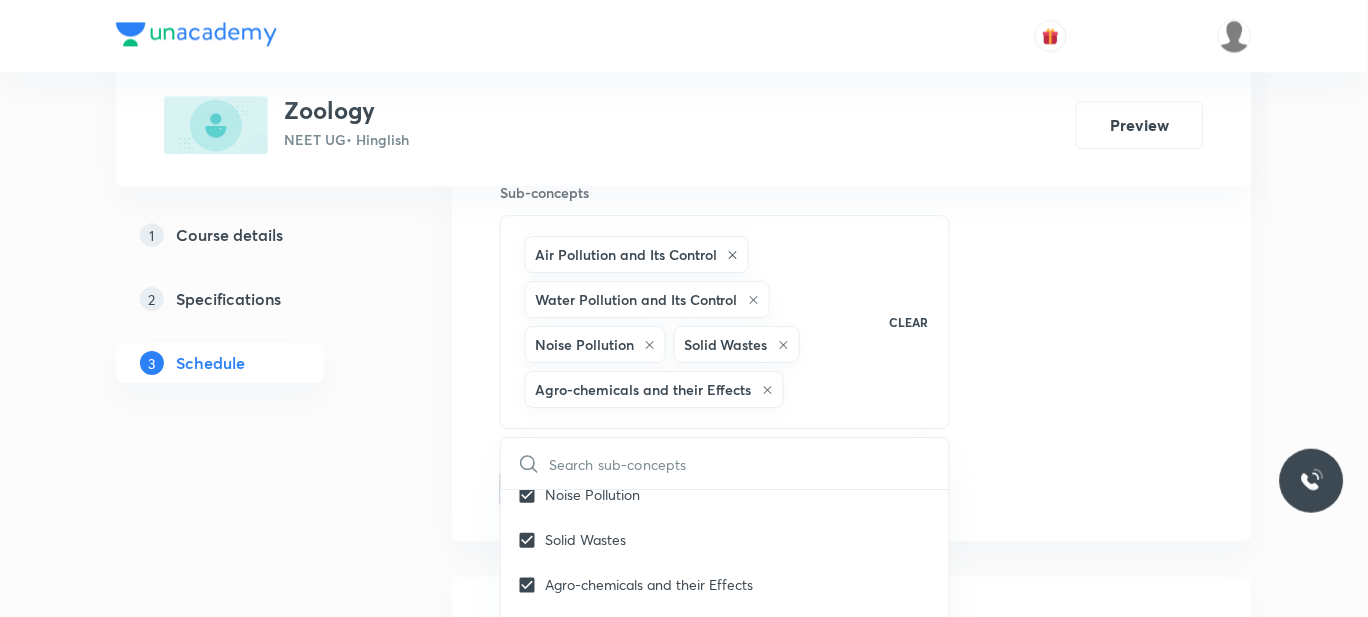 click on "Plus Courses Zoology NEET UG  • Hinglish Preview 1 Course details 2 Specifications 3 Schedule Schedule 85  classes Session  86 Live class Session title 18/99 HUMAN REPRODUCTION ​ Schedule for Aug 5, 2025, 8:25 AM ​ Duration (in minutes) 60 ​   Session type Online Offline Room 301 Sub-concepts Air Pollution and Its Control Water Pollution and Its Control Noise Pollution Solid Wastes Agro-chemicals and their Effects CLEAR ​ Biology - Full Syllabus Mock Questions Biology - Full Syllabus Mock Questions Practice questions Practice Questions Biology Previous Year Questions Maths Previous Year Questions Living World What Is Living? Covered previously Diversity In The Living World Covered previously Systematics Covered previously Types Of Taxonomy Covered previously Fundamental Components Of Taxonomy Covered previously Taxonomic Categories Covered previously Taxonomical Aids Covered previously The Three Domains Of Life Covered previously Biological Nomenclature  Covered previously Biological Classification" at bounding box center (684, 6655) 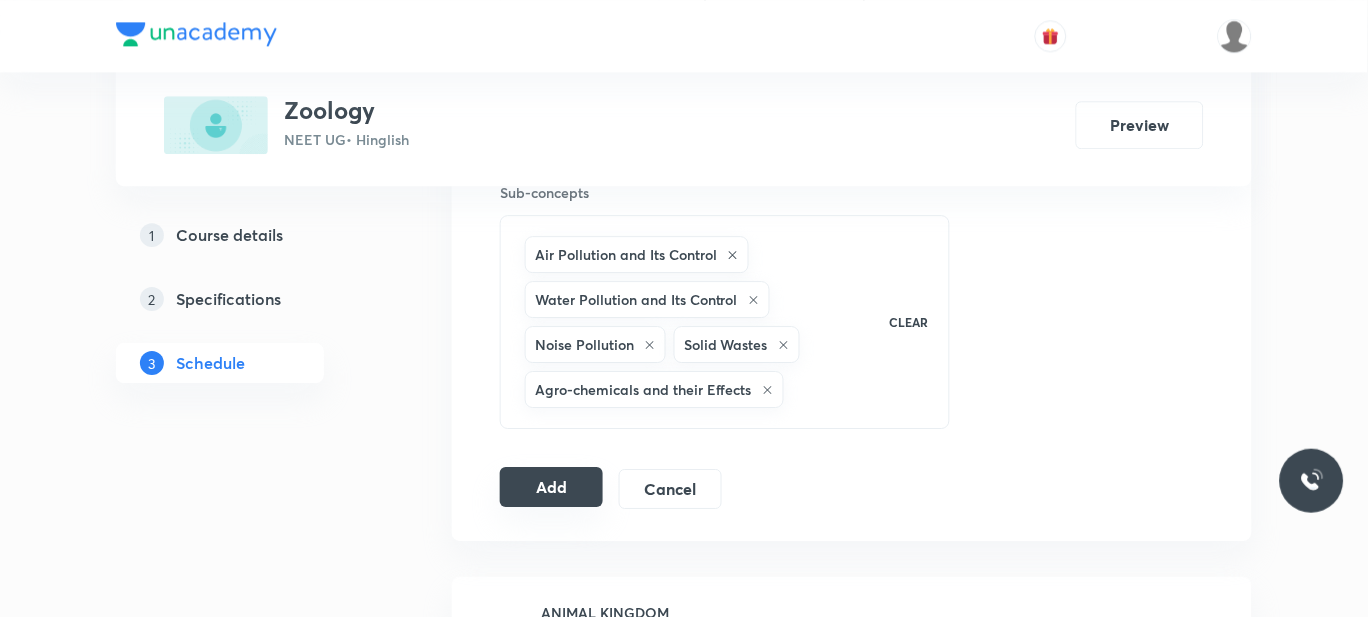 click on "Add" at bounding box center (551, 487) 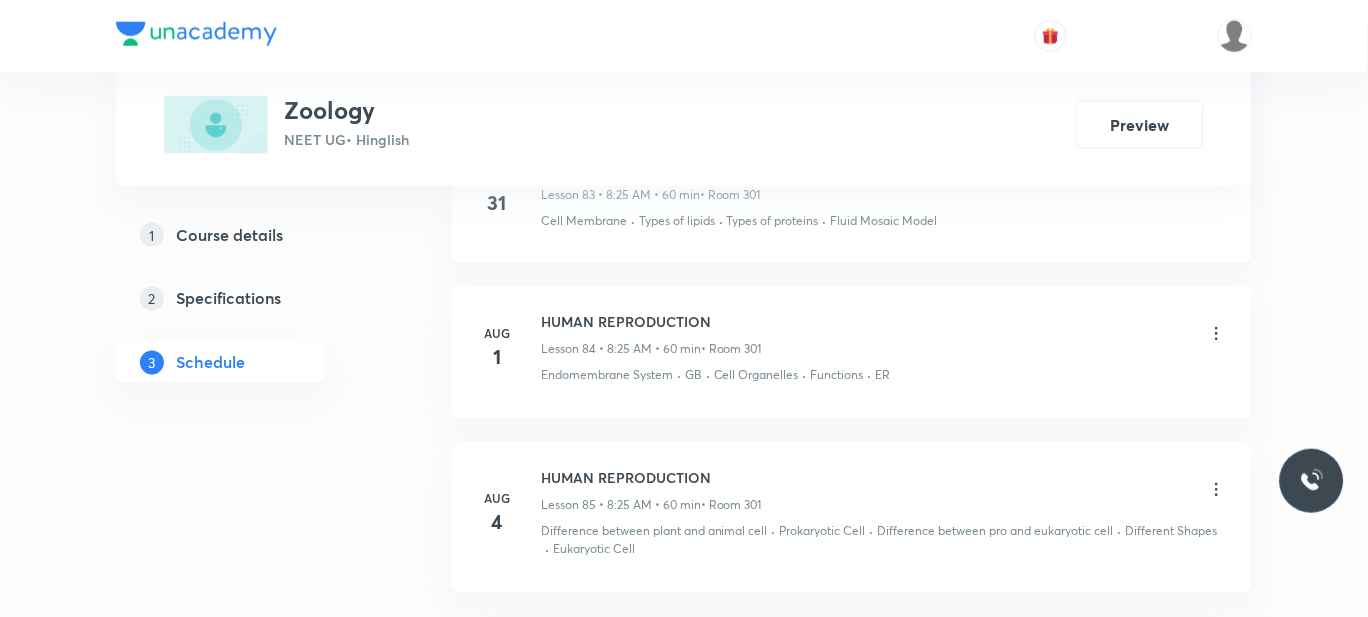 scroll, scrollTop: 13591, scrollLeft: 0, axis: vertical 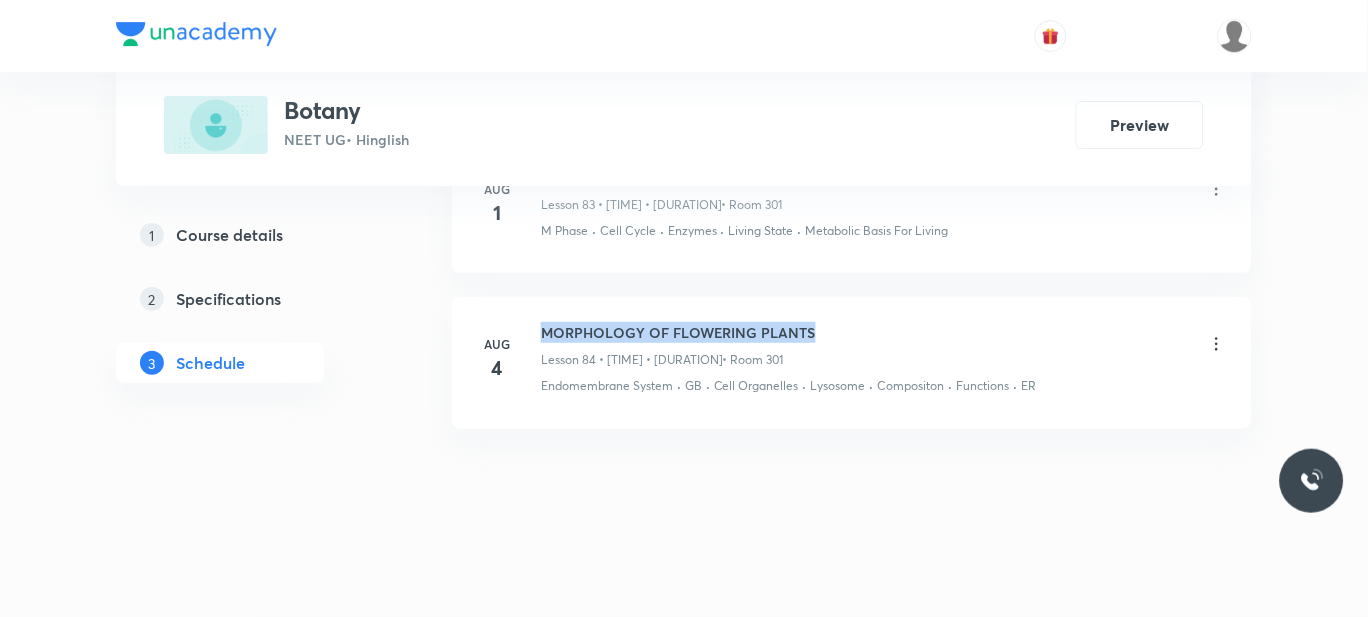 drag, startPoint x: 816, startPoint y: 330, endPoint x: 547, endPoint y: 333, distance: 269.01672 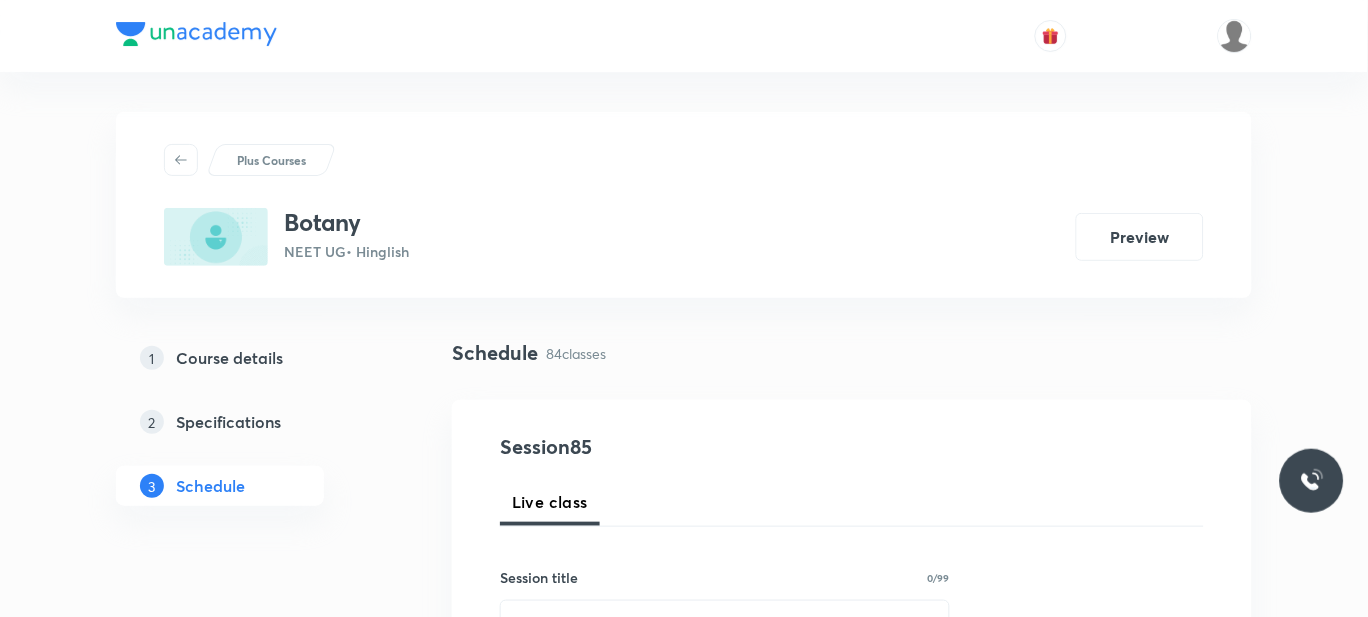 scroll, scrollTop: 211, scrollLeft: 0, axis: vertical 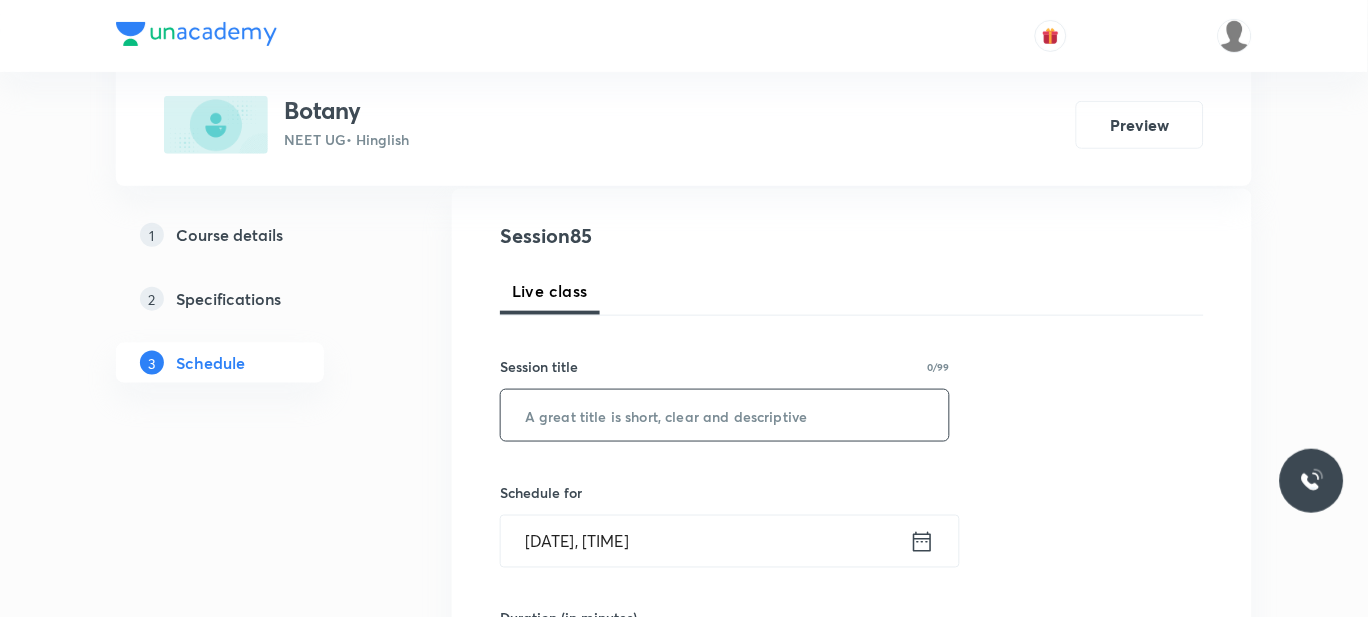 click at bounding box center (725, 415) 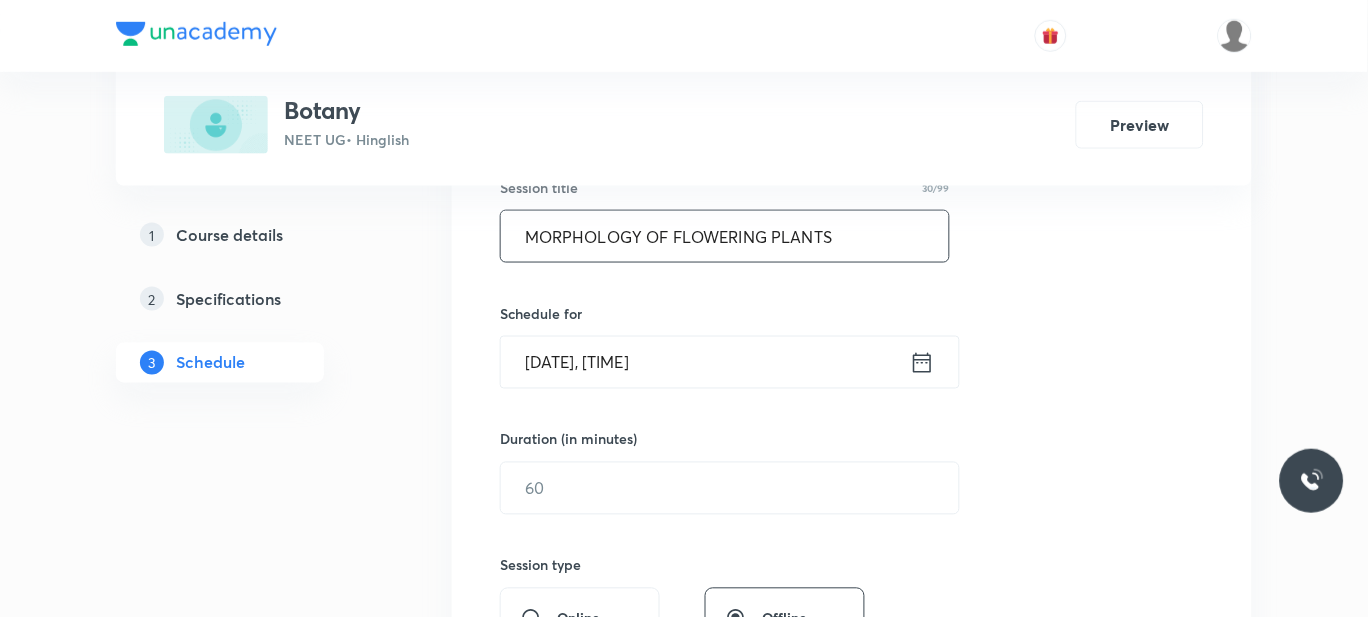 scroll, scrollTop: 391, scrollLeft: 0, axis: vertical 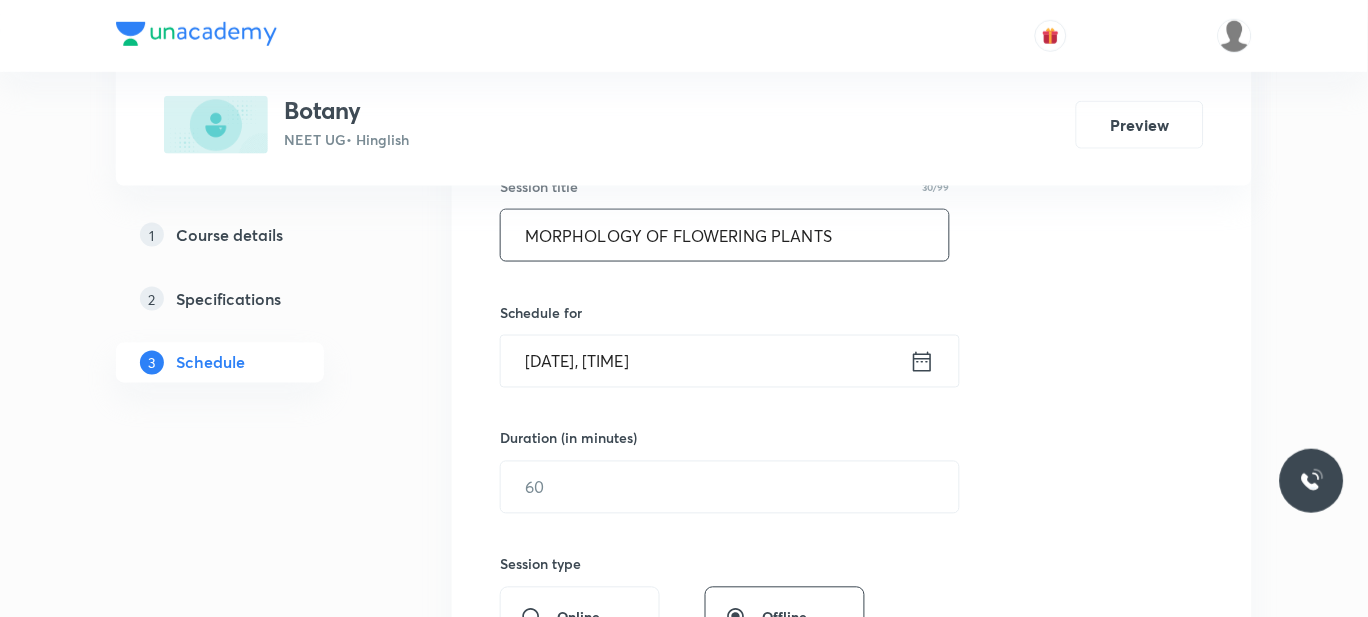 type on "MORPHOLOGY OF FLOWERING PLANTS" 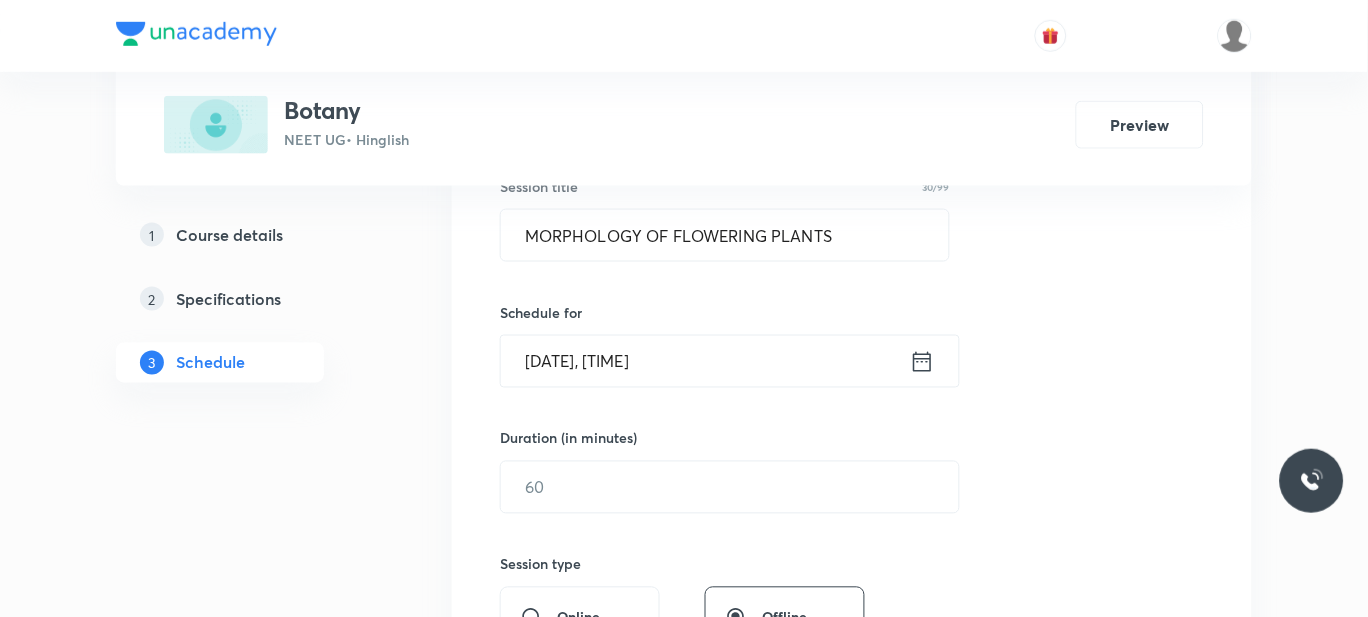 click on "Aug 4, 2025, 11:13 PM" at bounding box center (705, 361) 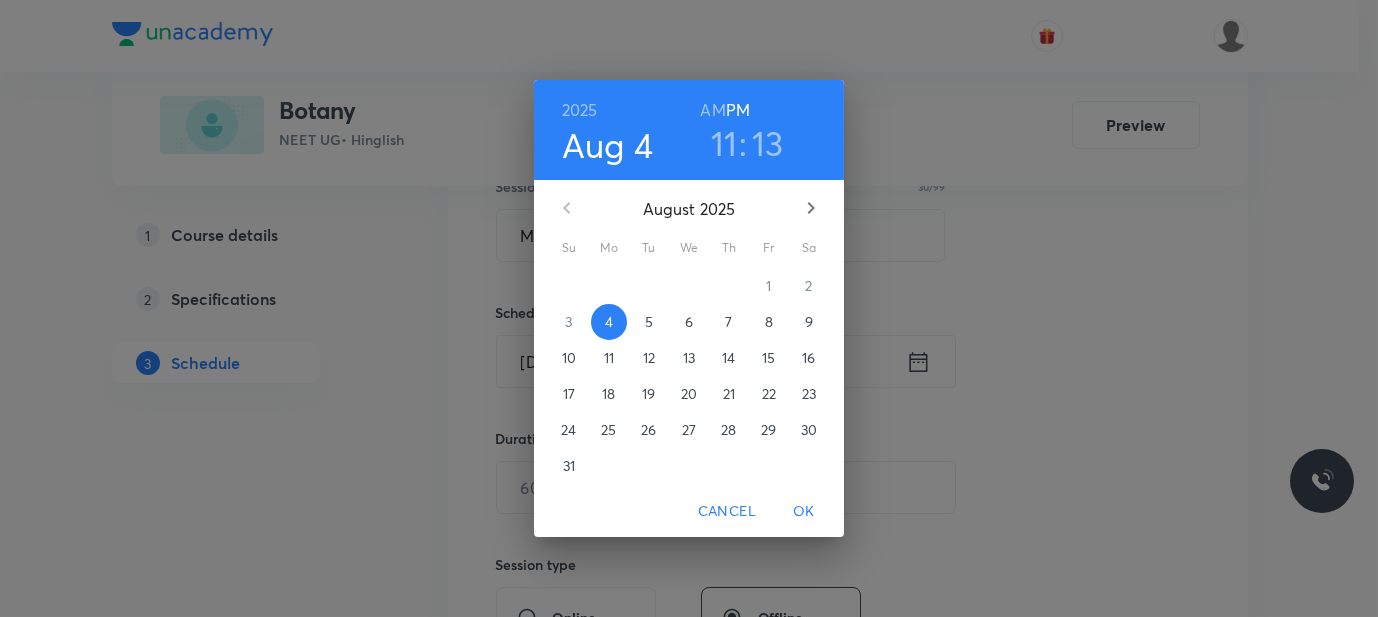 click on "5" at bounding box center (649, 322) 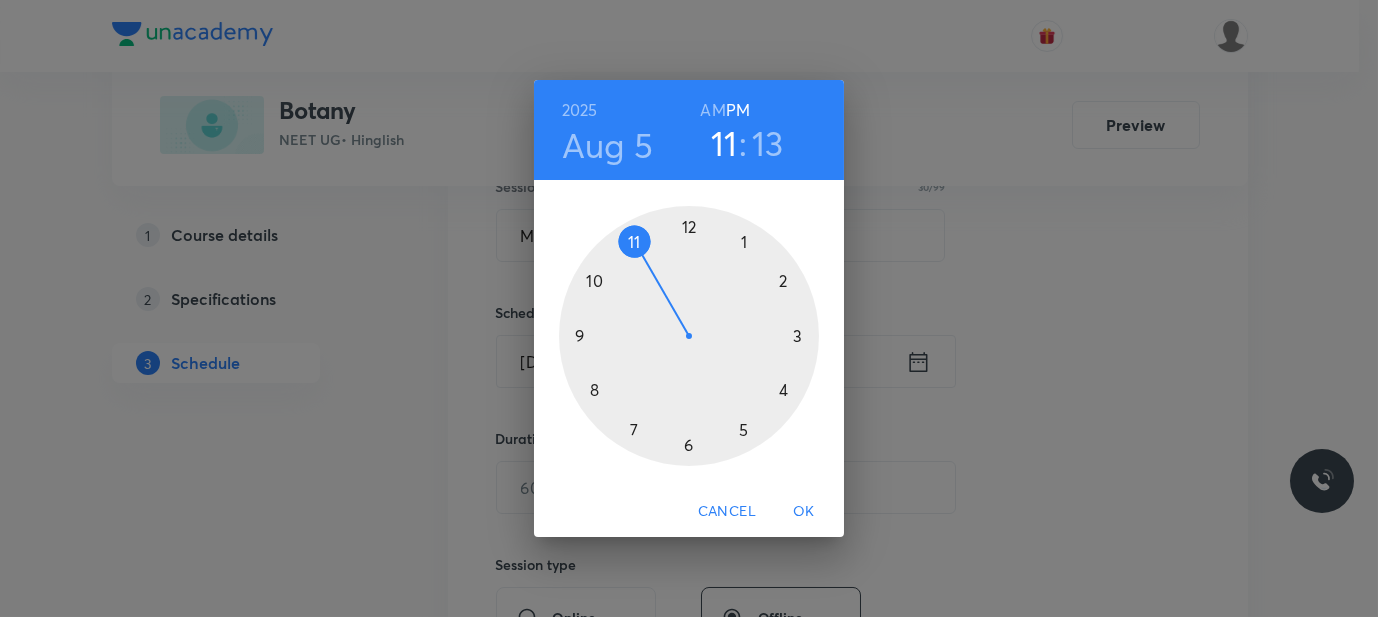 click on "AM" at bounding box center [712, 110] 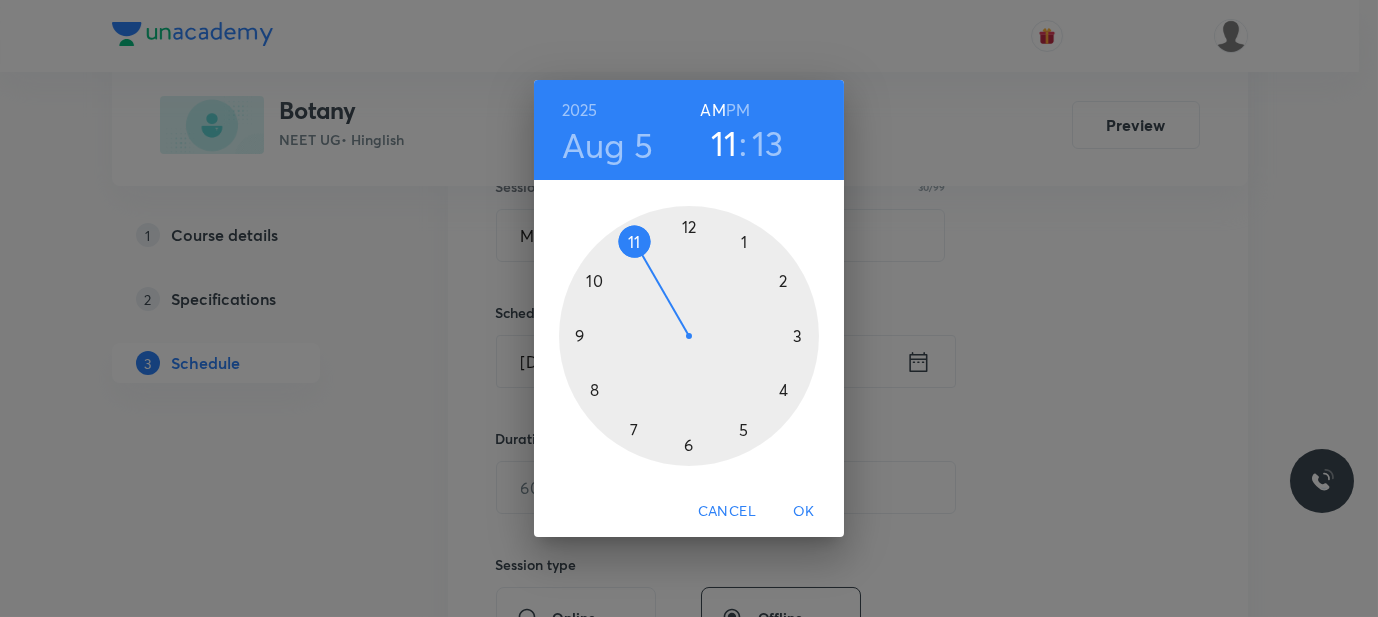 click on "11" at bounding box center (724, 143) 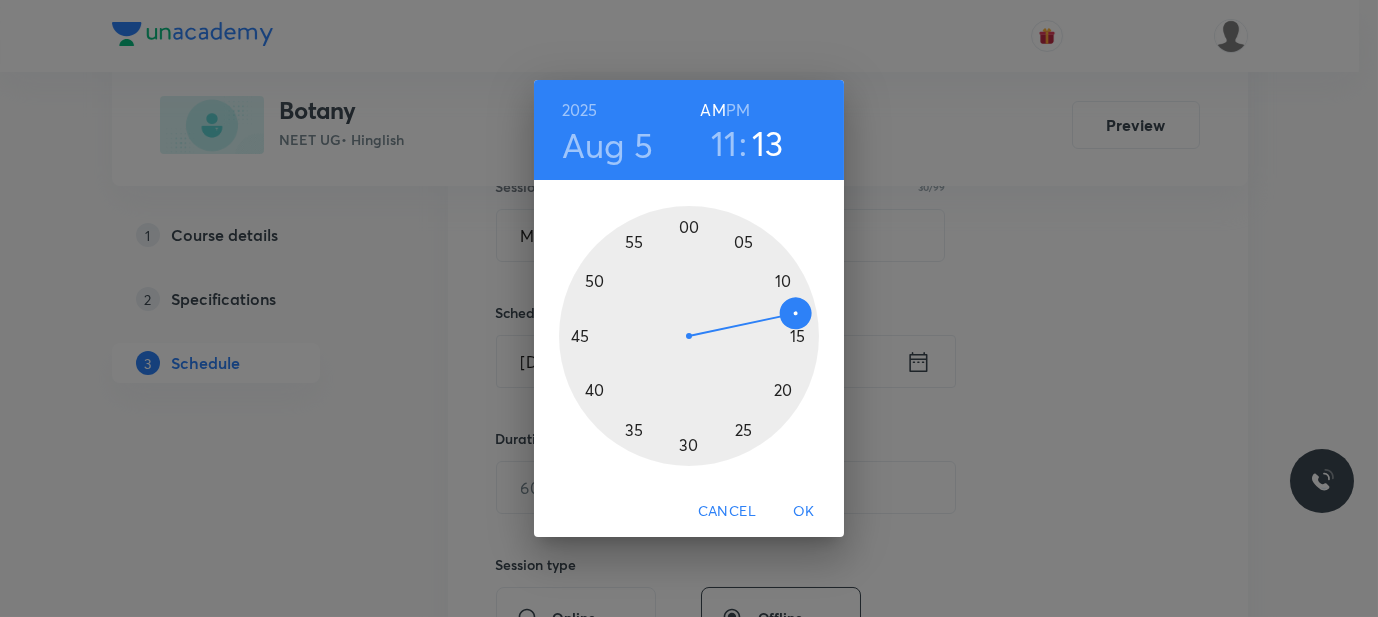 click at bounding box center (689, 336) 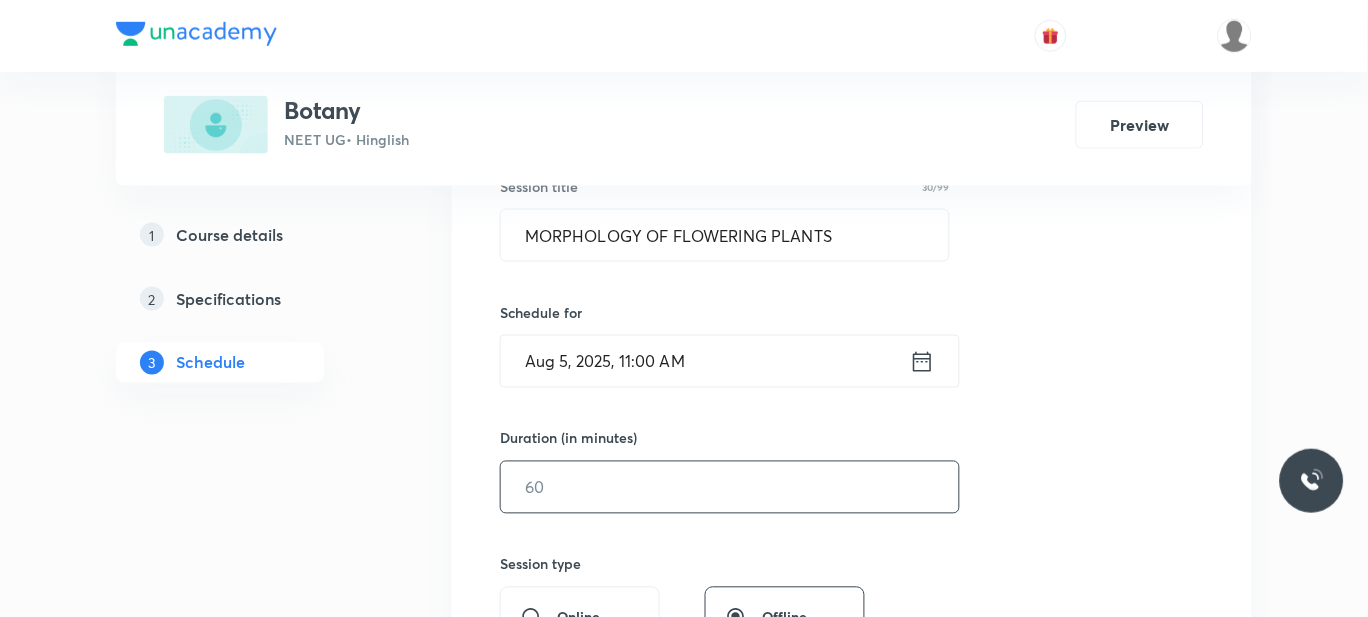 click at bounding box center [730, 487] 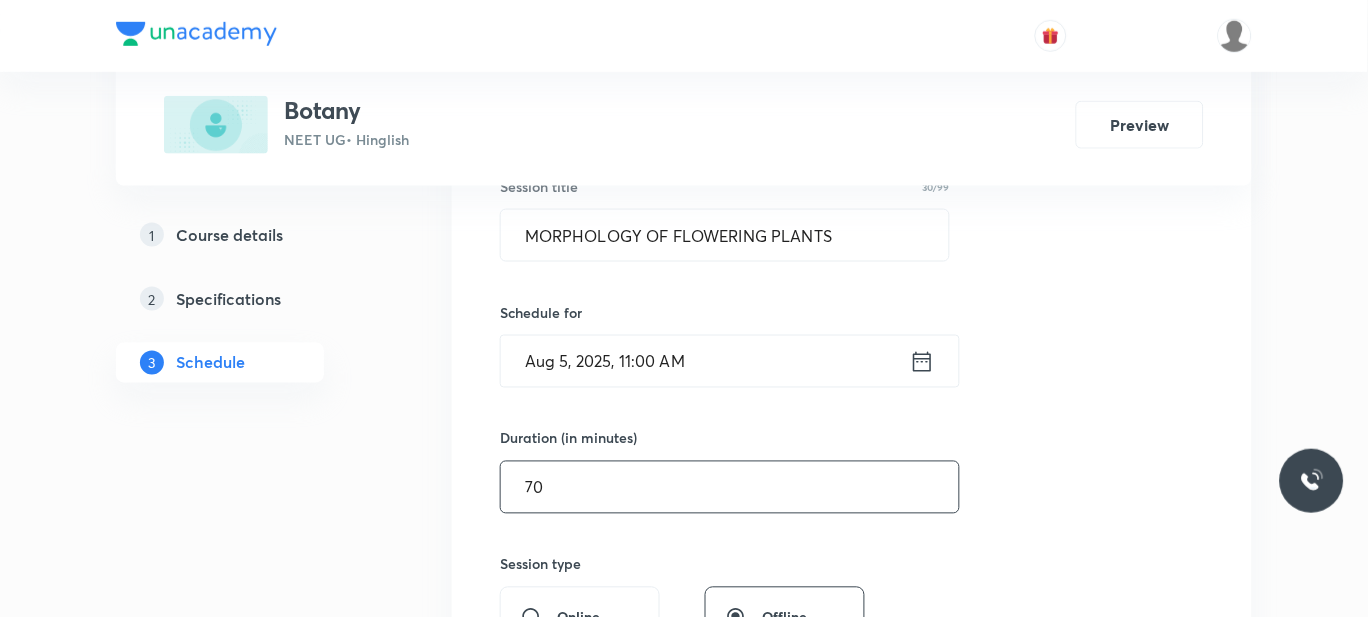 scroll, scrollTop: 762, scrollLeft: 0, axis: vertical 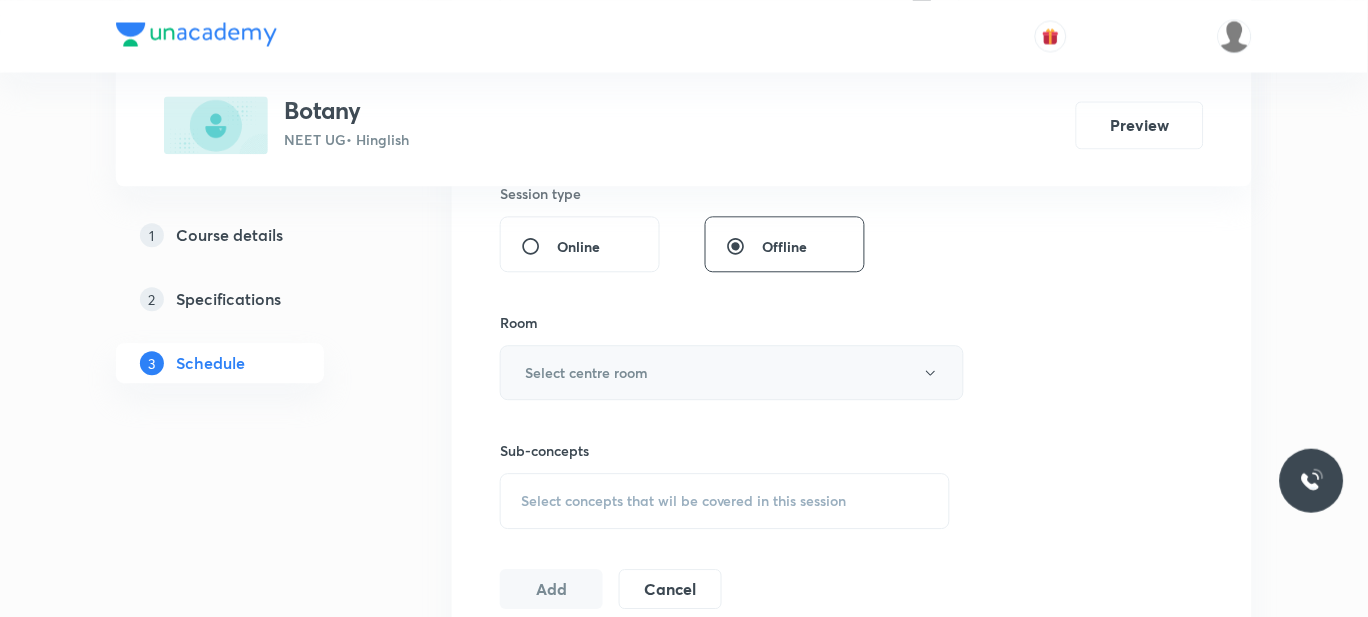 type on "70" 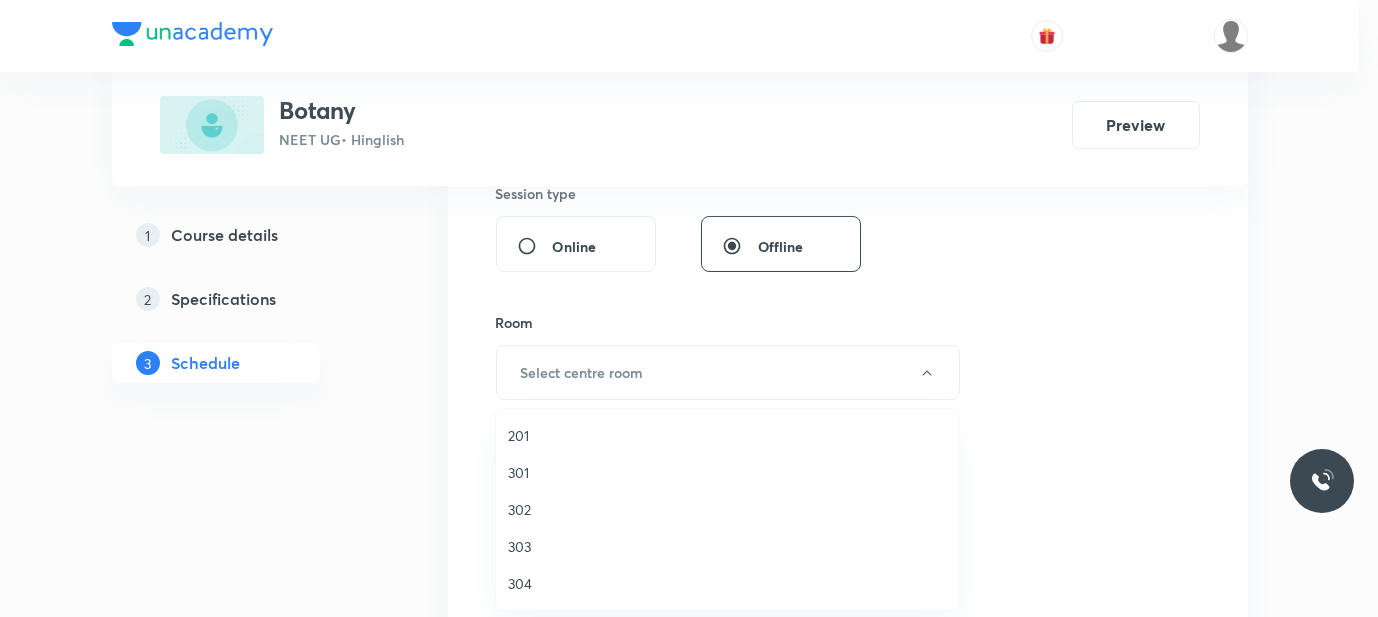 click on "301" at bounding box center (727, 472) 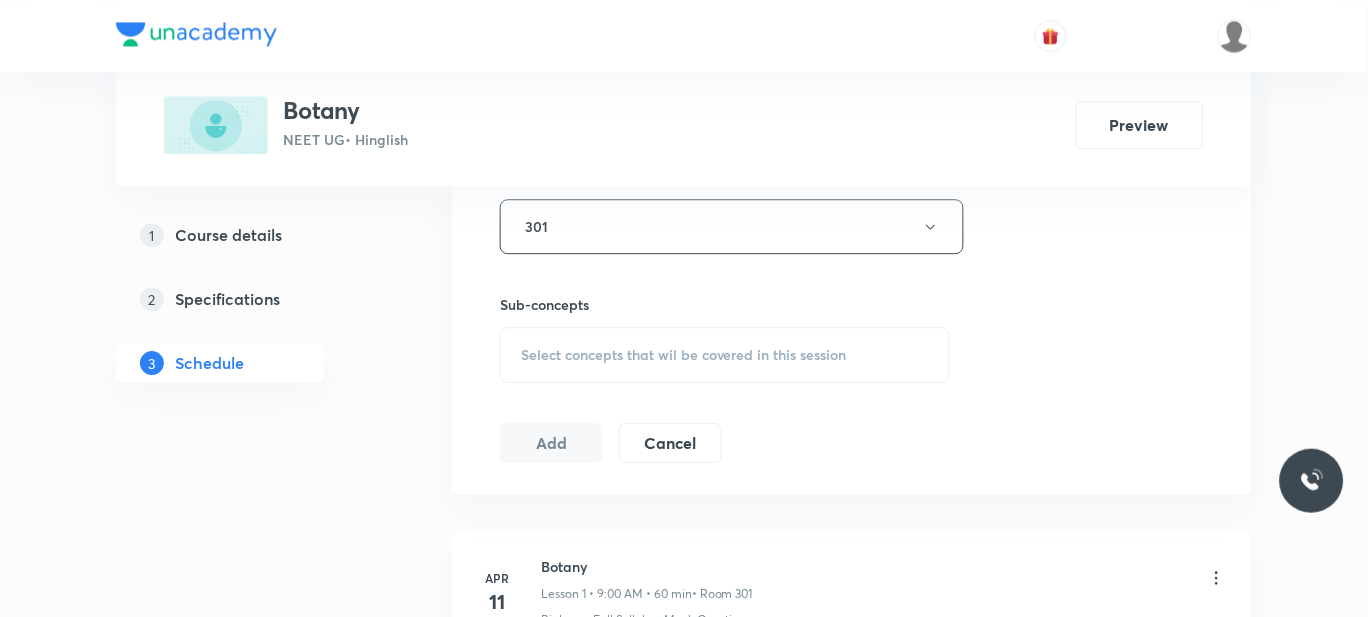 scroll, scrollTop: 910, scrollLeft: 0, axis: vertical 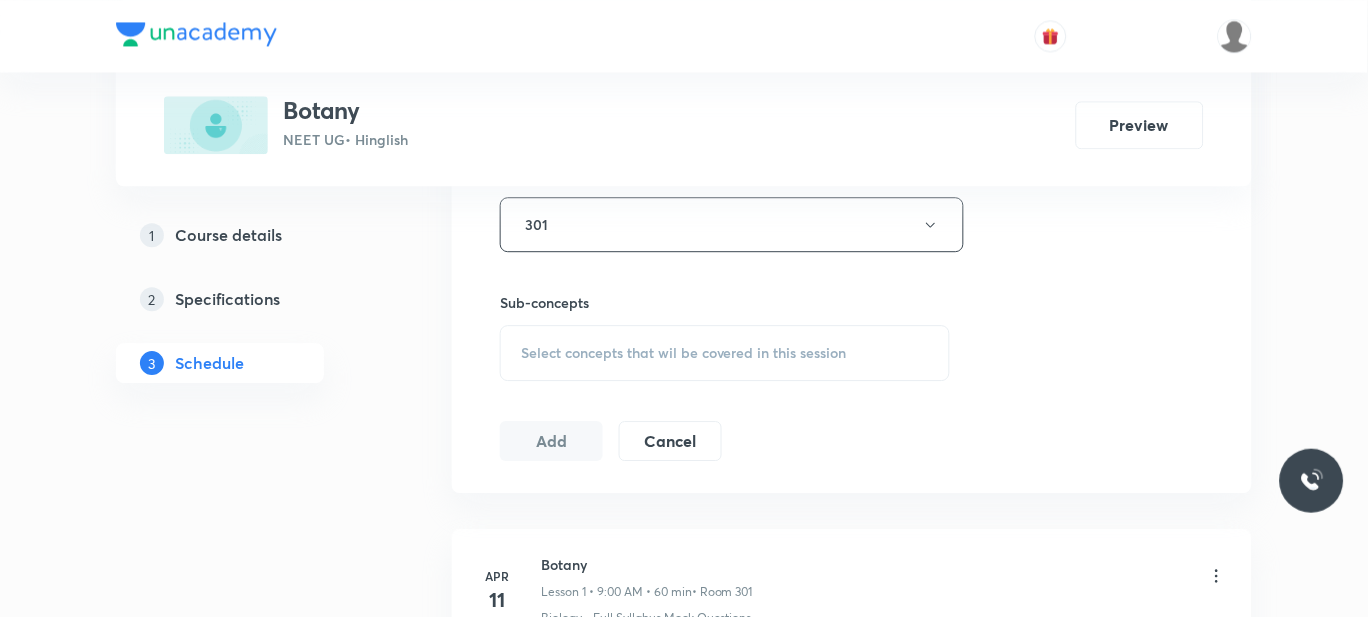 click on "Select concepts that wil be covered in this session" at bounding box center [725, 353] 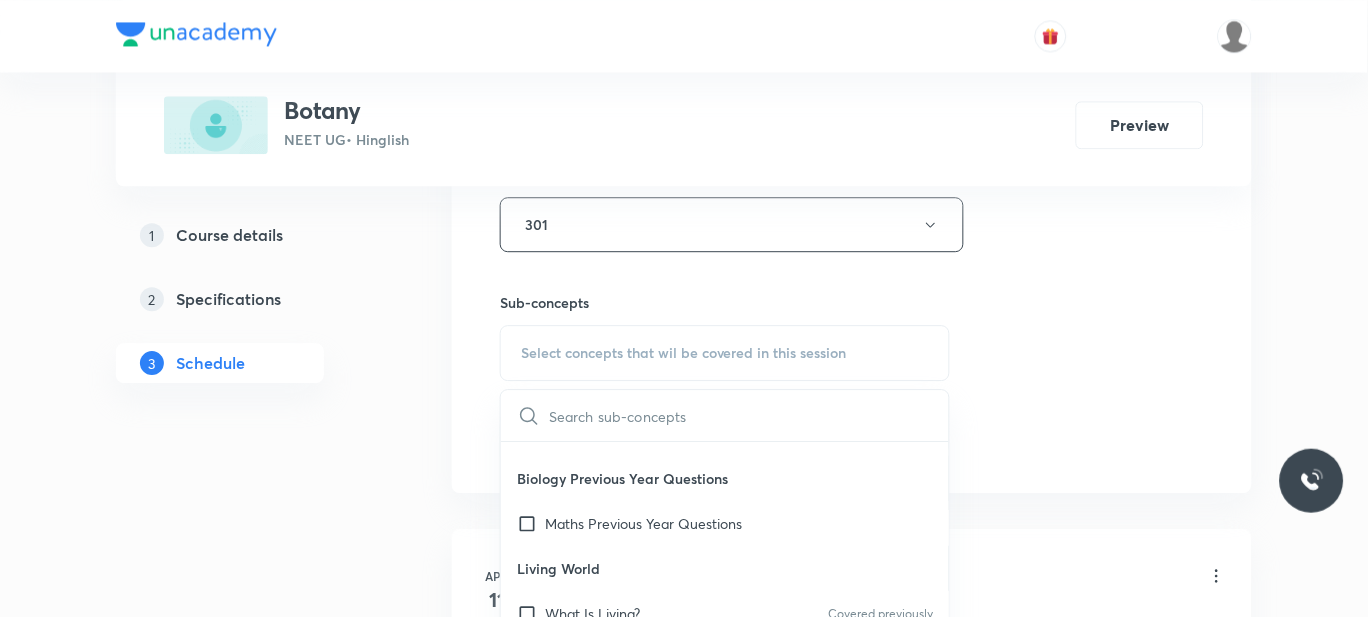 scroll, scrollTop: 352, scrollLeft: 0, axis: vertical 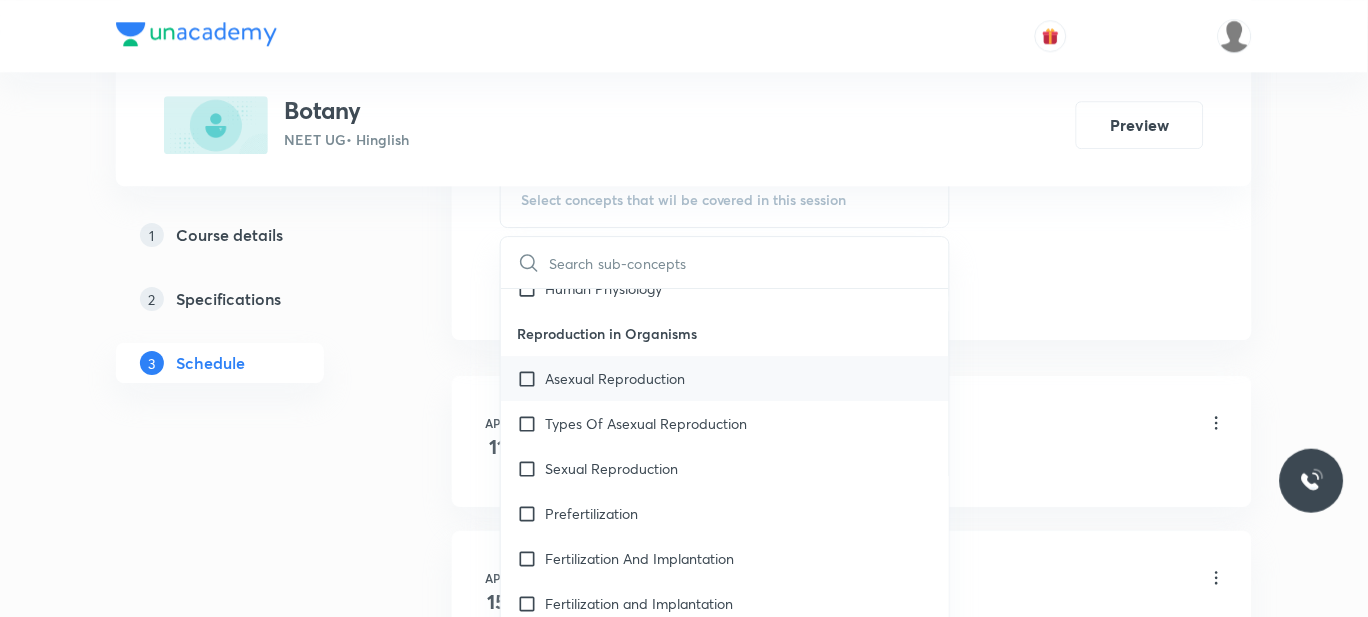 click on "Asexual Reproduction" at bounding box center [725, 378] 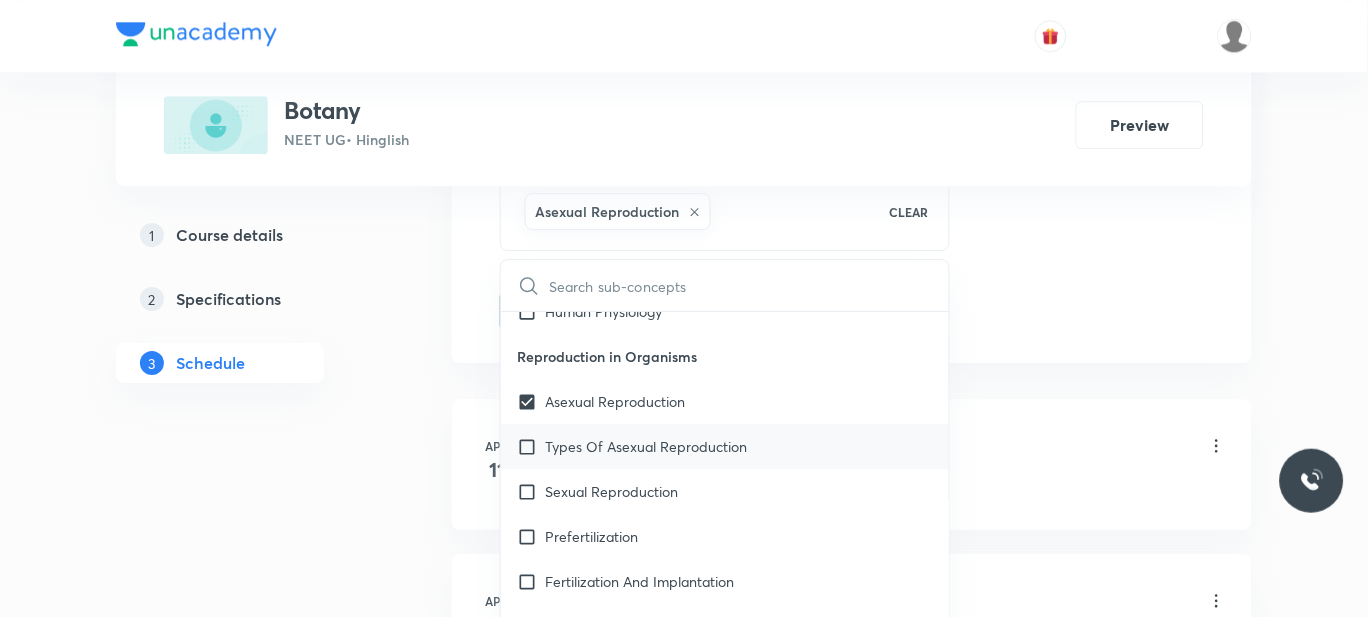 click on "Types Of Asexual Reproduction" at bounding box center [646, 446] 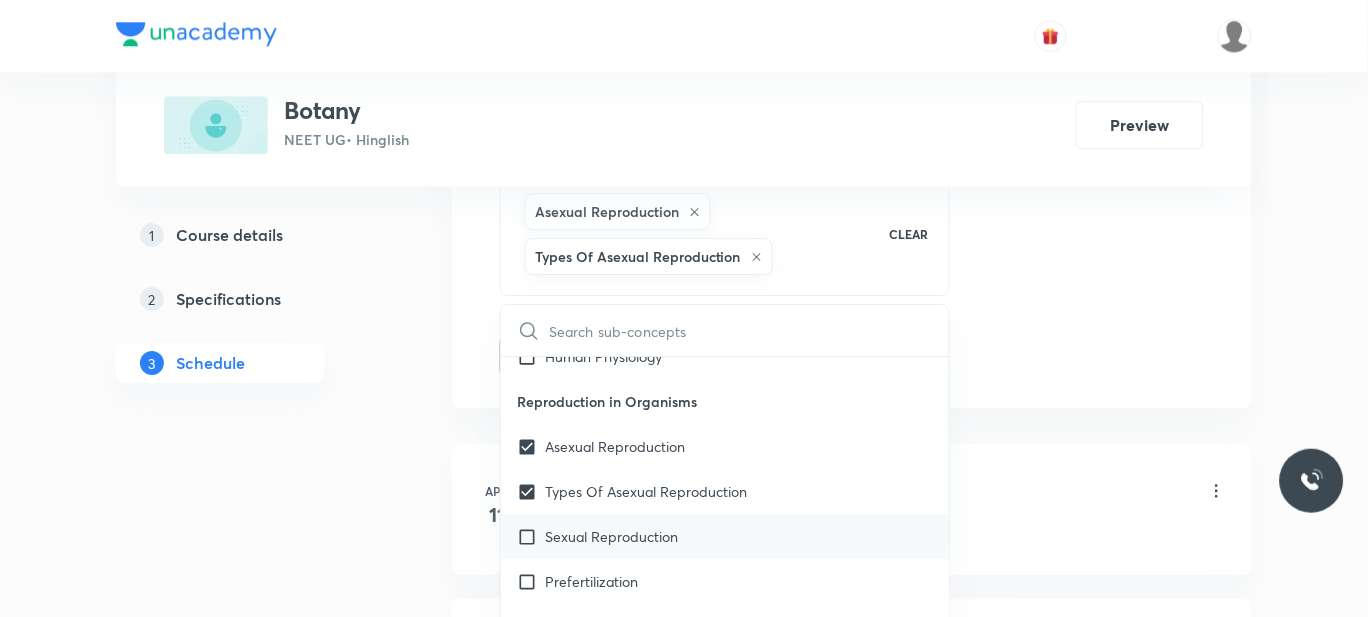 click on "Sexual Reproduction" at bounding box center (611, 536) 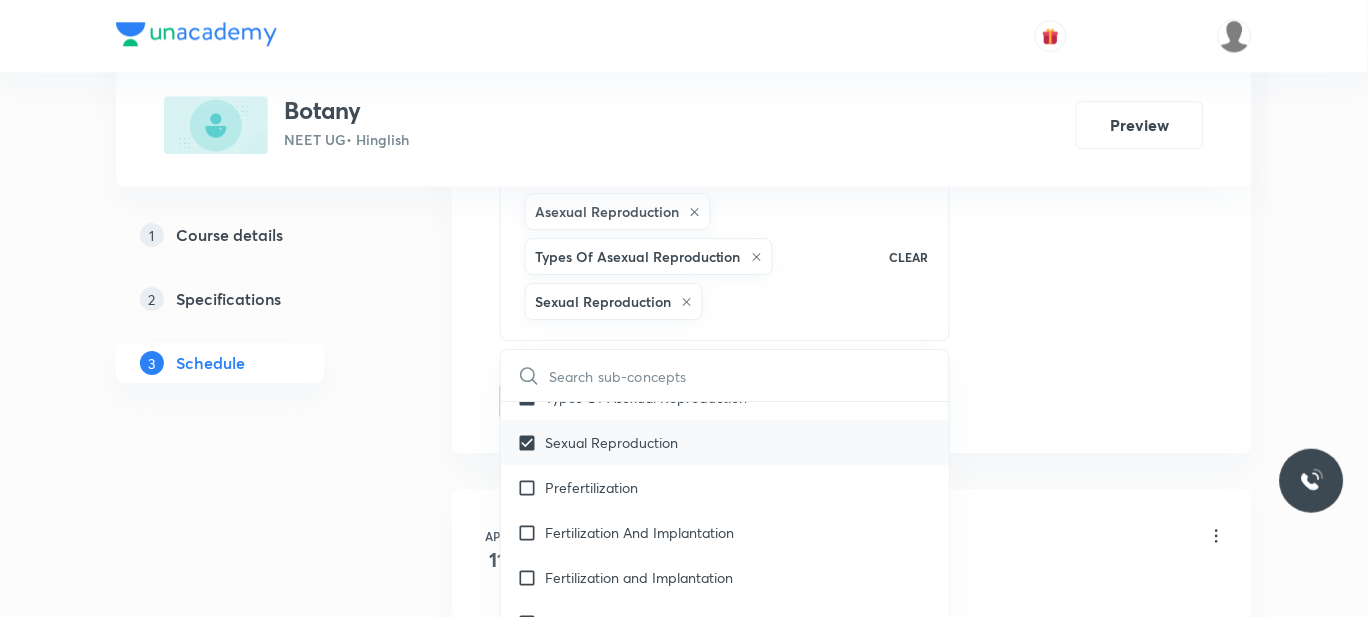 scroll, scrollTop: 11392, scrollLeft: 0, axis: vertical 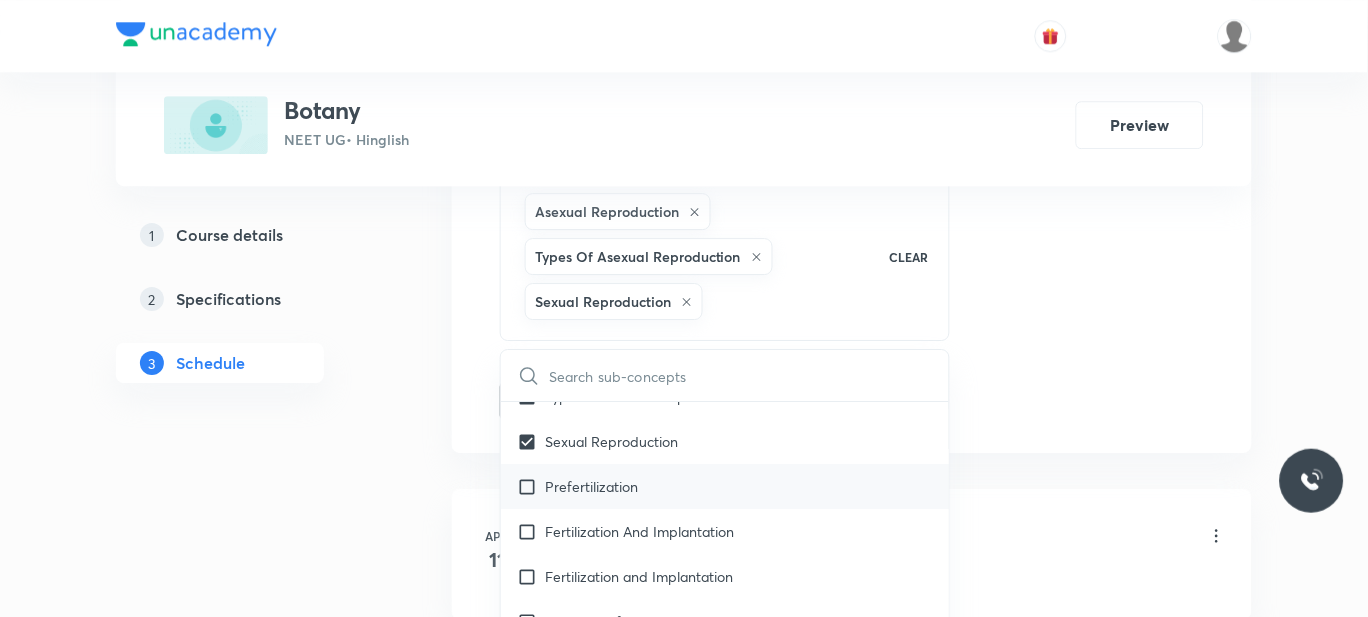 click on "Prefertilization" at bounding box center (591, 486) 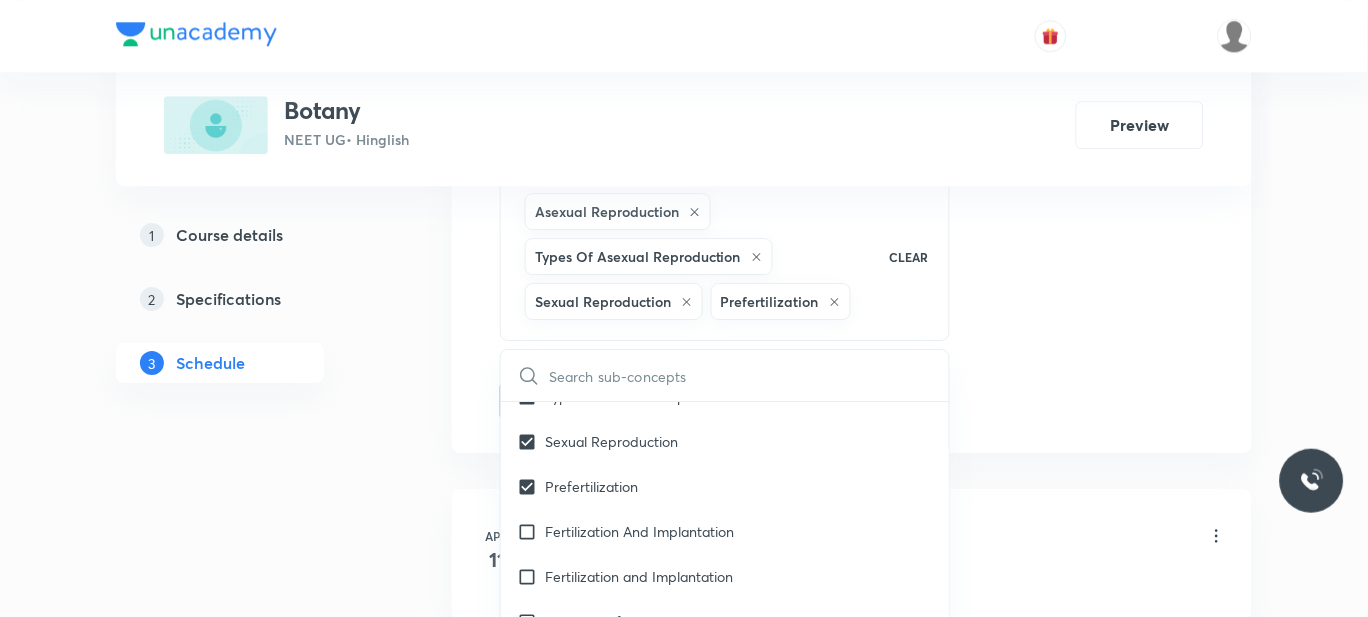 click on "1 Course details 2 Specifications 3 Schedule" at bounding box center [252, 311] 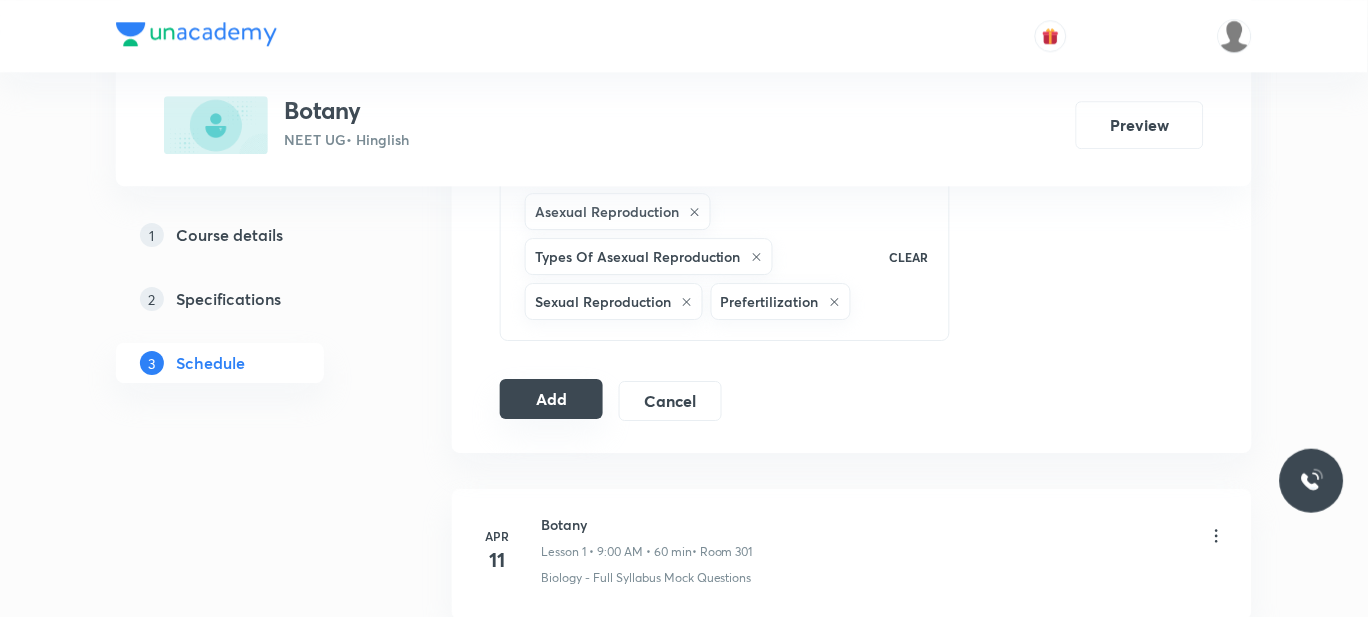 click on "Add" at bounding box center [551, 399] 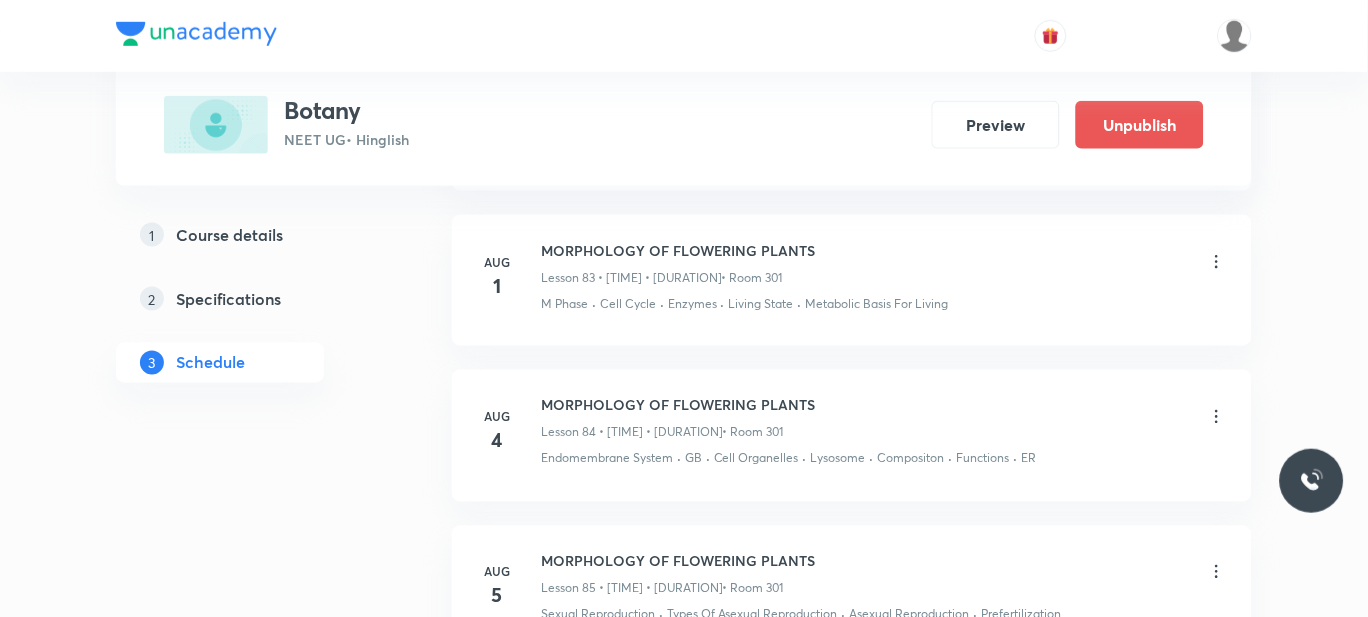 scroll, scrollTop: 13572, scrollLeft: 0, axis: vertical 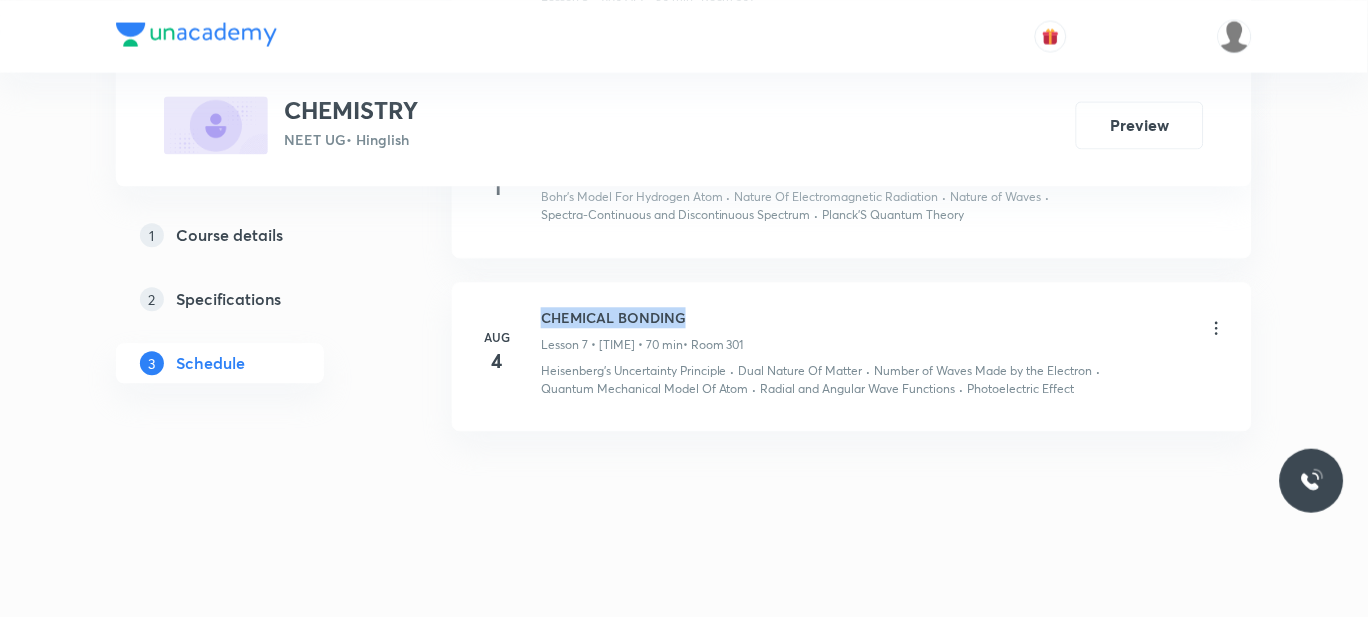drag, startPoint x: 700, startPoint y: 312, endPoint x: 542, endPoint y: 297, distance: 158.71043 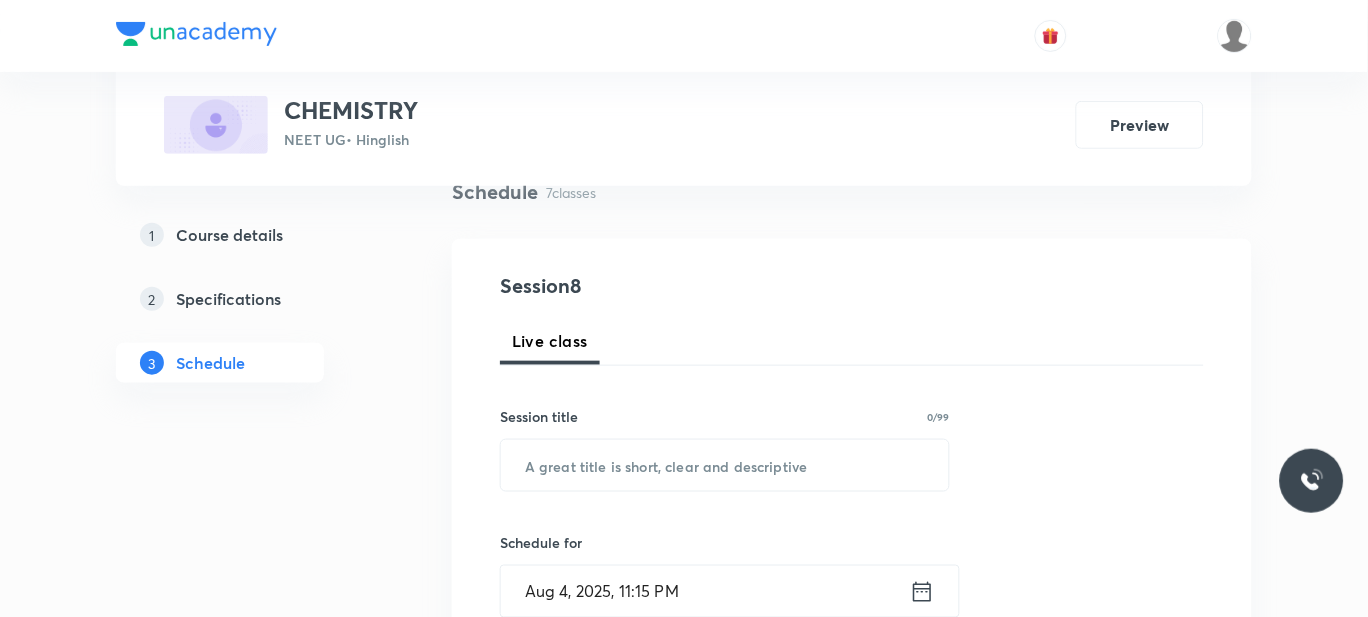 scroll, scrollTop: 199, scrollLeft: 0, axis: vertical 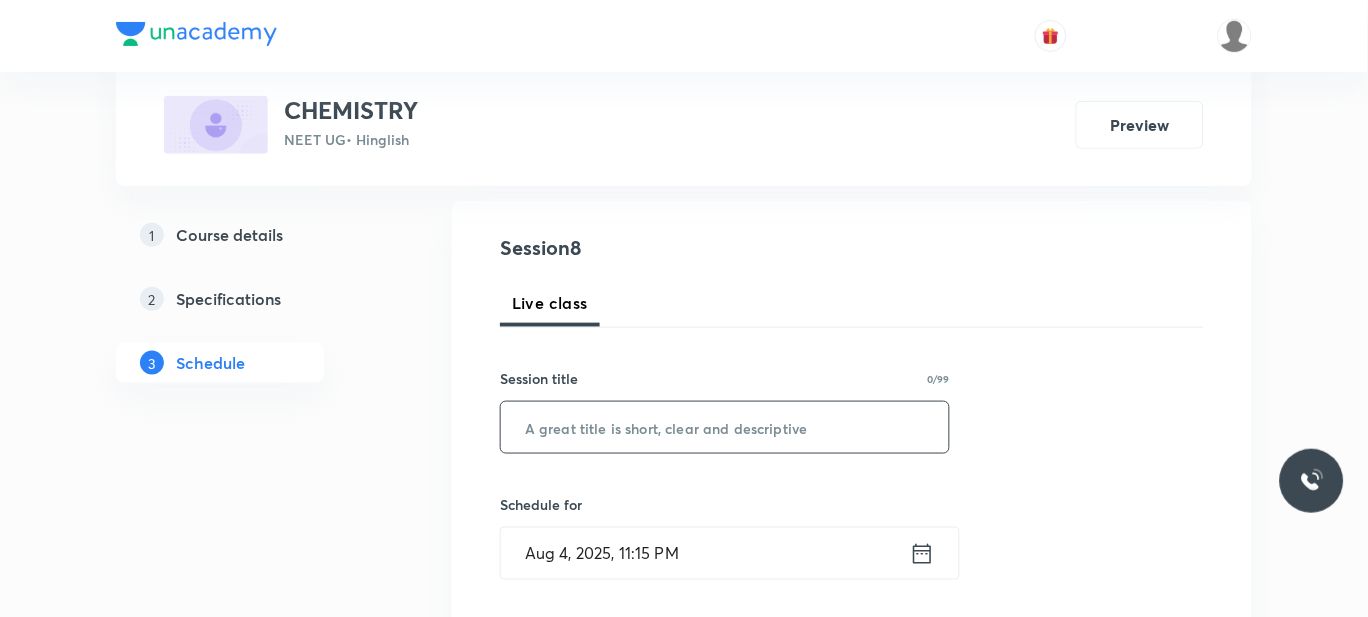 click at bounding box center [725, 427] 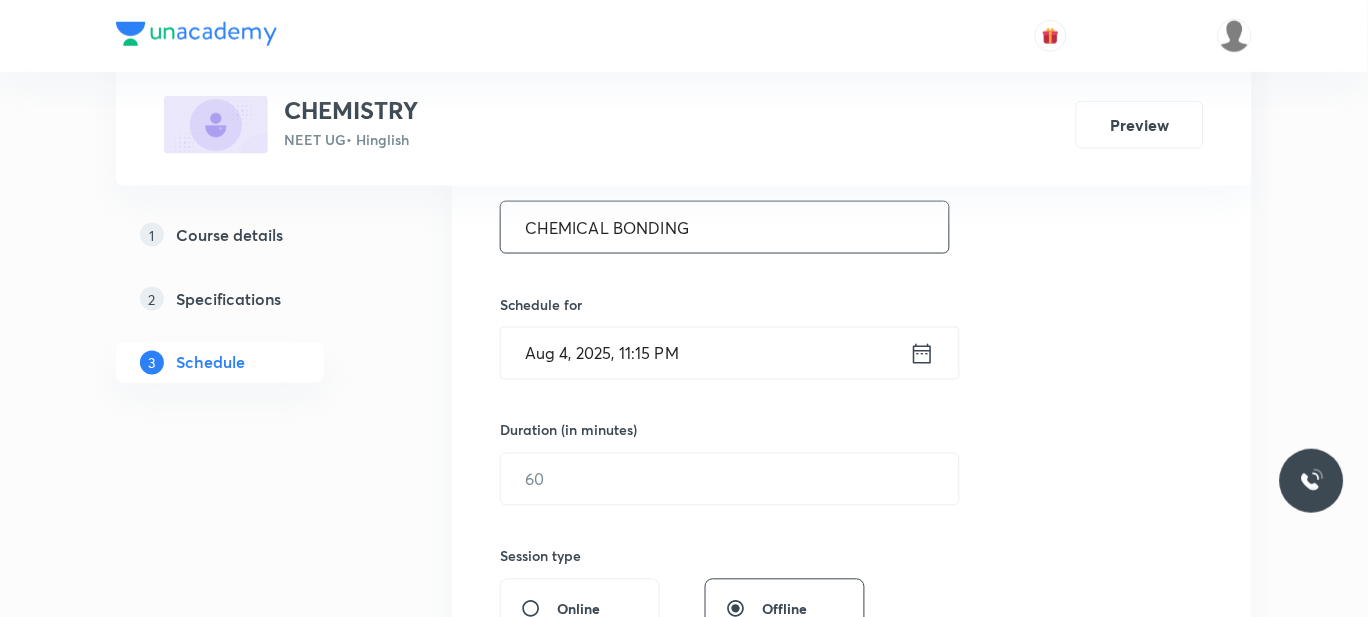 scroll, scrollTop: 400, scrollLeft: 0, axis: vertical 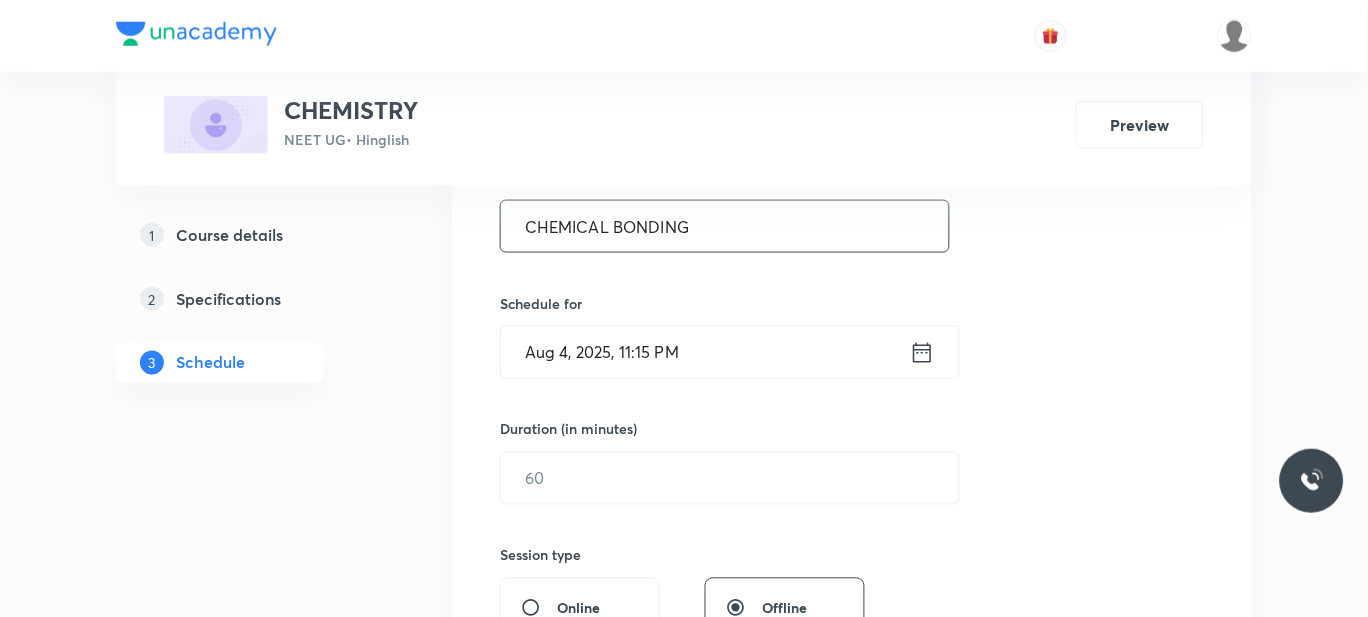 type on "CHEMICAL BONDING" 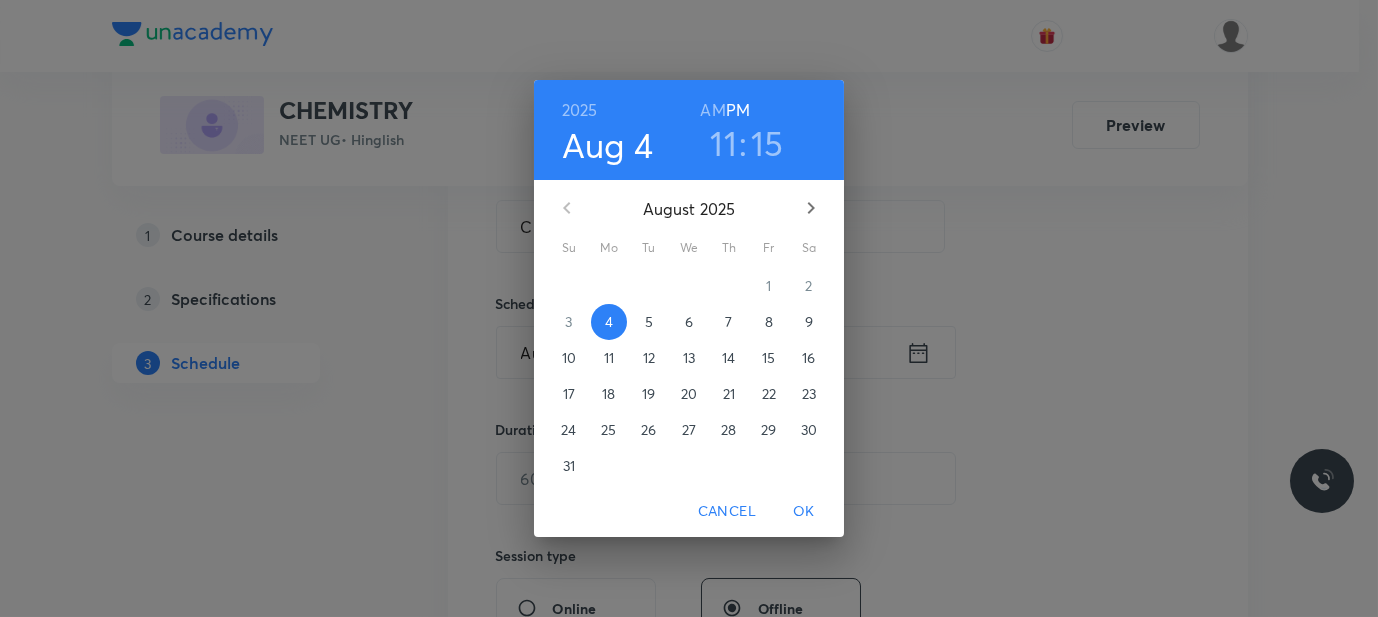 click on "5" at bounding box center [649, 322] 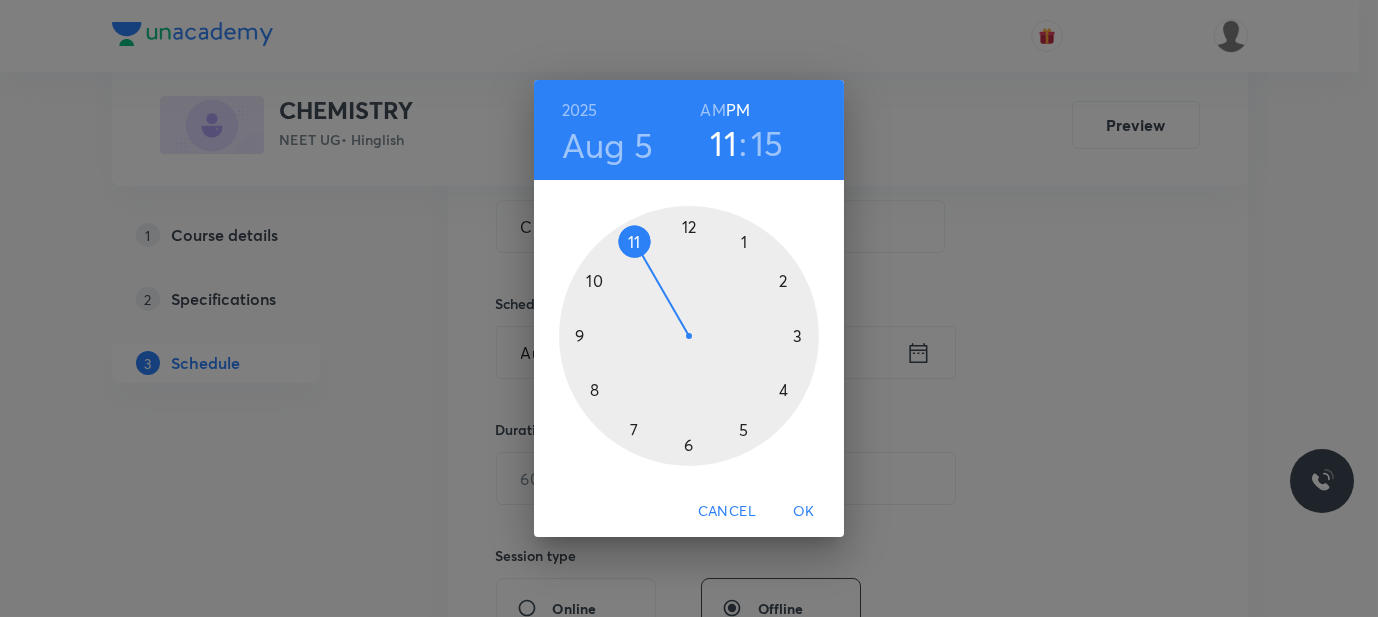 click on "AM" at bounding box center (712, 110) 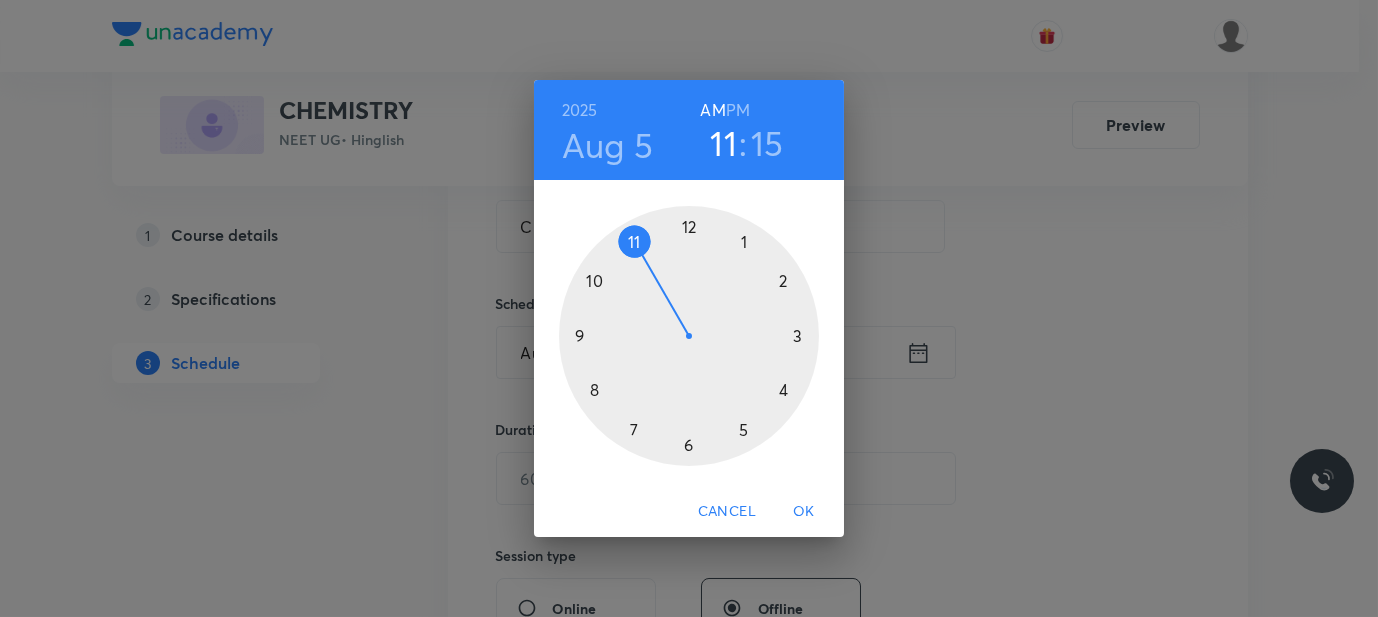 click on "PM" at bounding box center [738, 110] 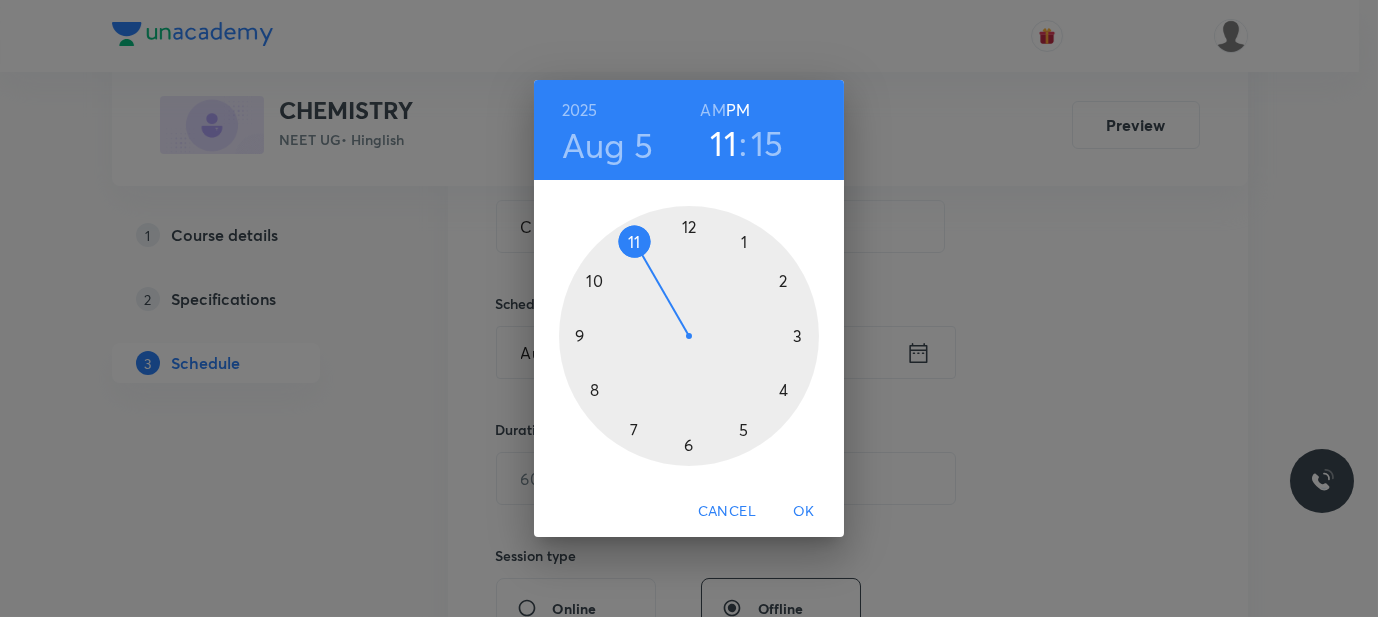 click at bounding box center [689, 336] 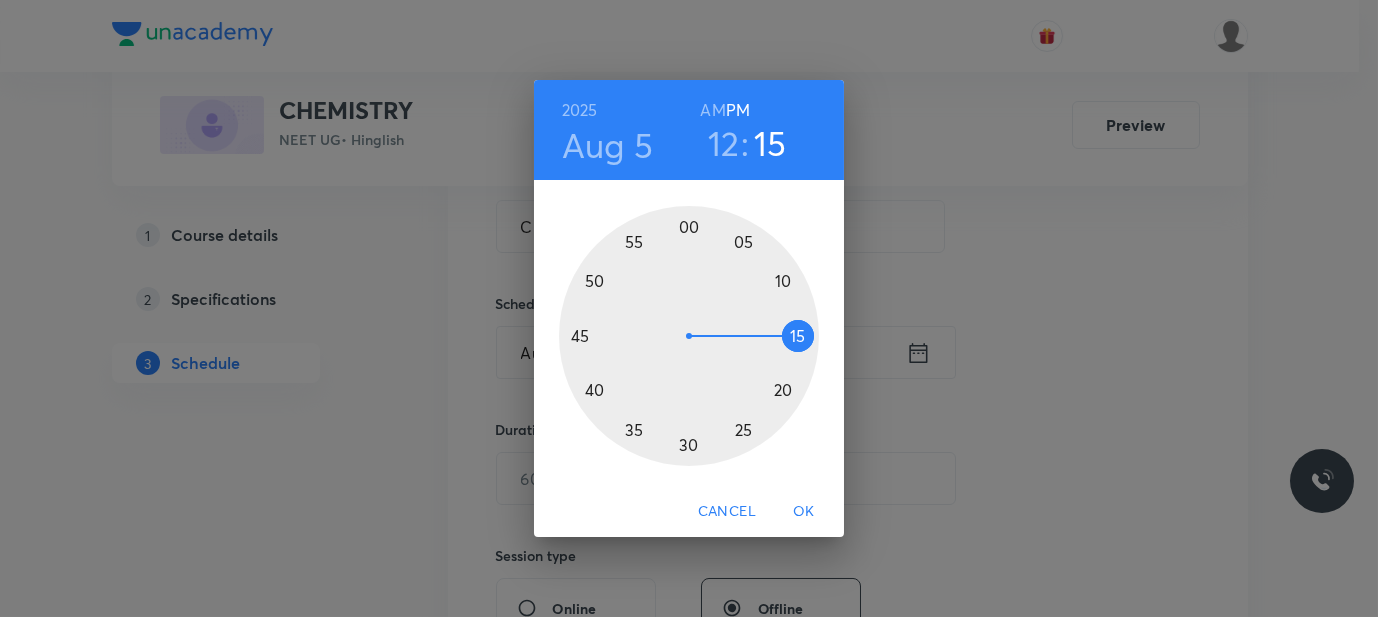click at bounding box center (689, 336) 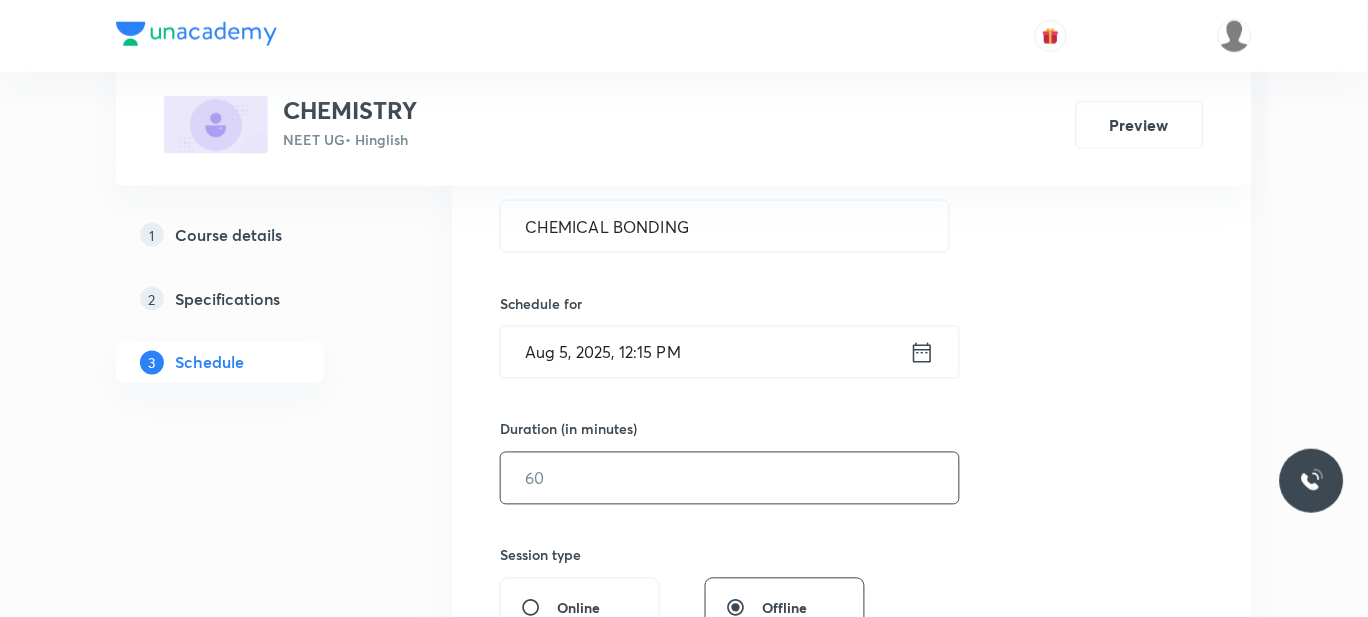 click at bounding box center (730, 478) 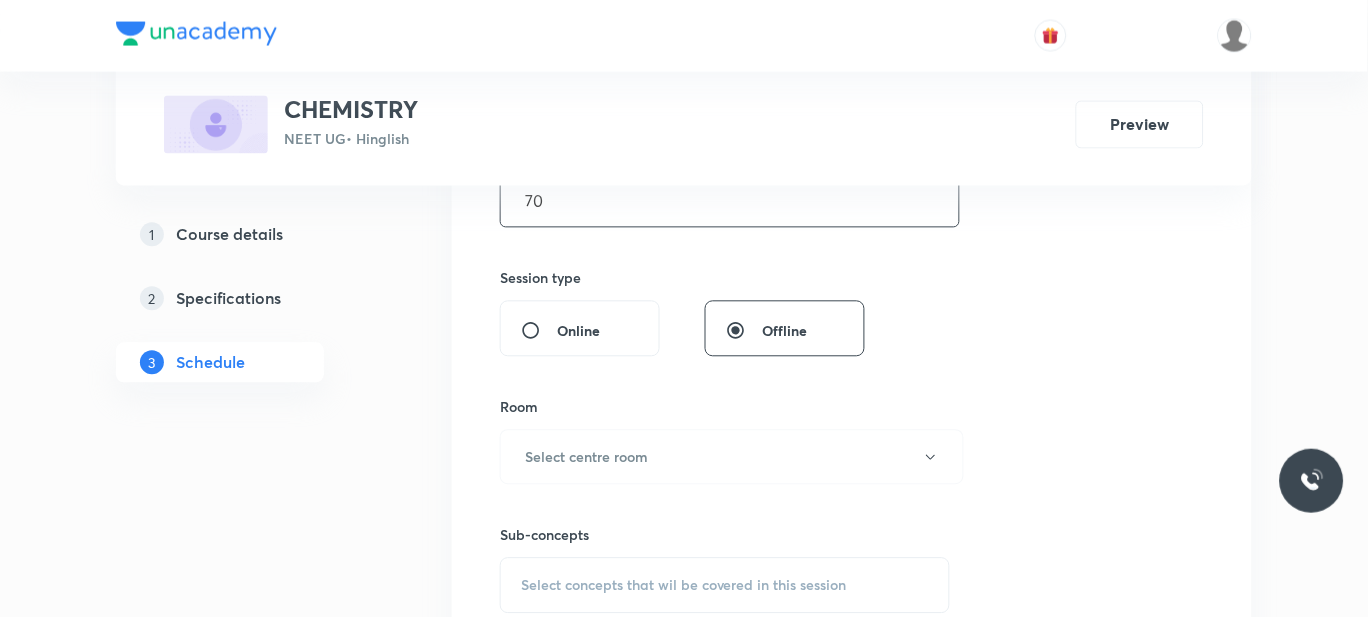 scroll, scrollTop: 703, scrollLeft: 0, axis: vertical 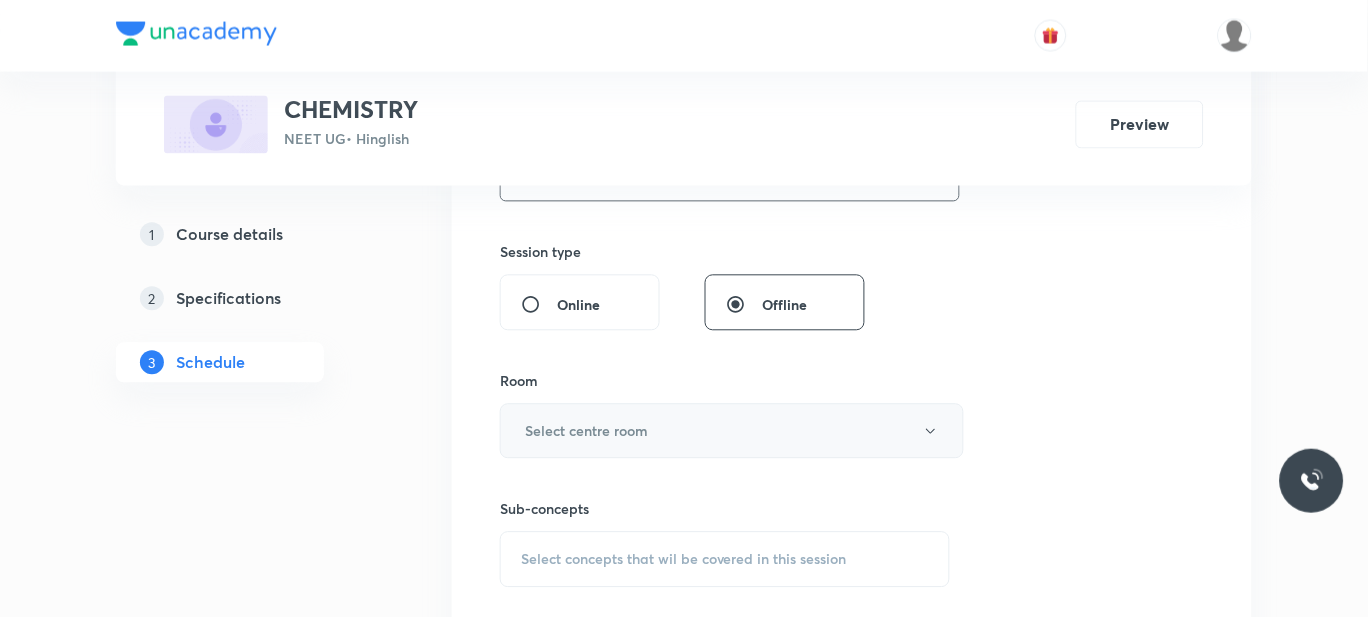 type on "70" 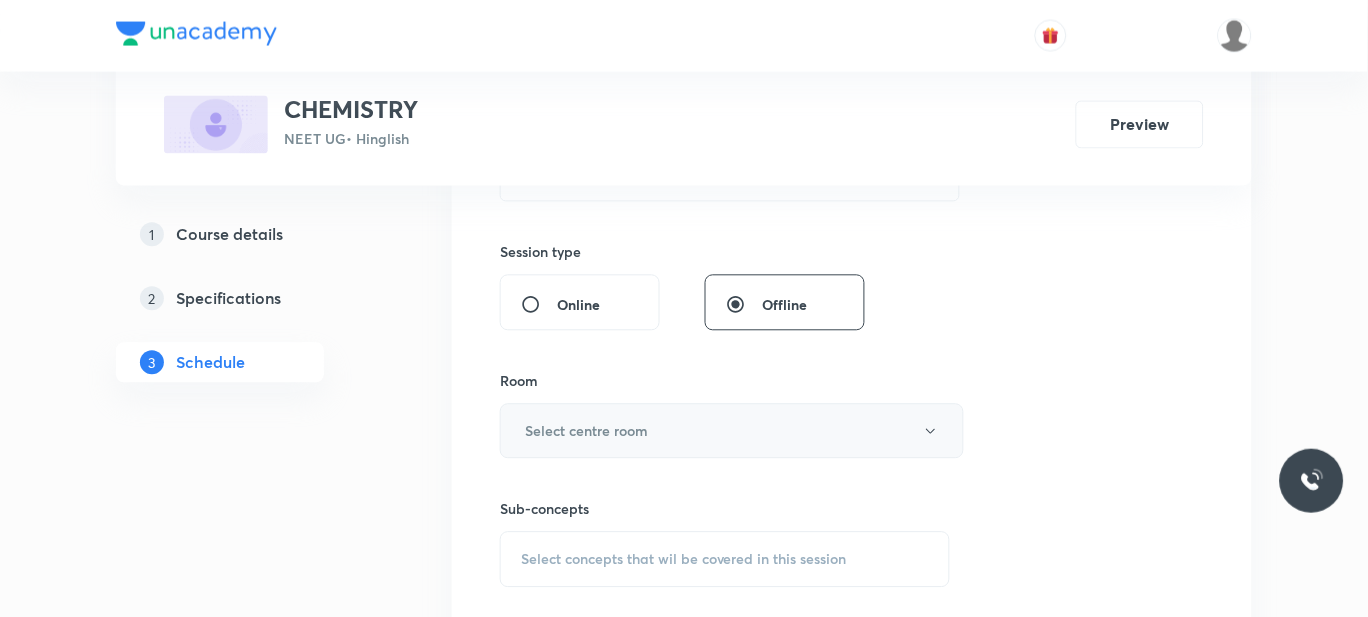 click on "Select centre room" at bounding box center [586, 431] 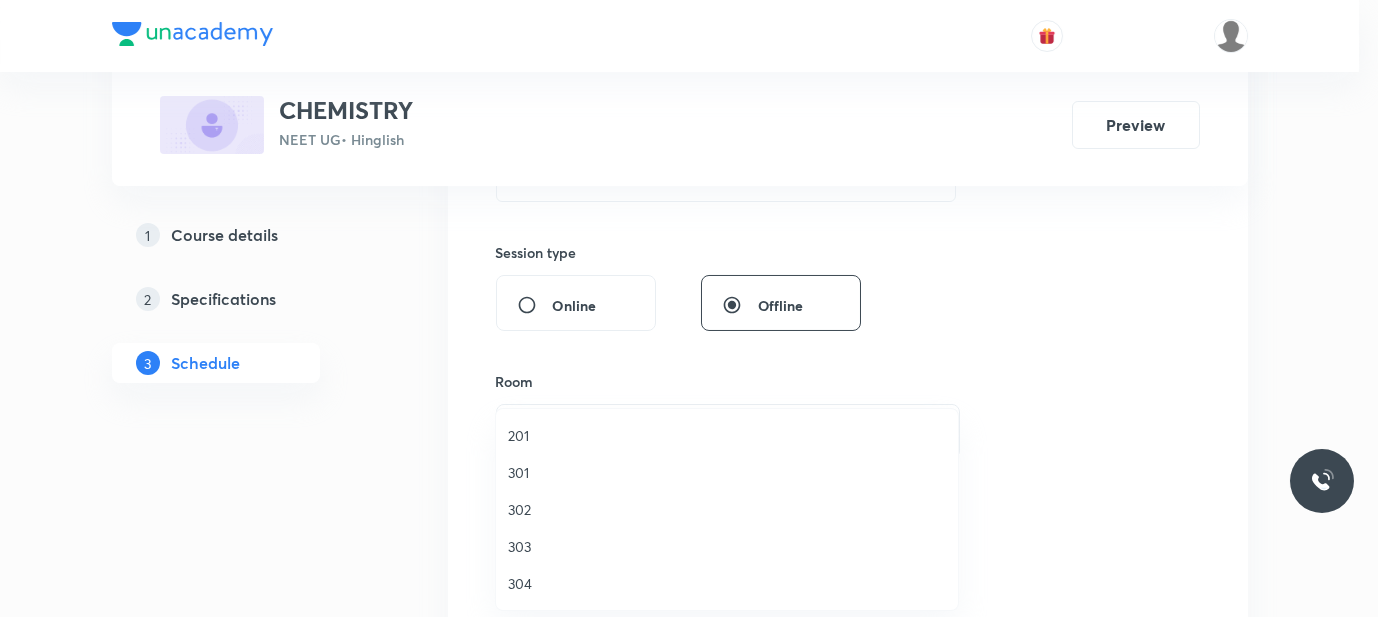 click on "301" at bounding box center (727, 472) 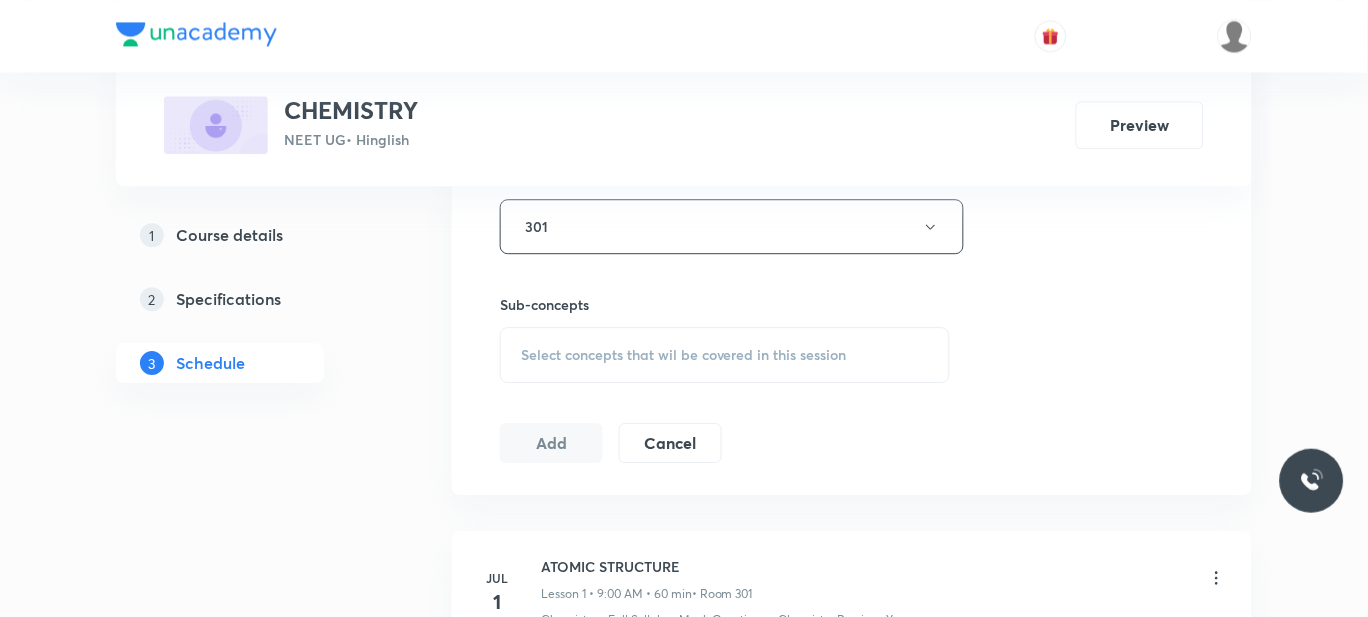 scroll, scrollTop: 911, scrollLeft: 0, axis: vertical 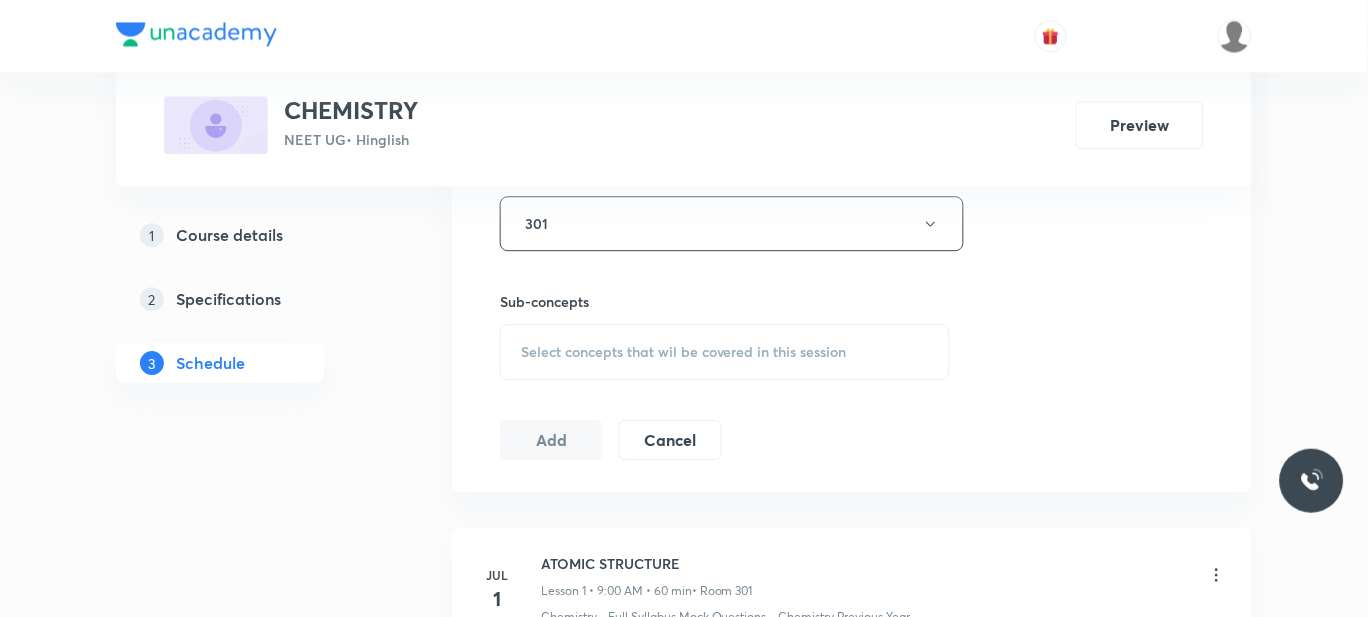 click on "Select concepts that wil be covered in this session" at bounding box center (684, 352) 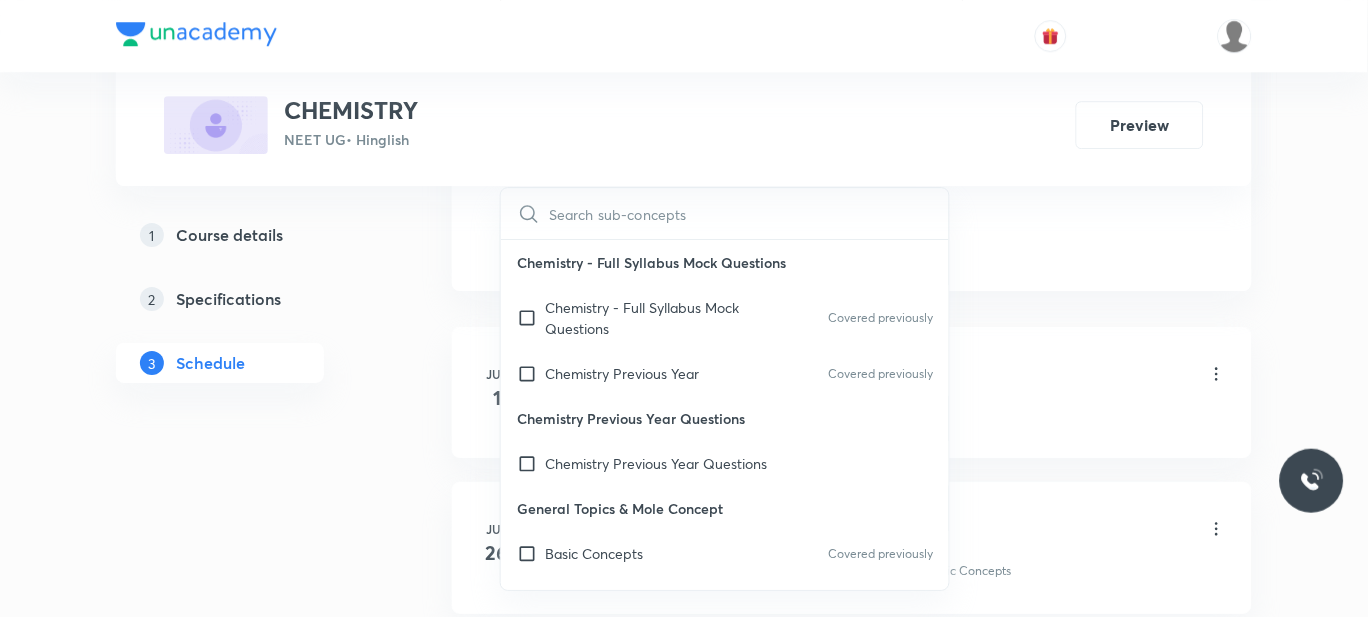 scroll, scrollTop: 1110, scrollLeft: 0, axis: vertical 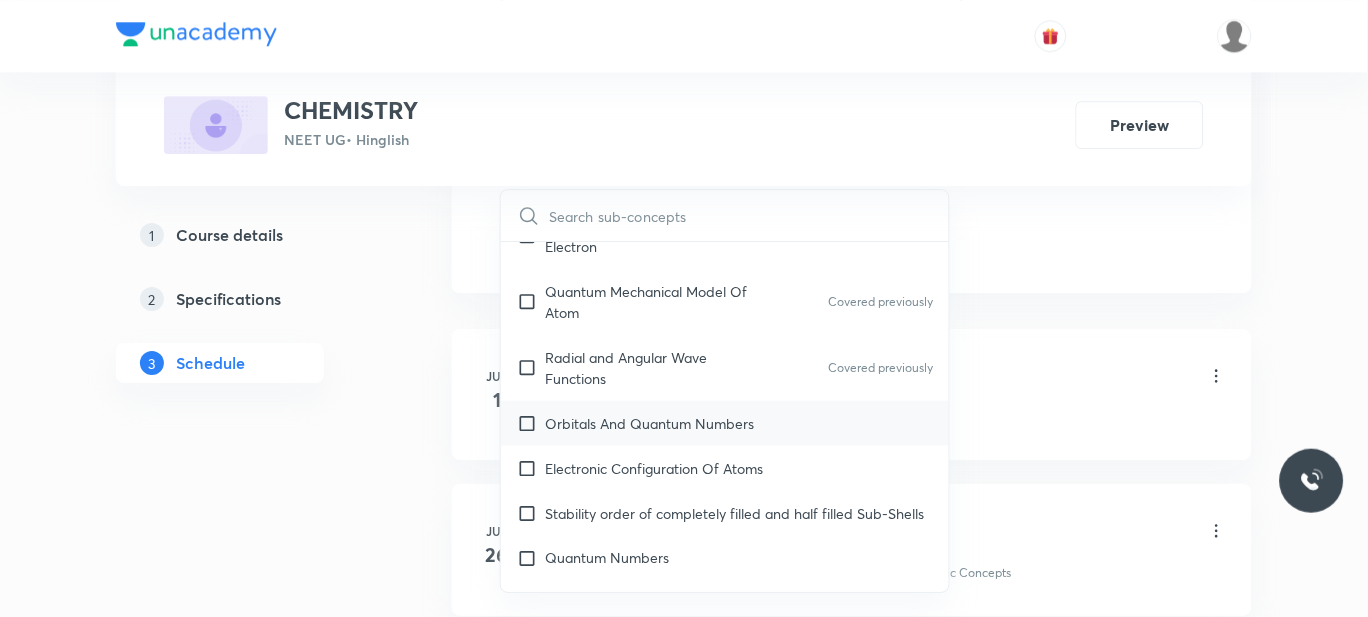 click on "Orbitals And Quantum Numbers" at bounding box center [649, 423] 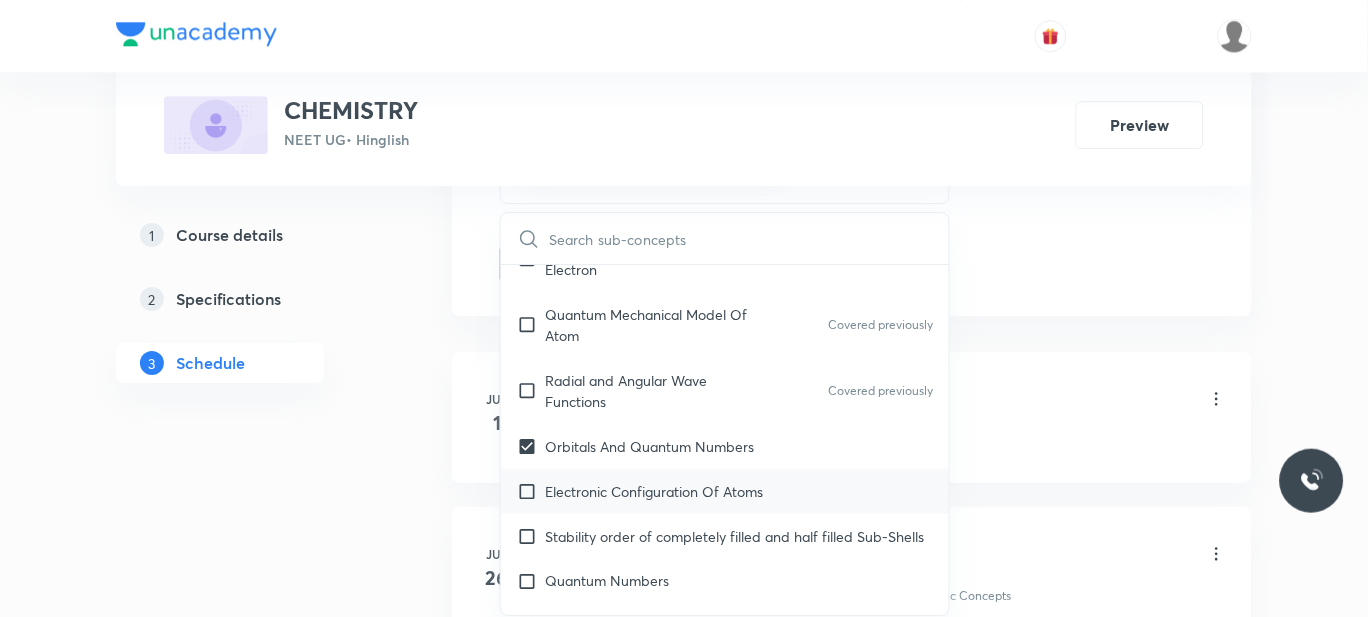 click on "Electronic Configuration Of Atoms" at bounding box center [654, 491] 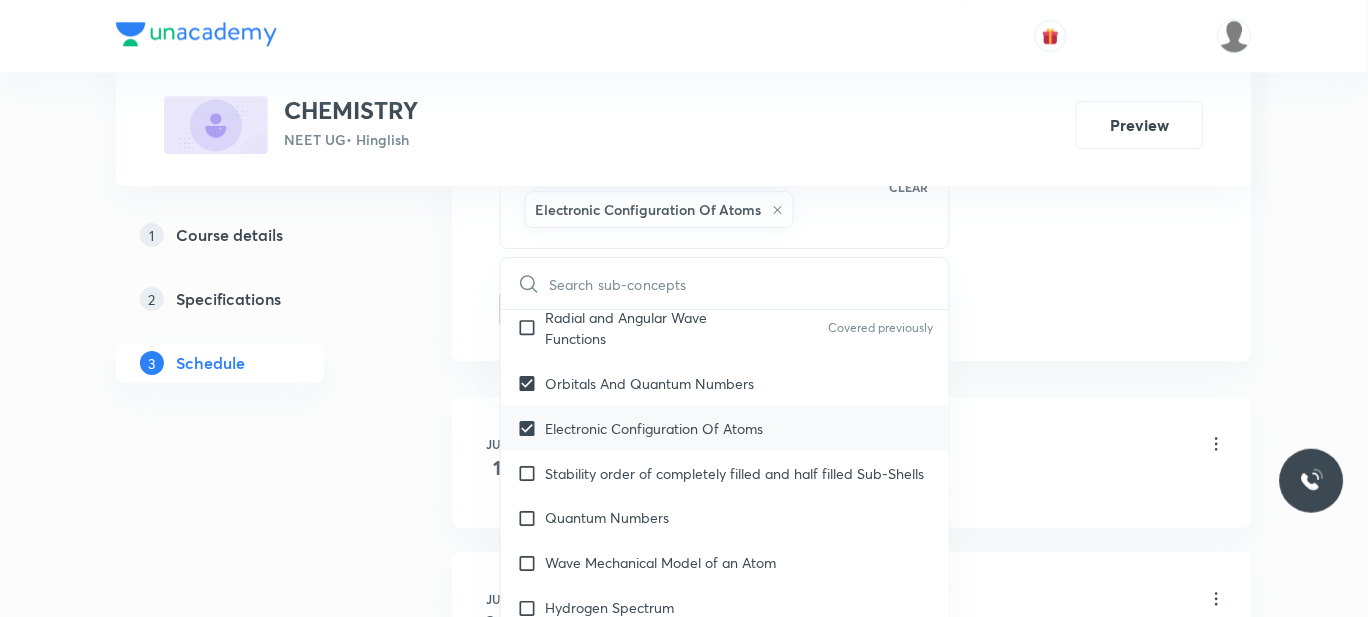 scroll, scrollTop: 1948, scrollLeft: 0, axis: vertical 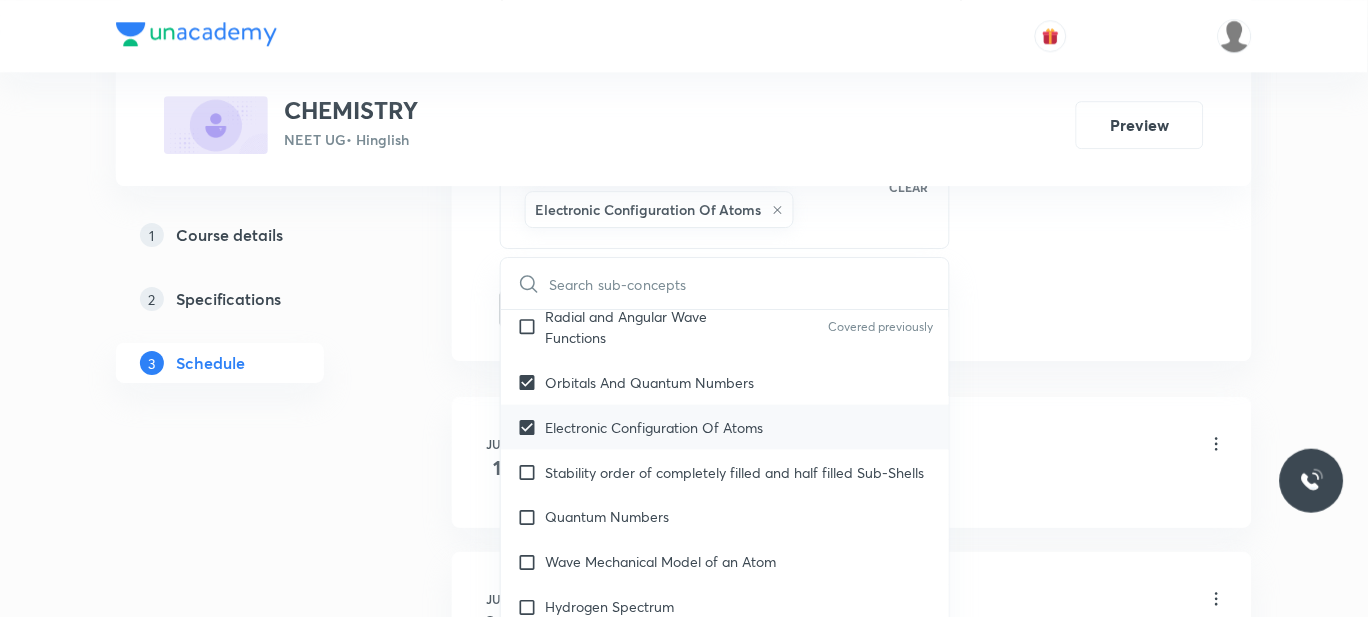 click on "Stability order of completely filled and half filled Sub-Shells" at bounding box center [734, 472] 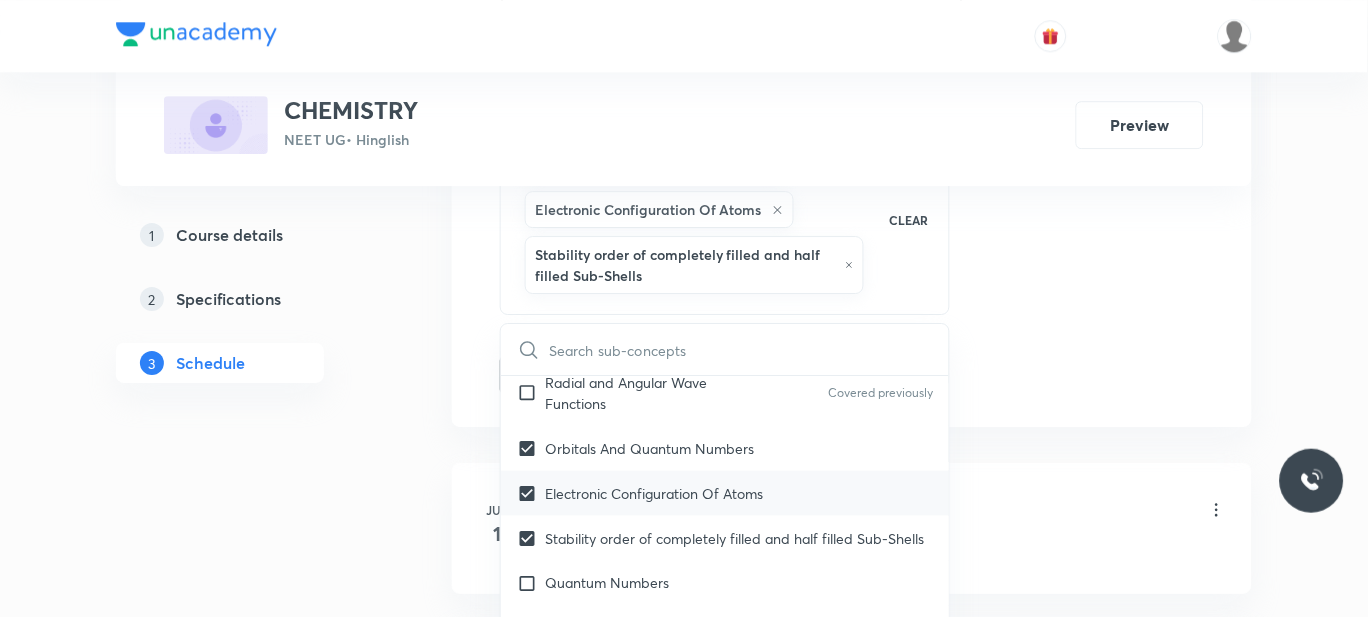 checkbox on "true" 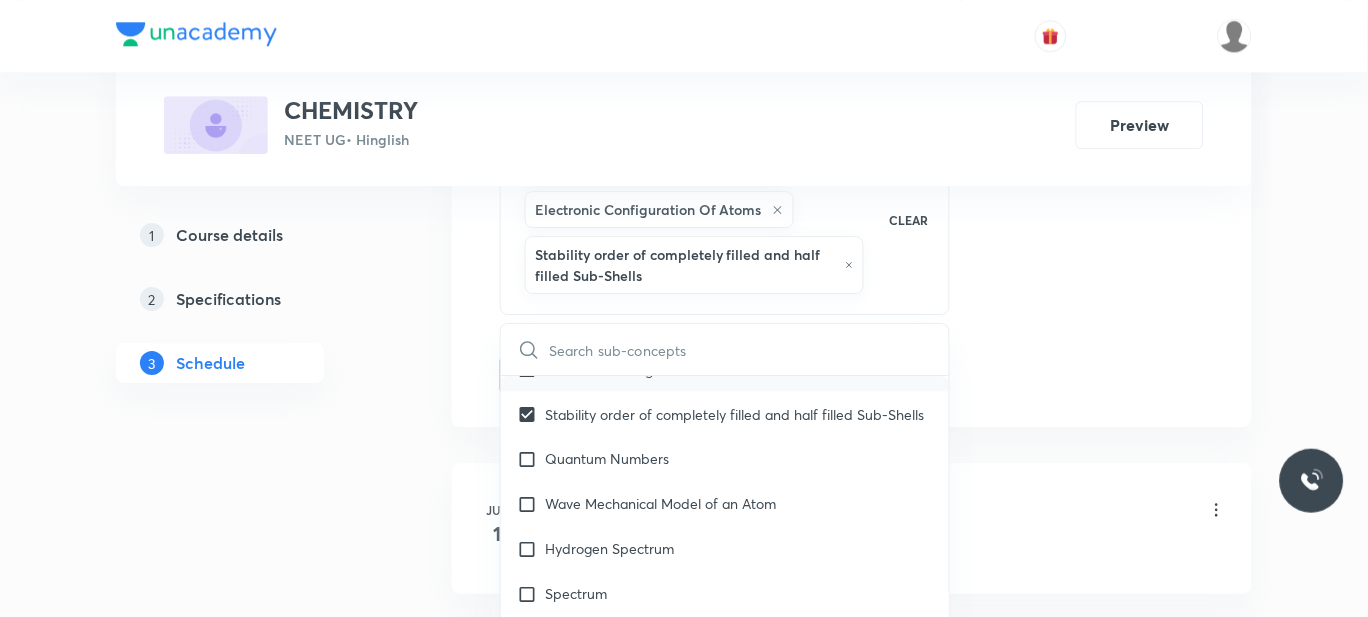 click on "Quantum Numbers" at bounding box center [607, 459] 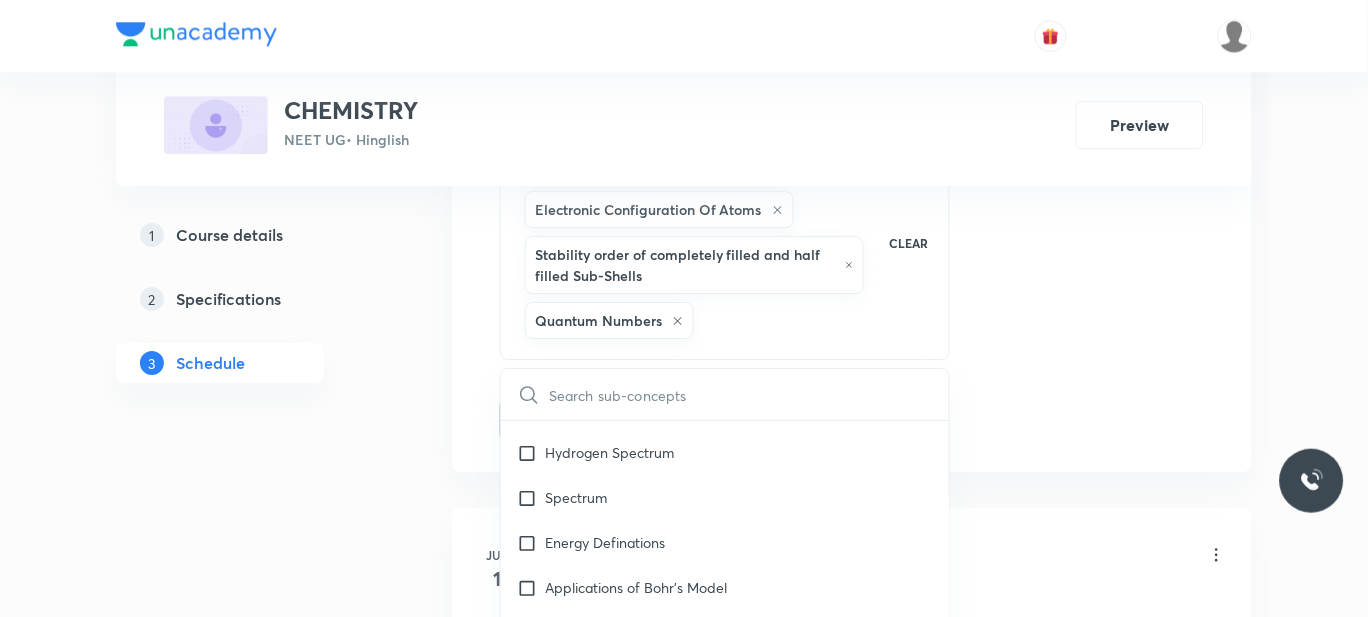 scroll, scrollTop: 2117, scrollLeft: 0, axis: vertical 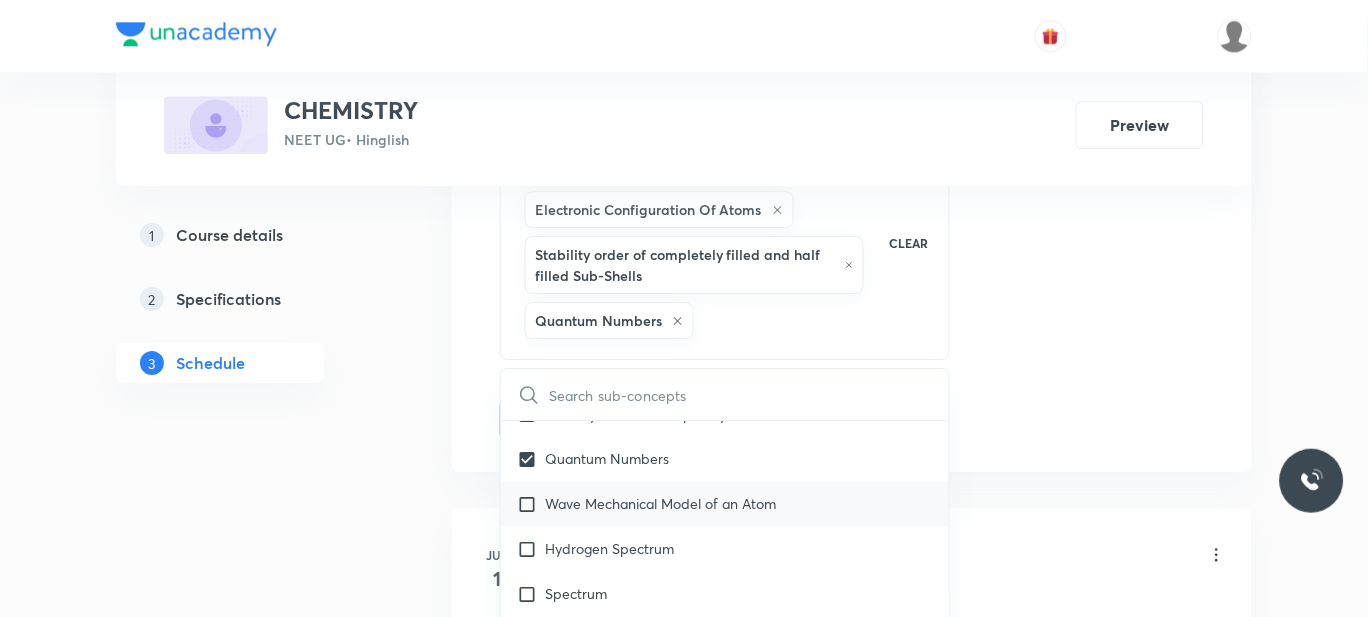 click on "Wave Mechanical Model of an Atom" at bounding box center [660, 504] 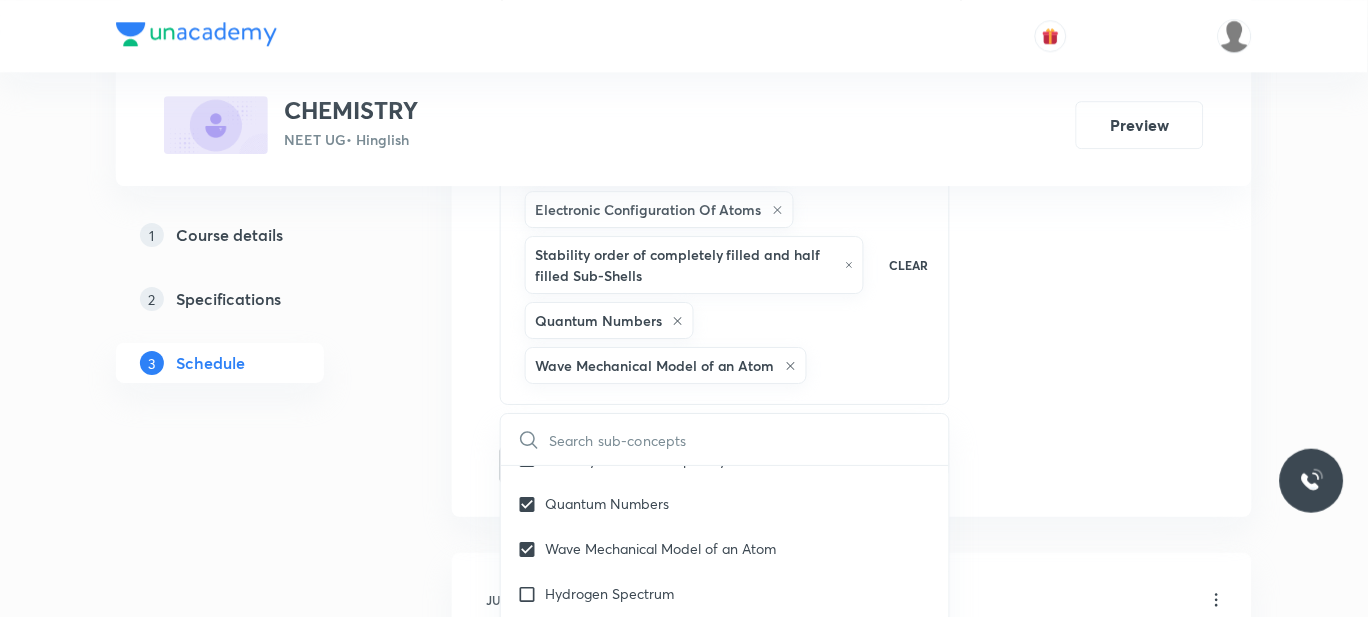 click on "Plus Courses CHEMISTRY NEET UG  • Hinglish Preview 1 Course details 2 Specifications 3 Schedule Schedule 7  classes Session  8 Live class Session title 16/99 CHEMICAL BONDING ​ Schedule for Aug 5, 2025, 12:15 PM ​ Duration (in minutes) 70 ​   Session type Online Offline Room 301 Sub-concepts Orbitals And Quantum Numbers Electronic Configuration Of Atoms Stability order of completely filled and half filled Sub-Shells Quantum Numbers Wave Mechanical Model of an Atom CLEAR ​ Chemistry - Full Syllabus Mock Questions Chemistry - Full Syllabus Mock Questions Covered previously Chemistry Previous Year Covered previously Chemistry Previous Year Questions Chemistry Previous Year Questions General Topics & Mole Concept Basic Concepts Covered previously Mole – Basic Introduction Covered previously Percentage Composition Covered previously Stoichiometry Covered previously Principle of Atom Conservation (POAC) Covered previously Relation between Stoichiometric Quantities Covered previously Covered previously 1" at bounding box center [684, 431] 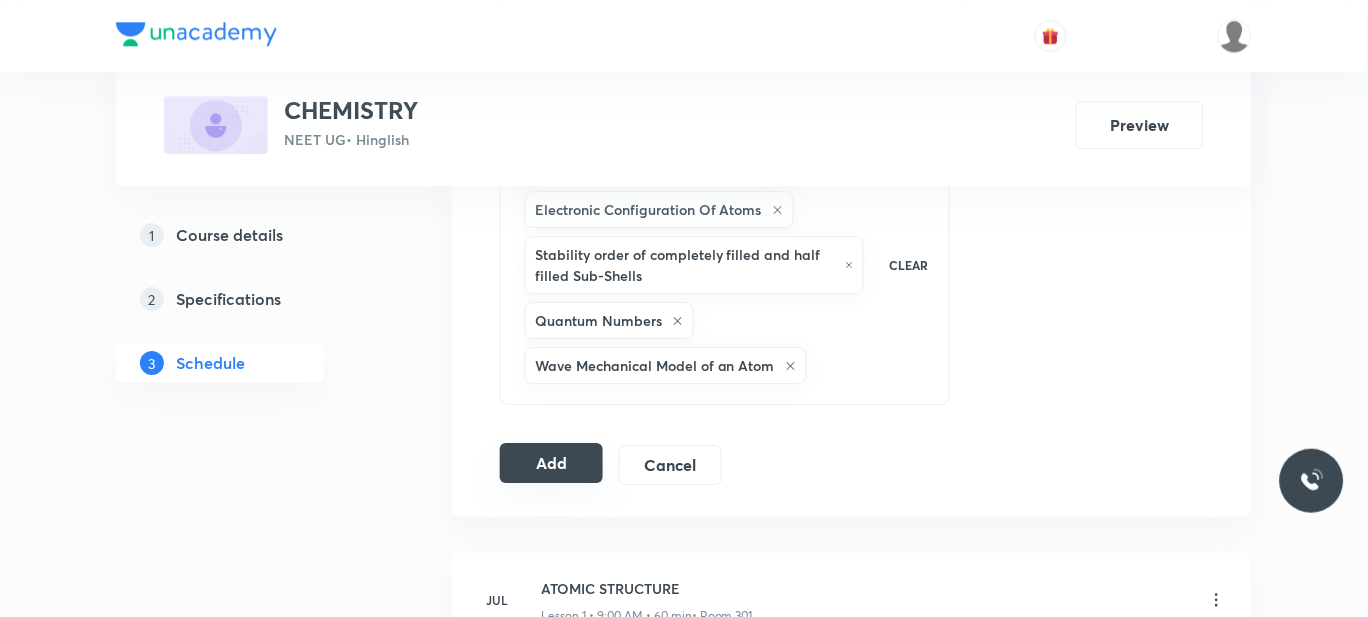 click on "Add" at bounding box center (551, 463) 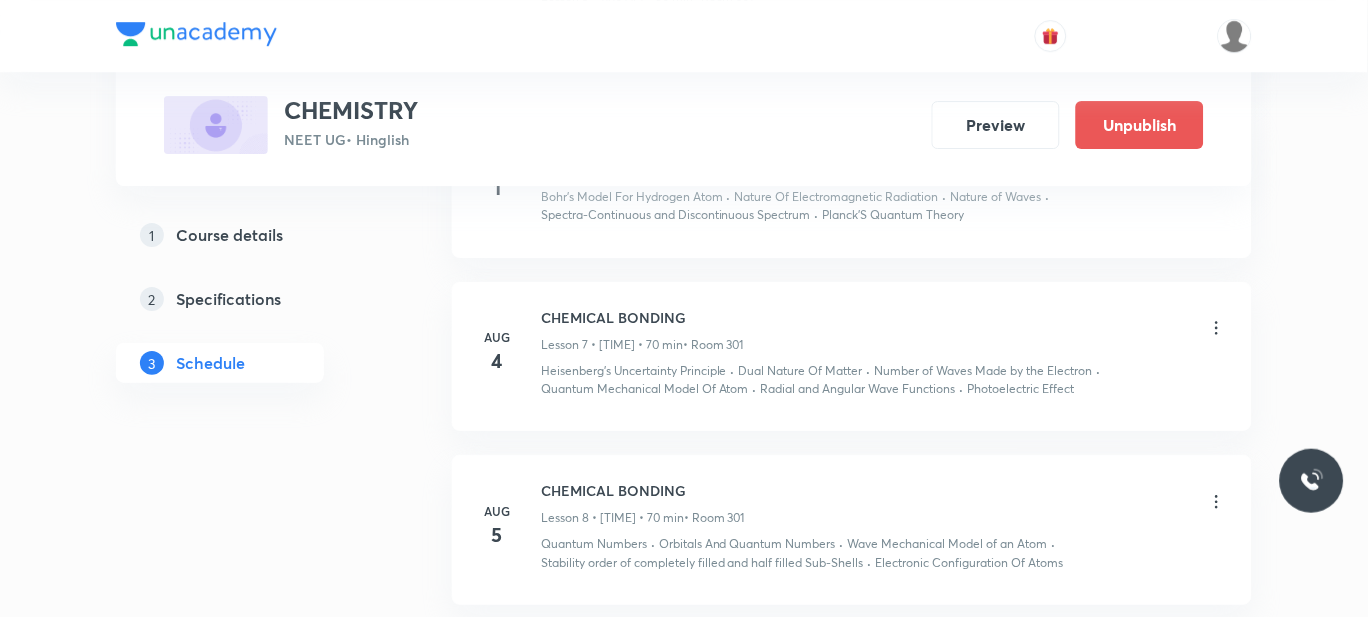 scroll, scrollTop: 1418, scrollLeft: 0, axis: vertical 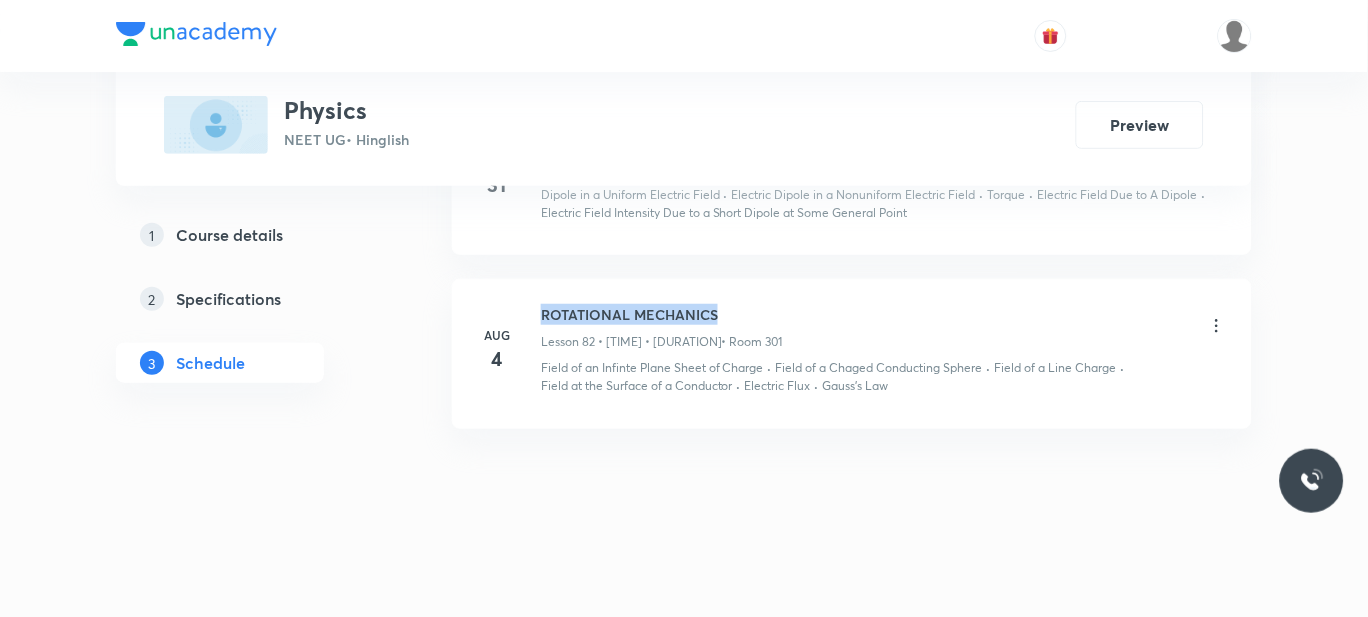 drag, startPoint x: 731, startPoint y: 320, endPoint x: 534, endPoint y: 304, distance: 197.64868 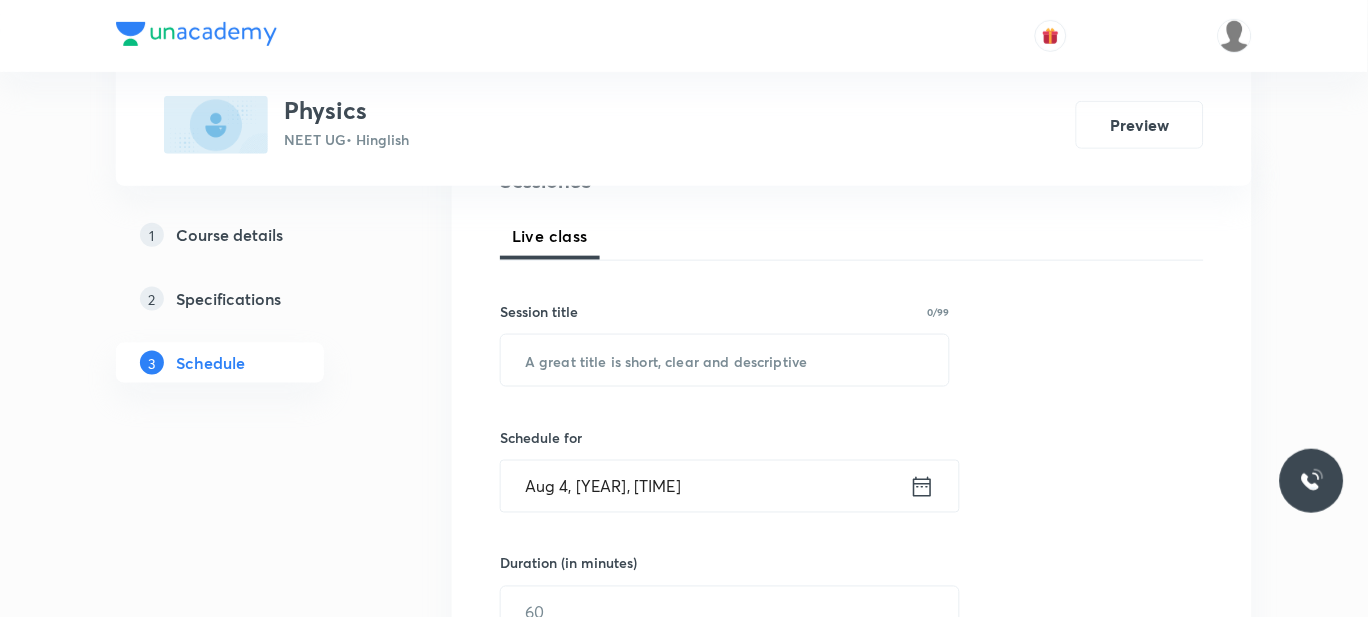 scroll, scrollTop: 267, scrollLeft: 0, axis: vertical 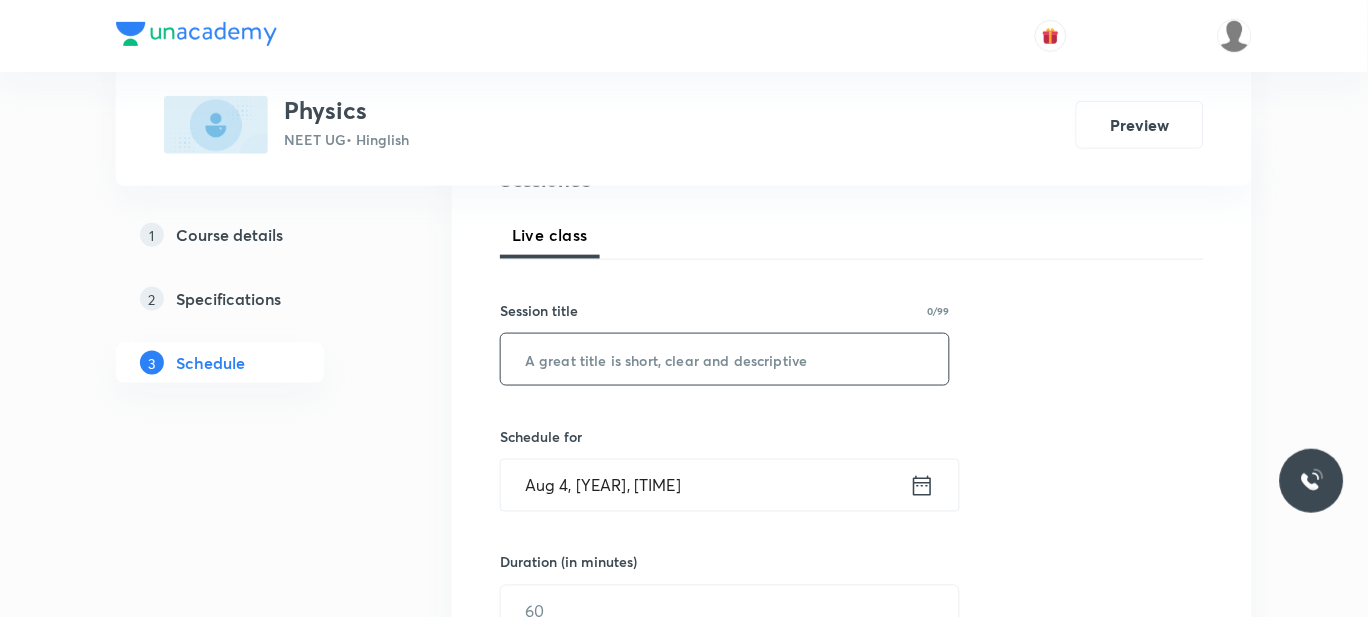 click at bounding box center [725, 359] 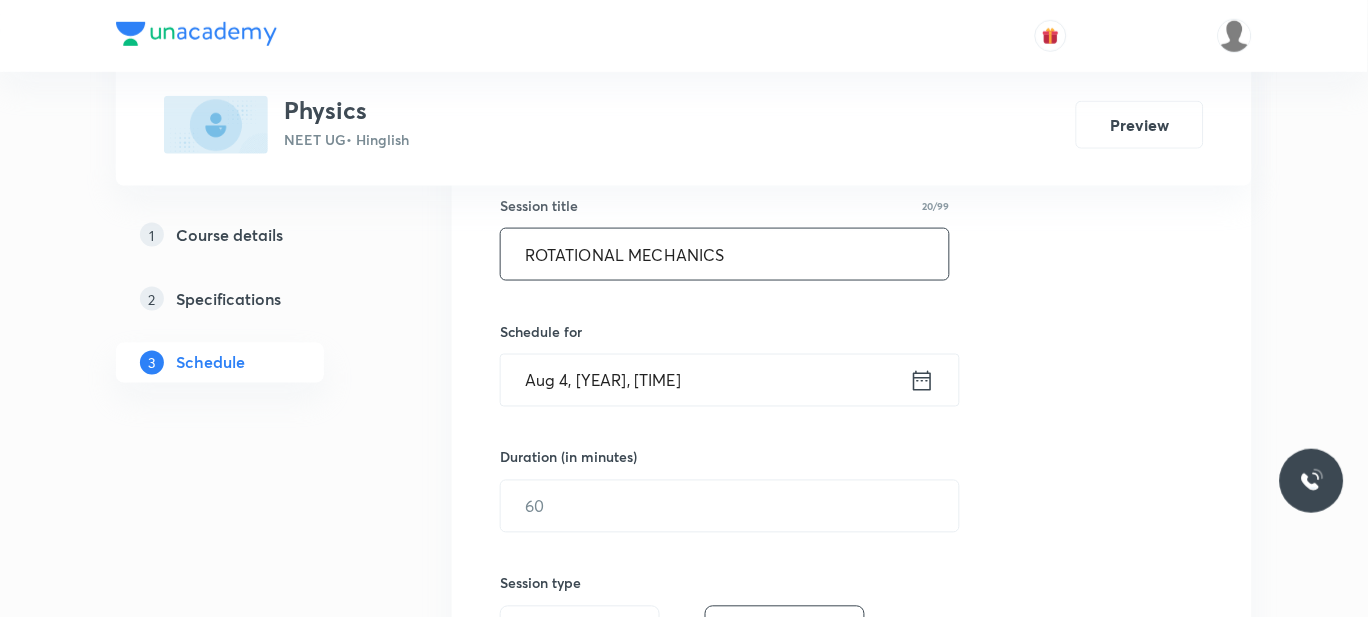 scroll, scrollTop: 381, scrollLeft: 0, axis: vertical 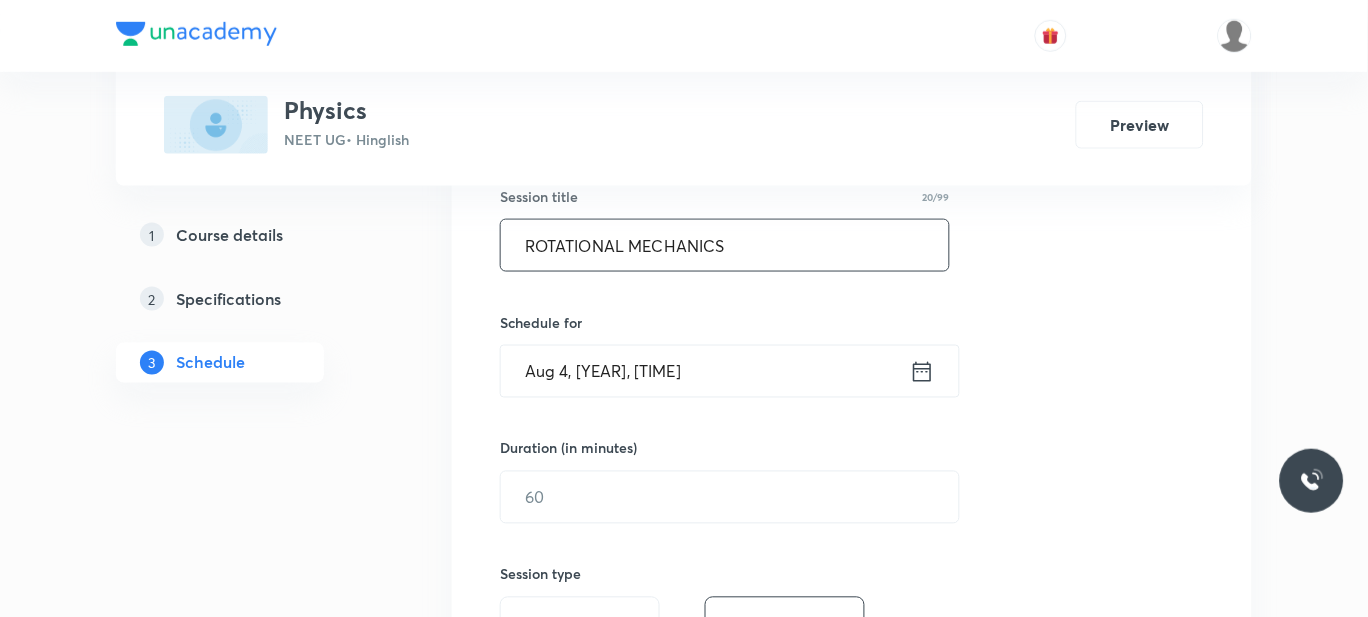 type on "ROTATIONAL MECHANICS" 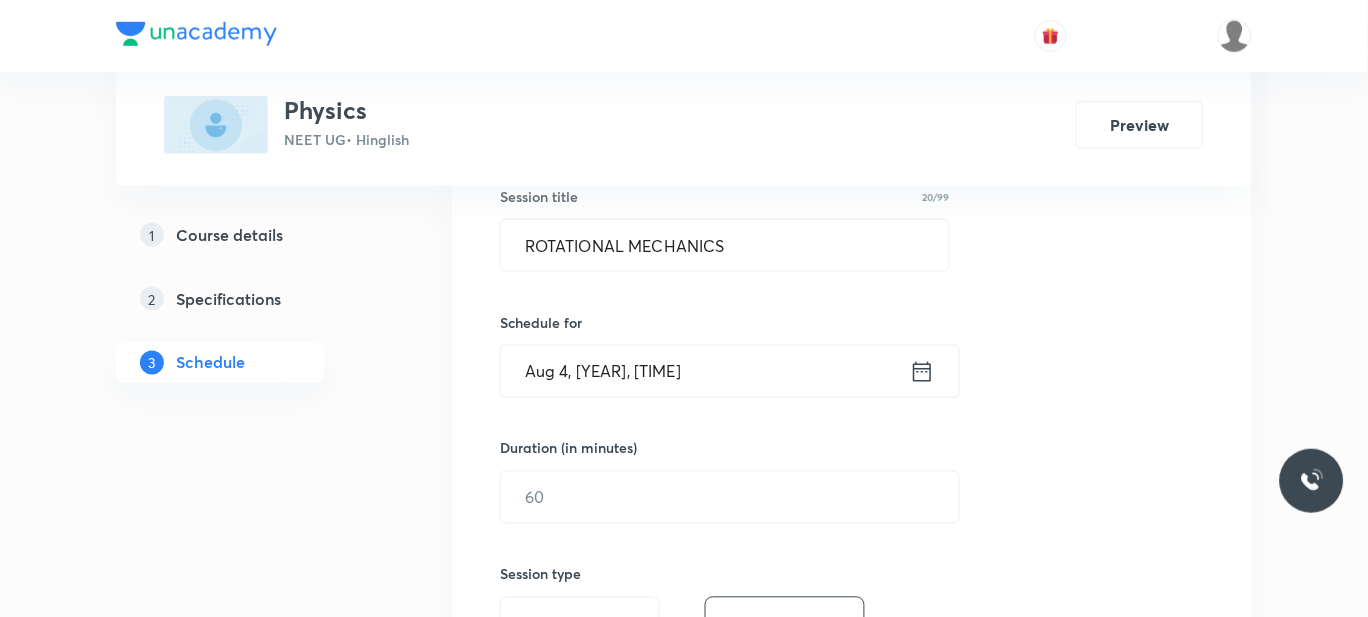 click on "Aug 4, [YEAR], [TIME]" at bounding box center (705, 371) 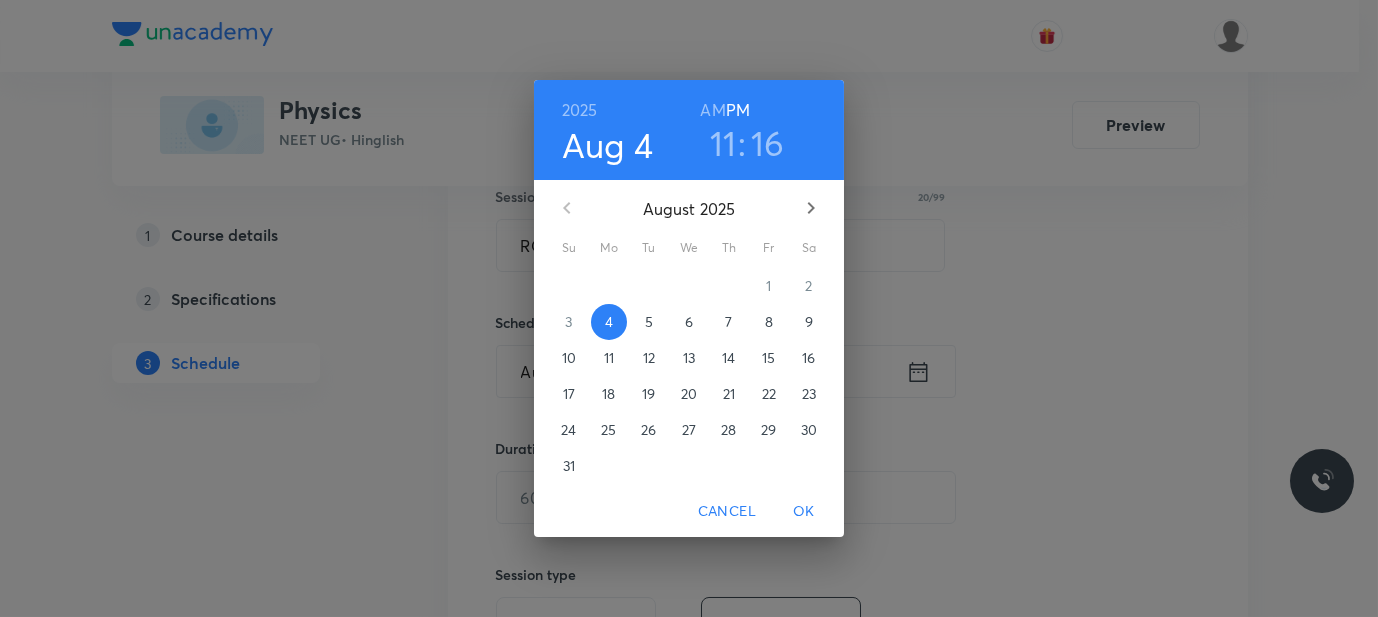 click on "5" at bounding box center (649, 322) 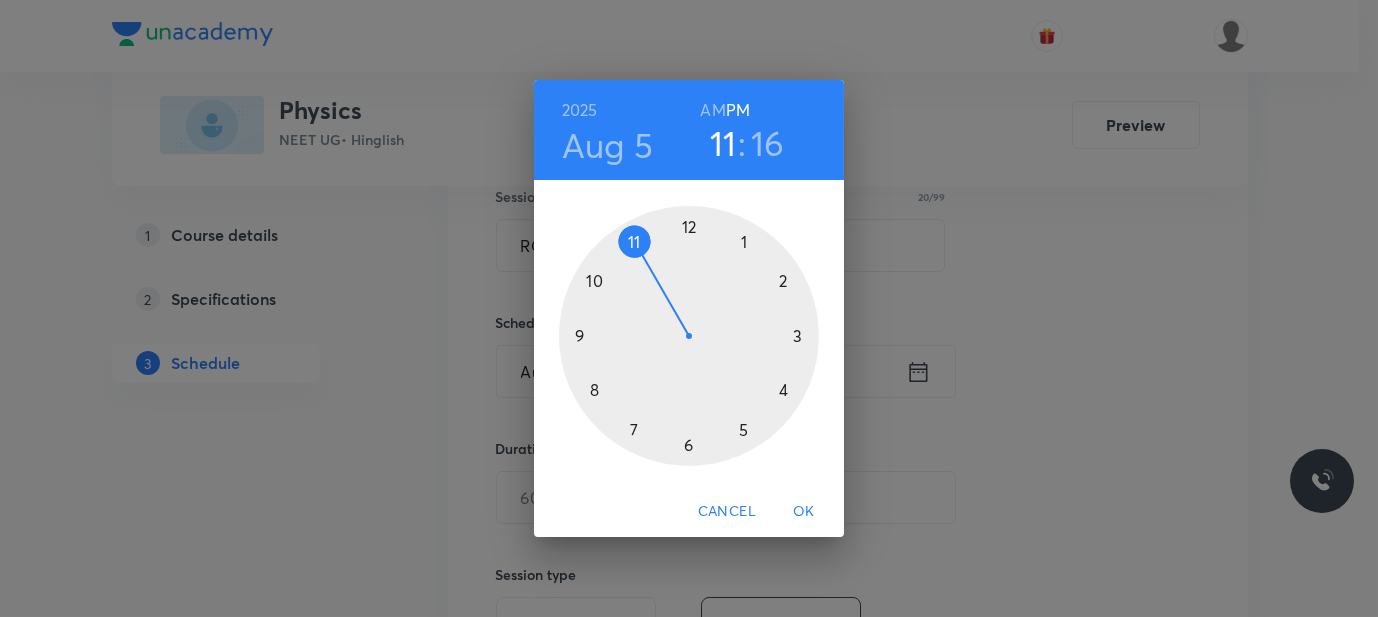 click at bounding box center (689, 336) 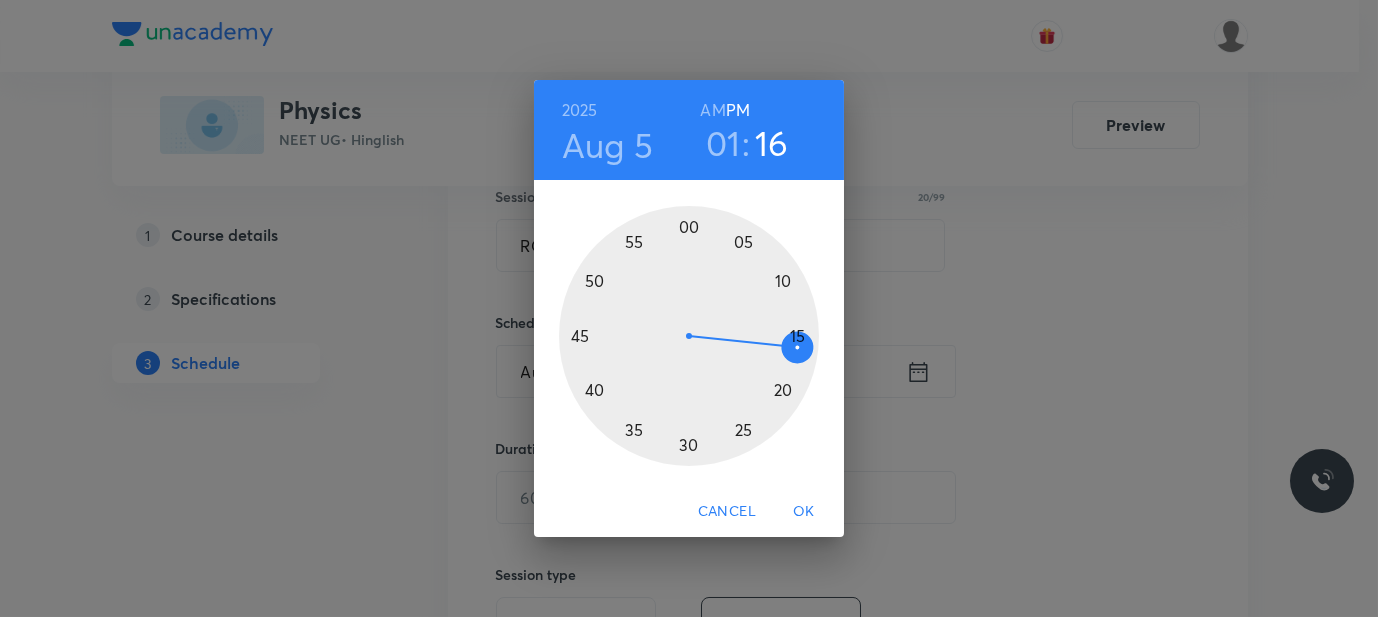 click at bounding box center (689, 336) 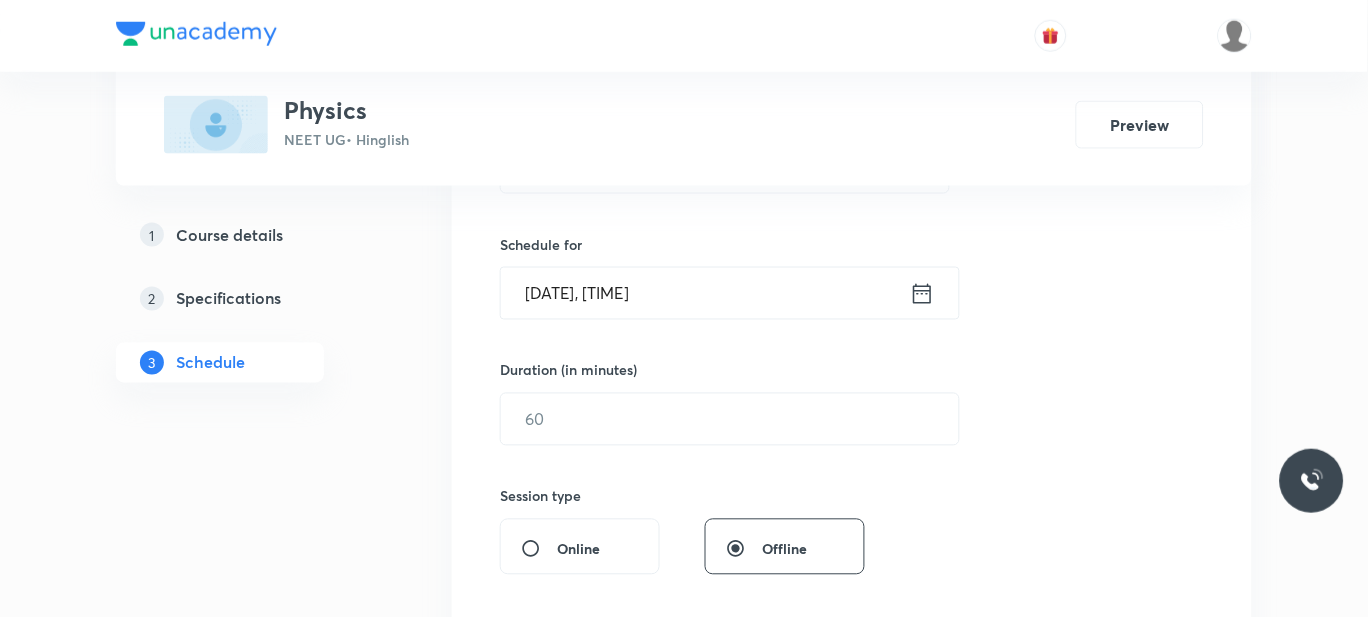 scroll, scrollTop: 461, scrollLeft: 0, axis: vertical 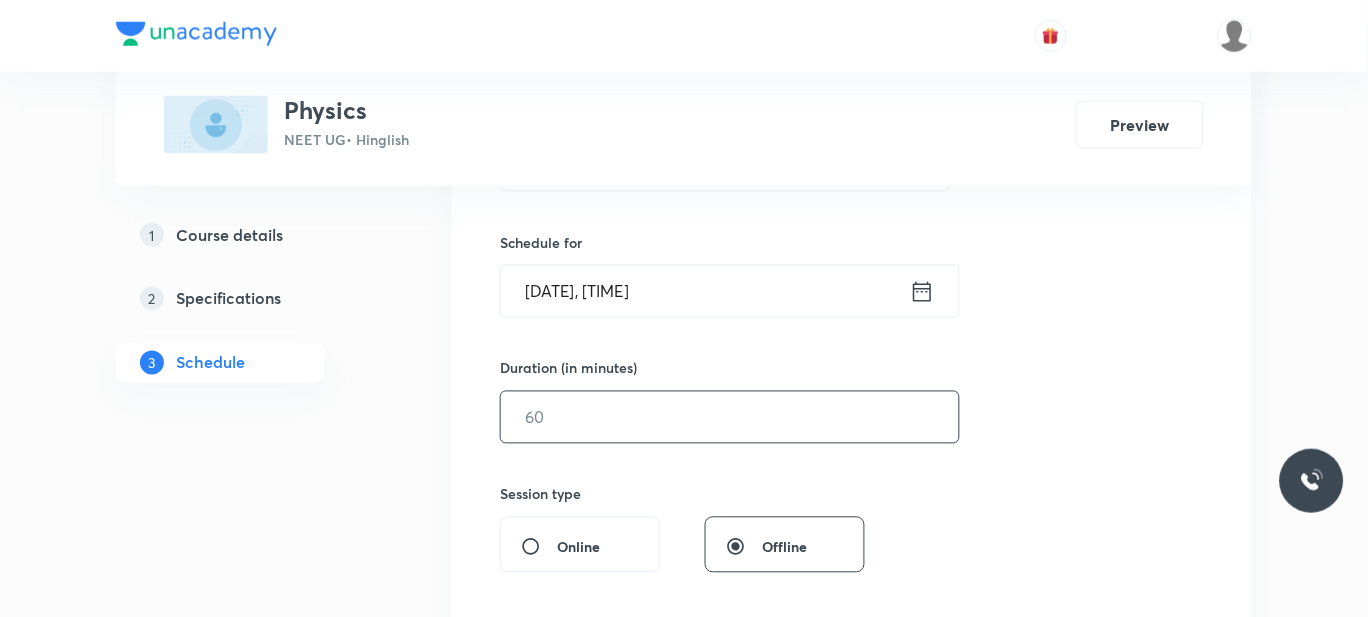 click at bounding box center [730, 417] 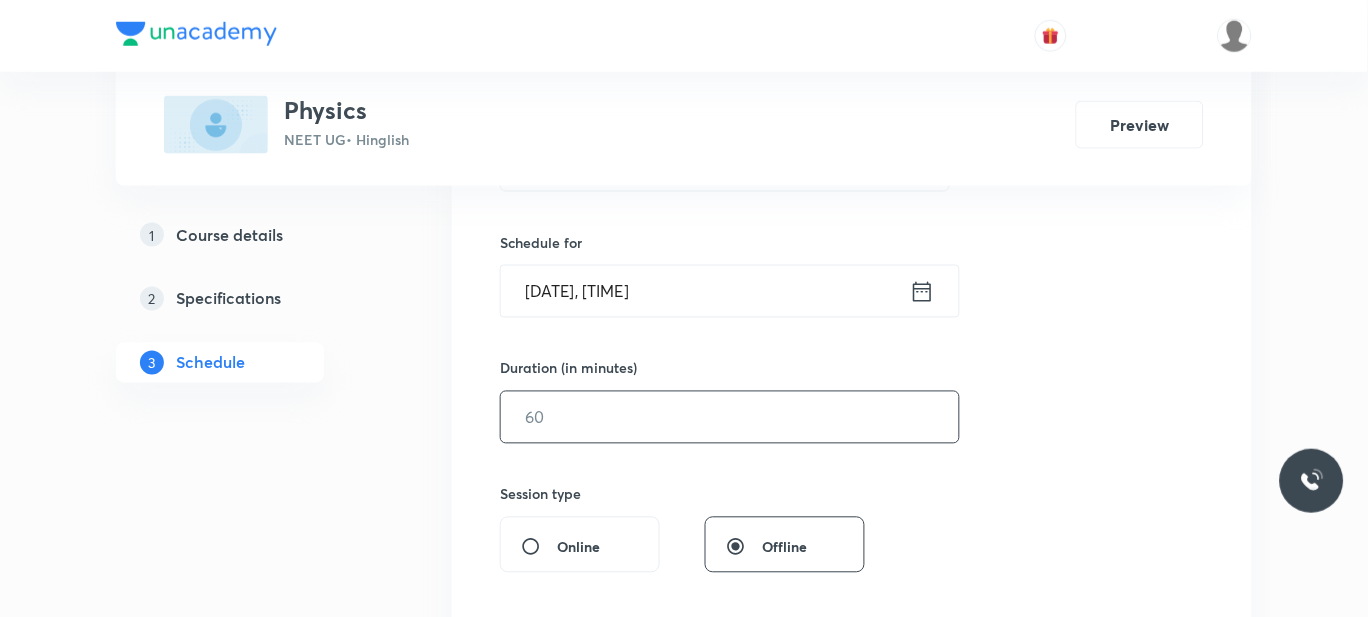 type on "6" 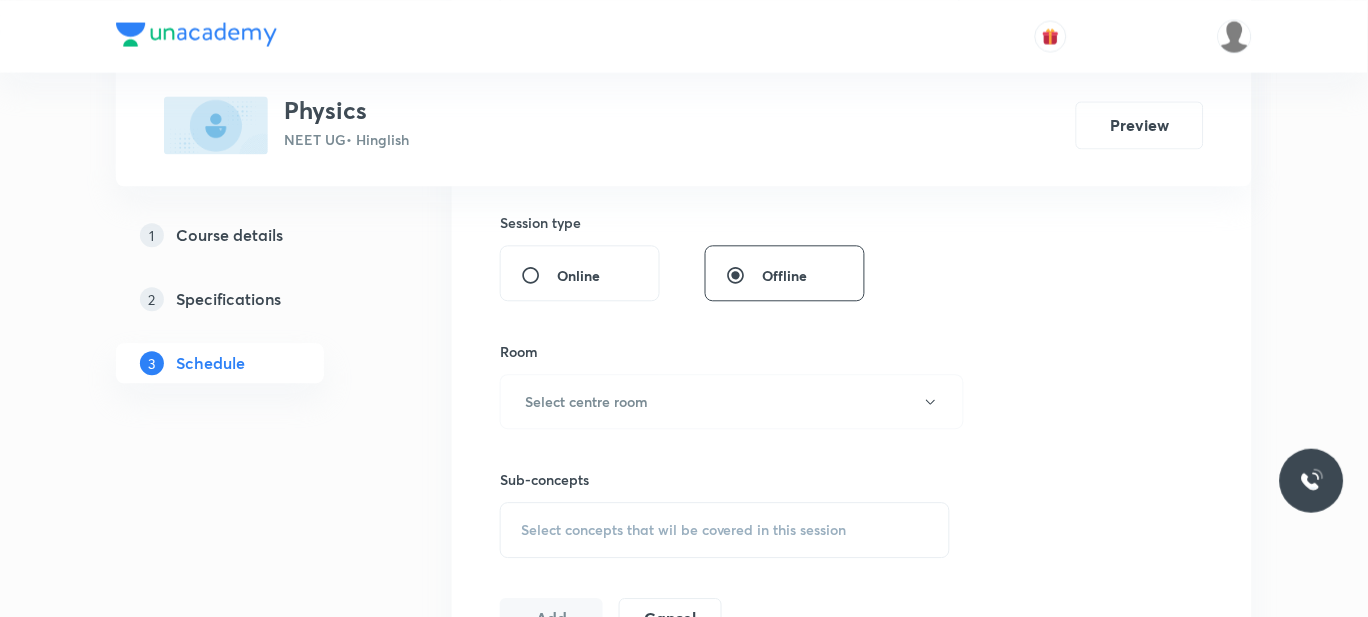 scroll, scrollTop: 735, scrollLeft: 0, axis: vertical 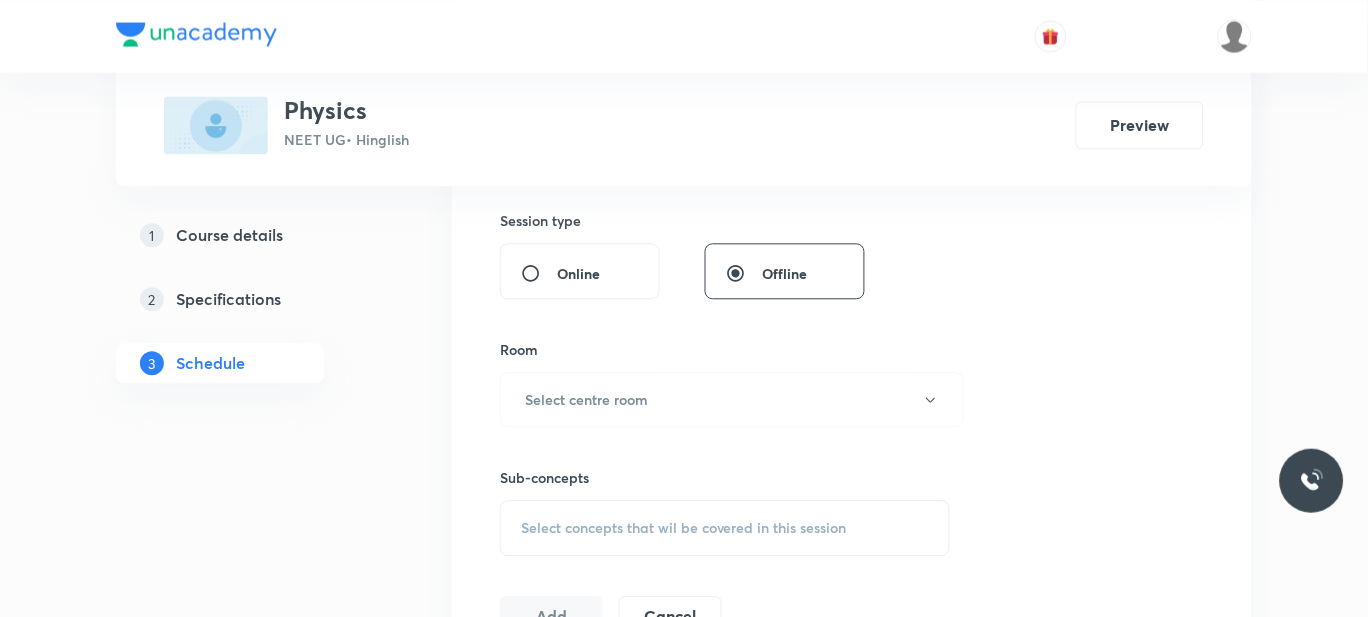type on "55" 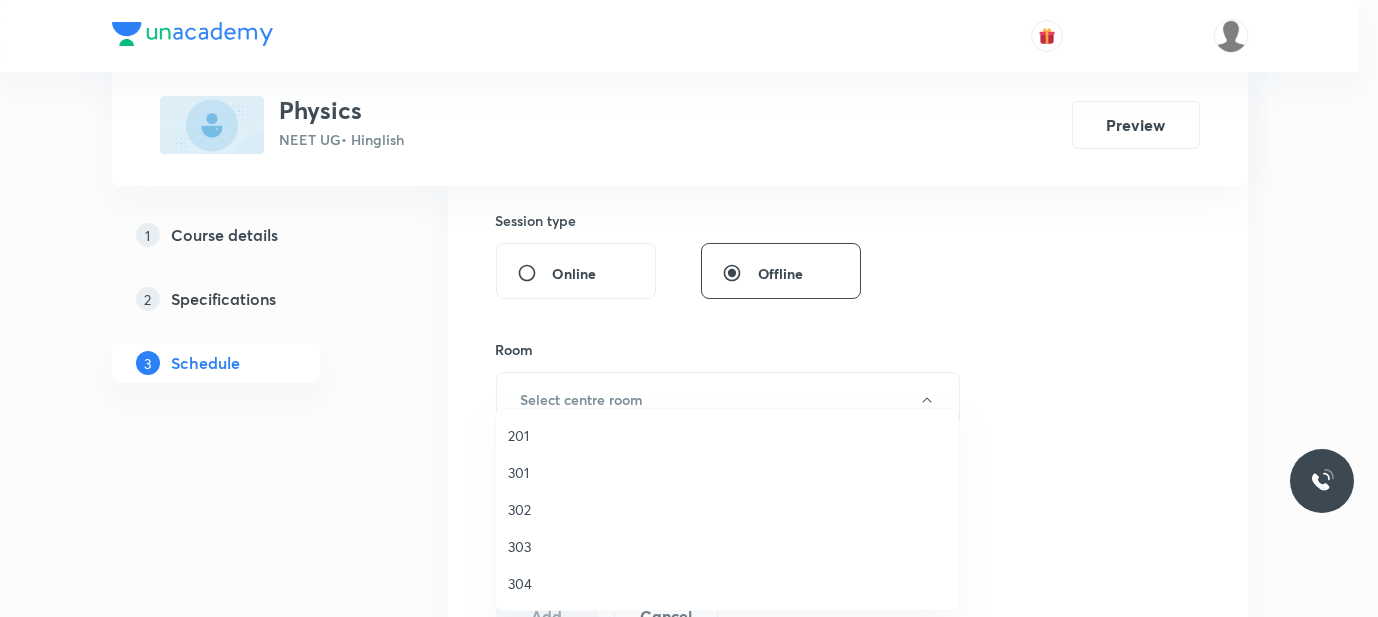 click on "301" at bounding box center (727, 472) 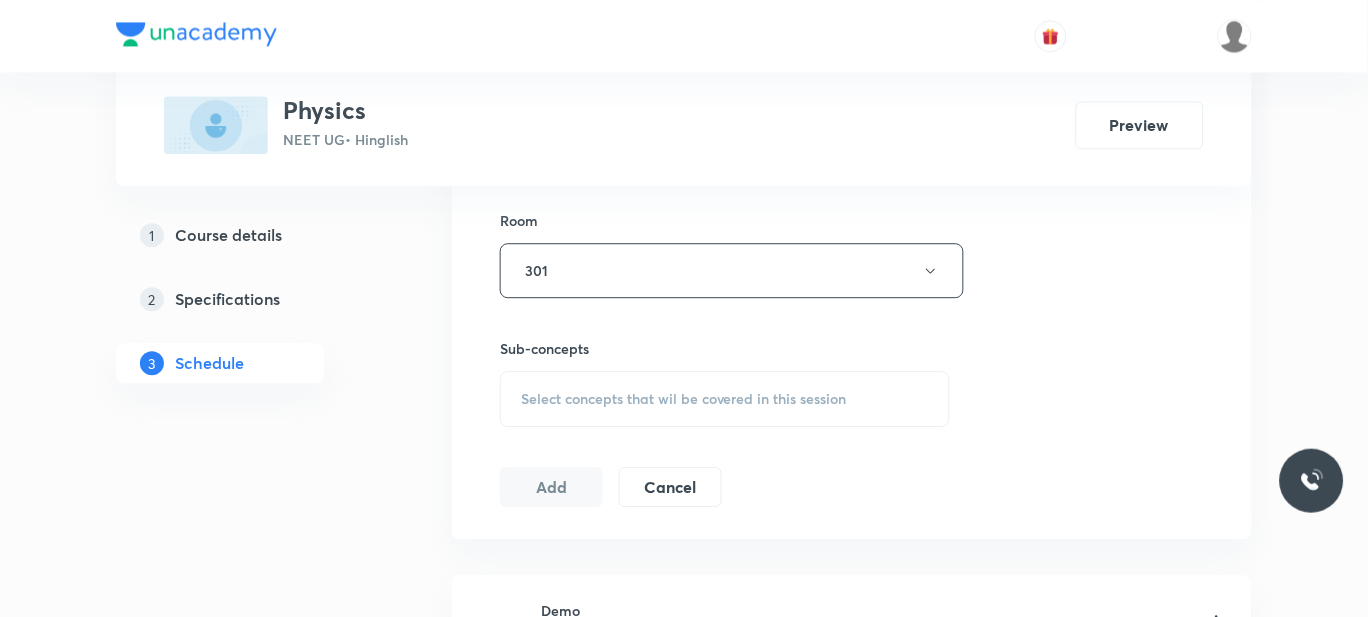 scroll, scrollTop: 867, scrollLeft: 0, axis: vertical 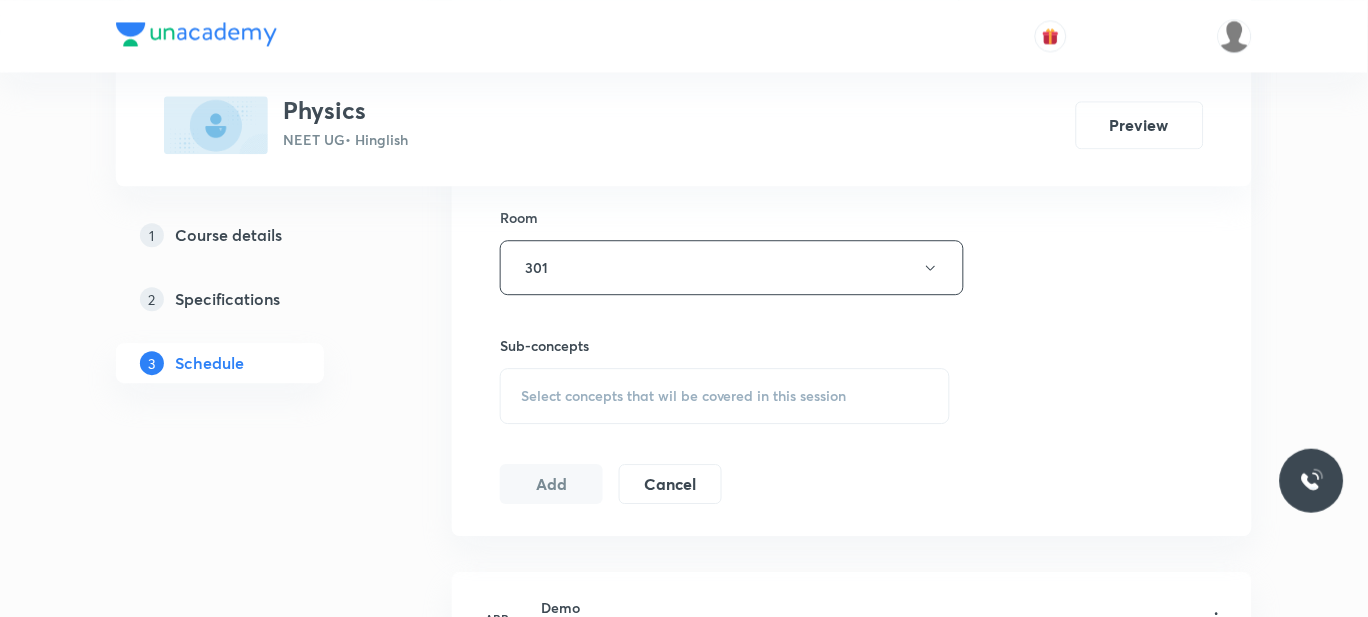 click on "Select concepts that wil be covered in this session" at bounding box center (684, 396) 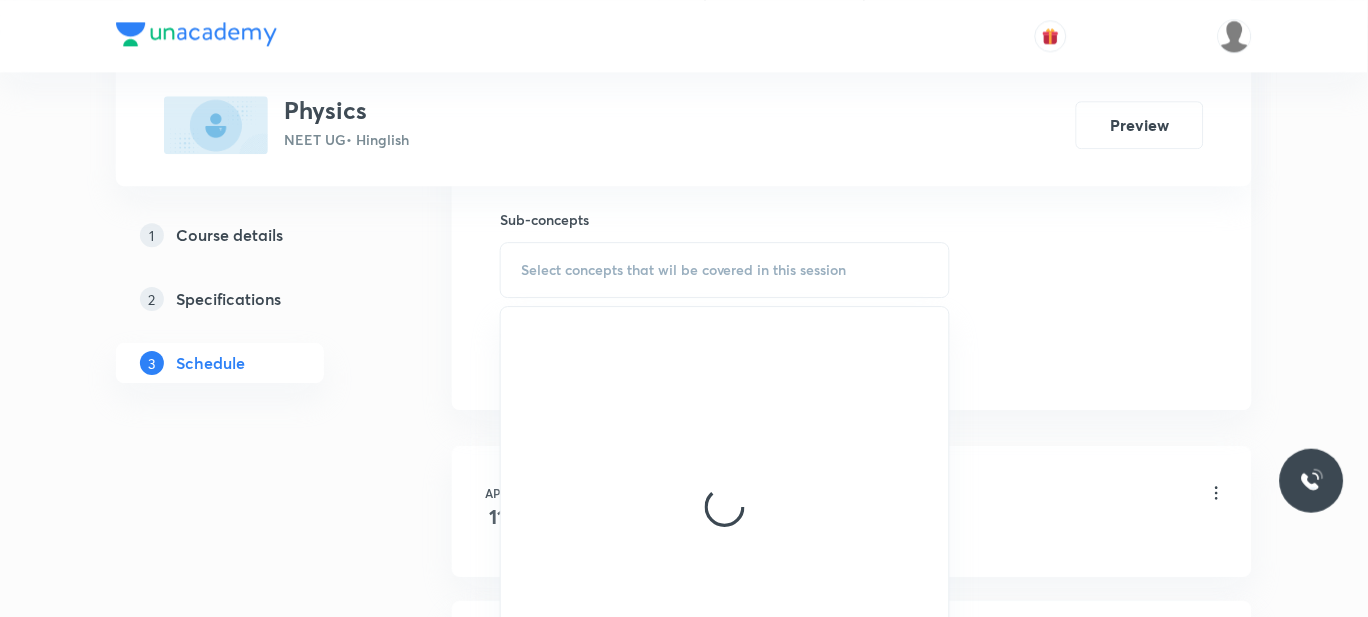 scroll, scrollTop: 1007, scrollLeft: 0, axis: vertical 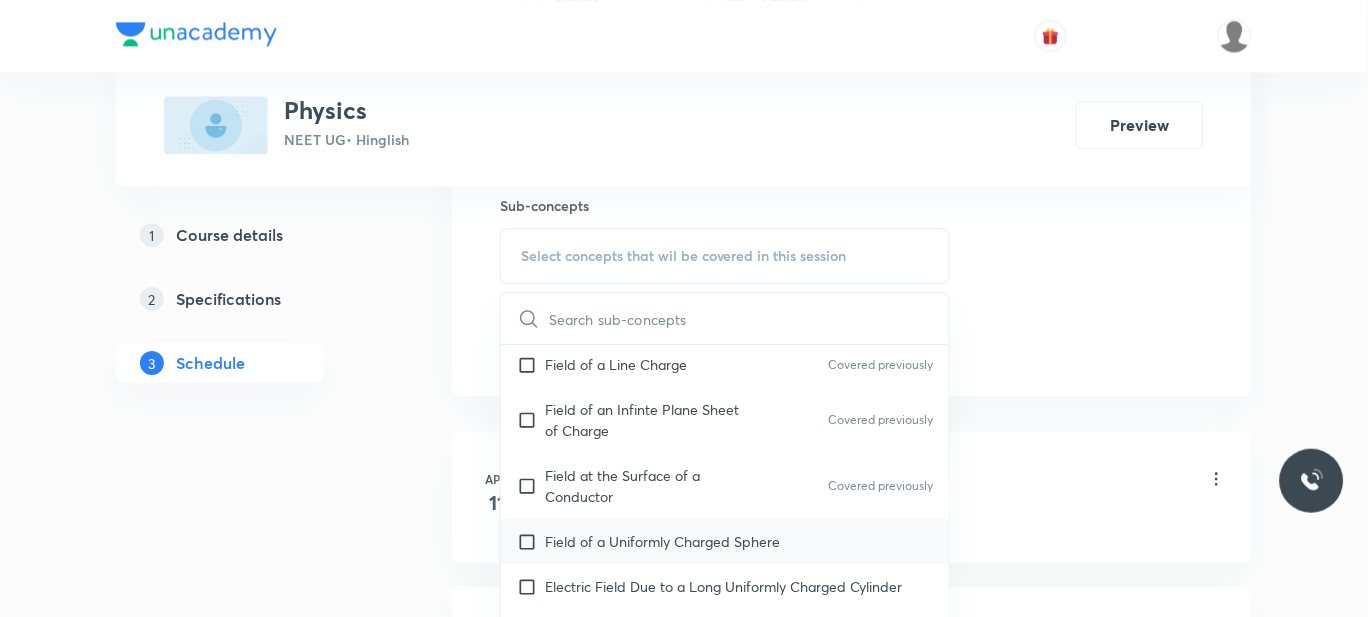 click on "Field of a Uniformly Charged Sphere" at bounding box center [662, 541] 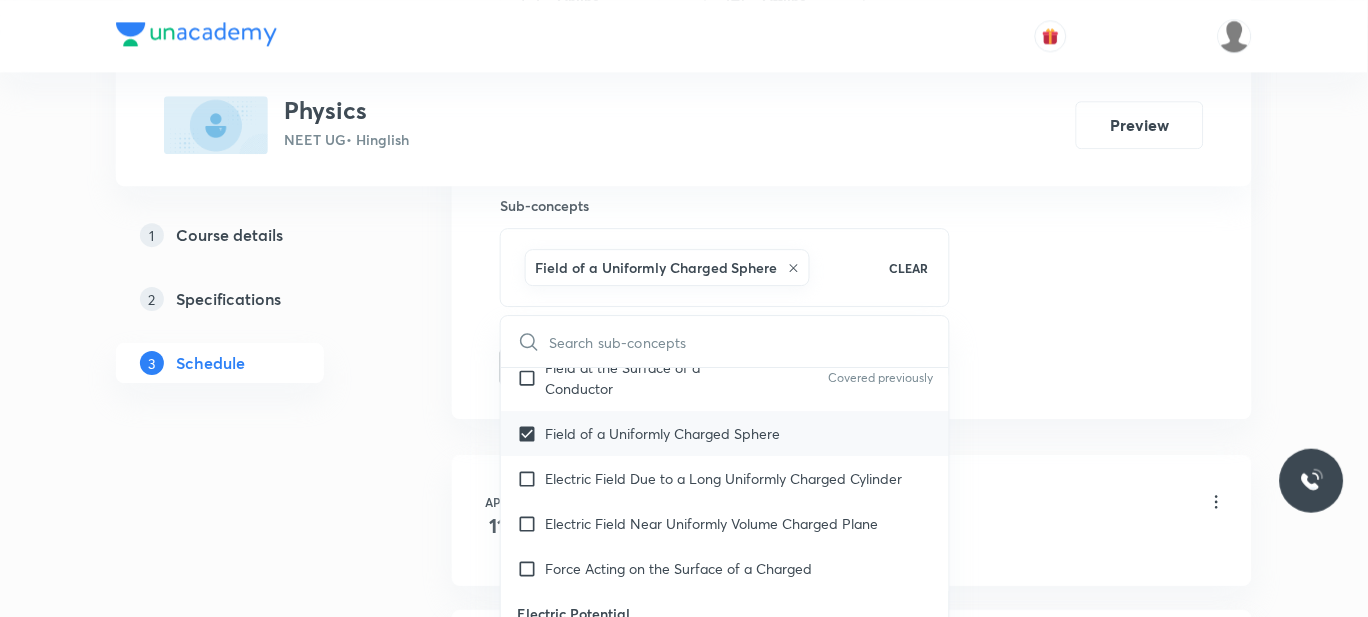 scroll, scrollTop: 17029, scrollLeft: 0, axis: vertical 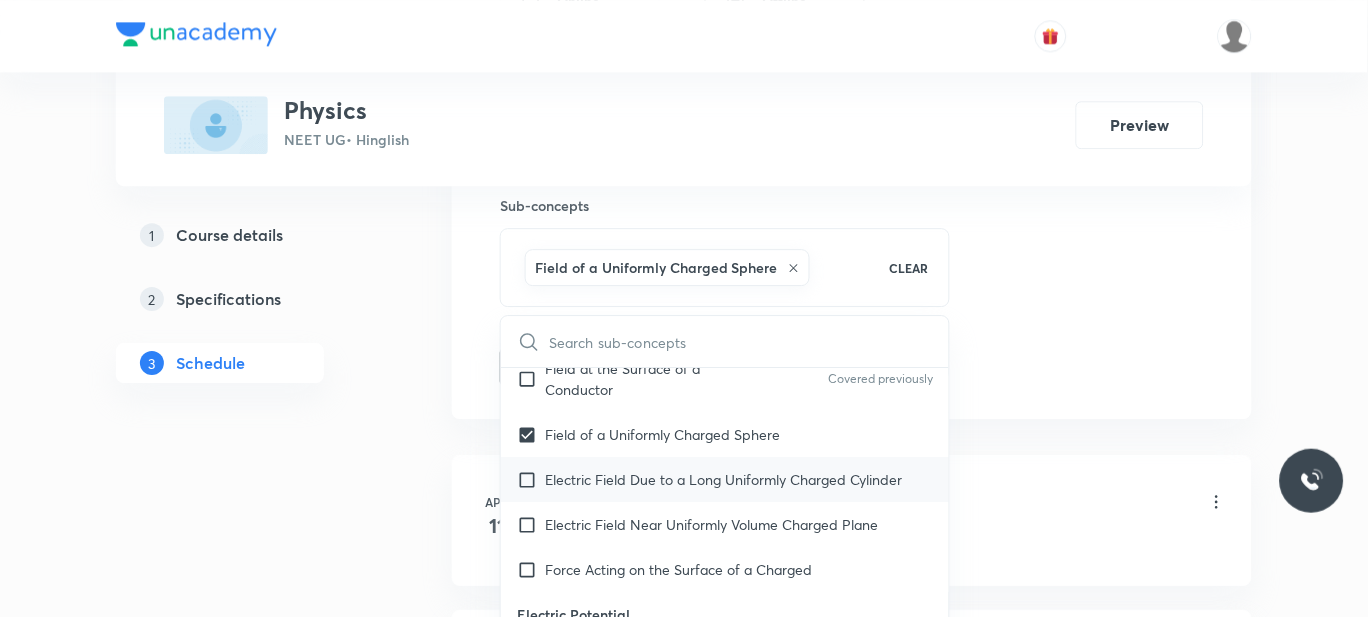 click on "Electric Field Due to a Long Uniformly Charged Cylinder" at bounding box center (723, 479) 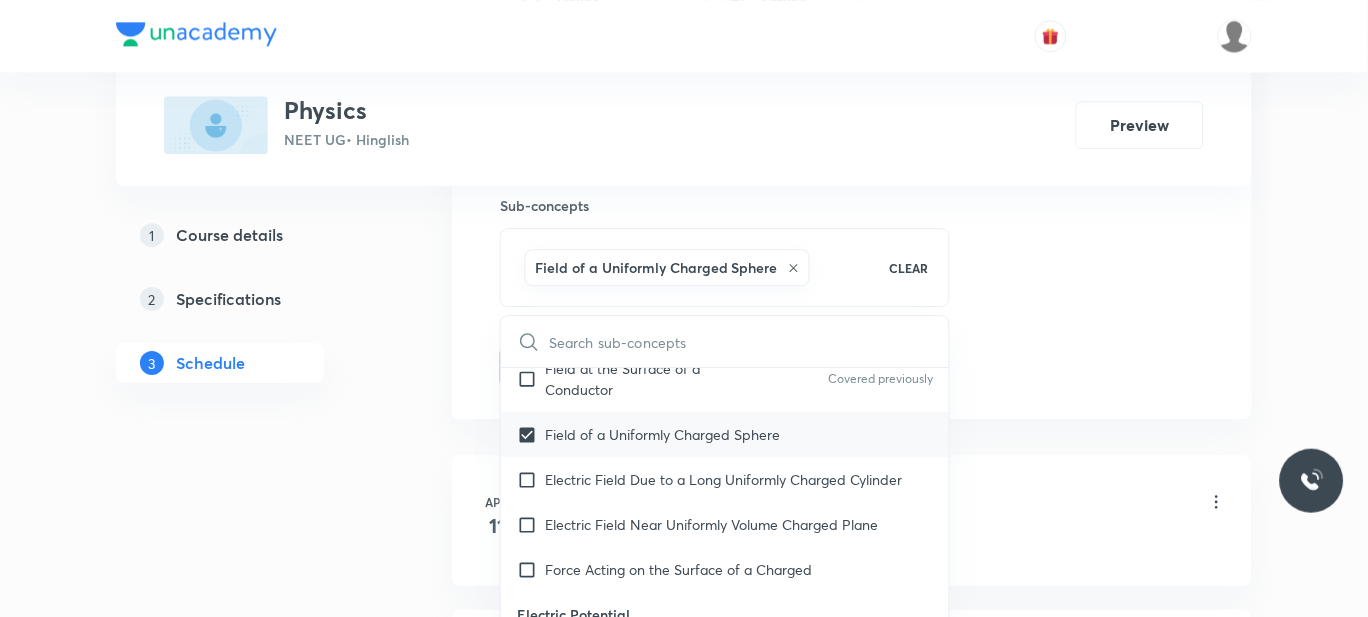 checkbox on "true" 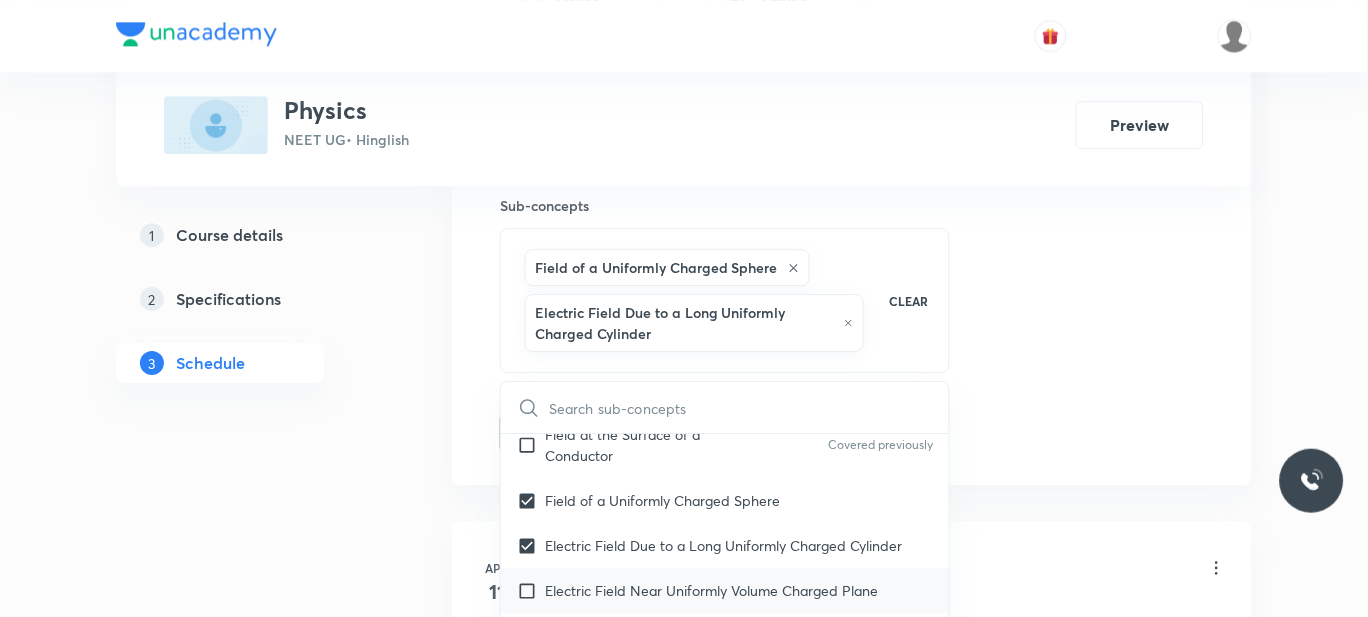 click on "Electric Field Near Uniformly Volume Charged Plane" at bounding box center [711, 590] 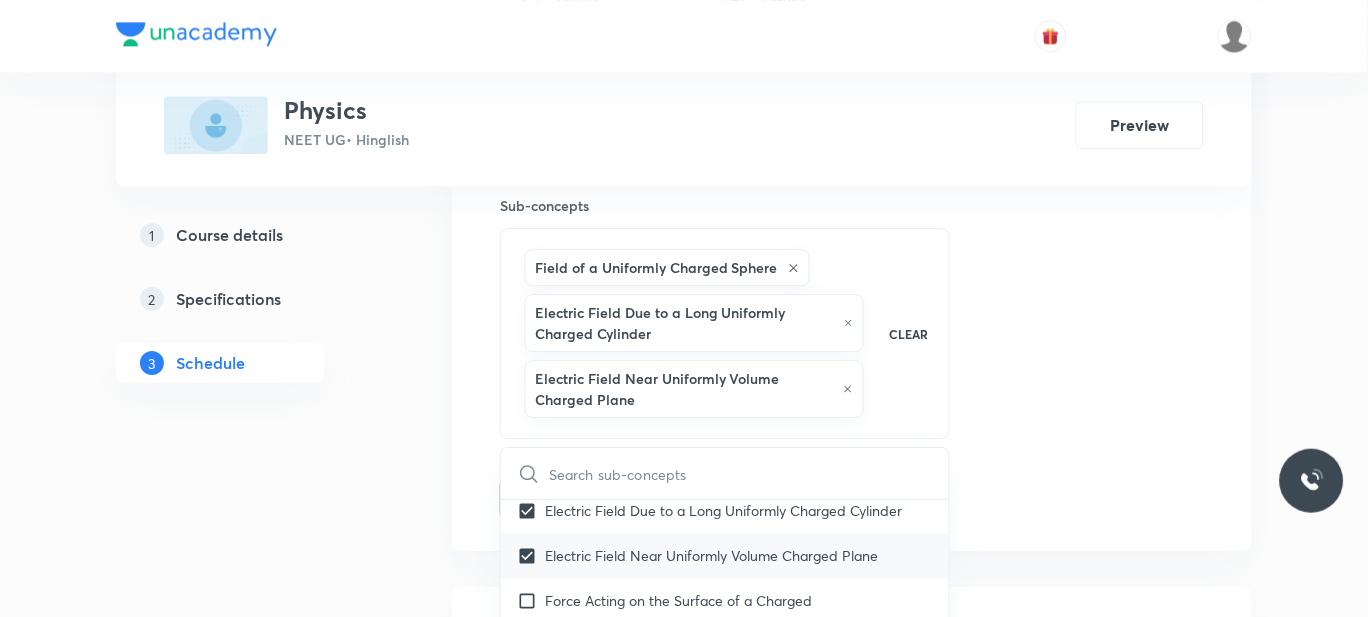 scroll, scrollTop: 17131, scrollLeft: 0, axis: vertical 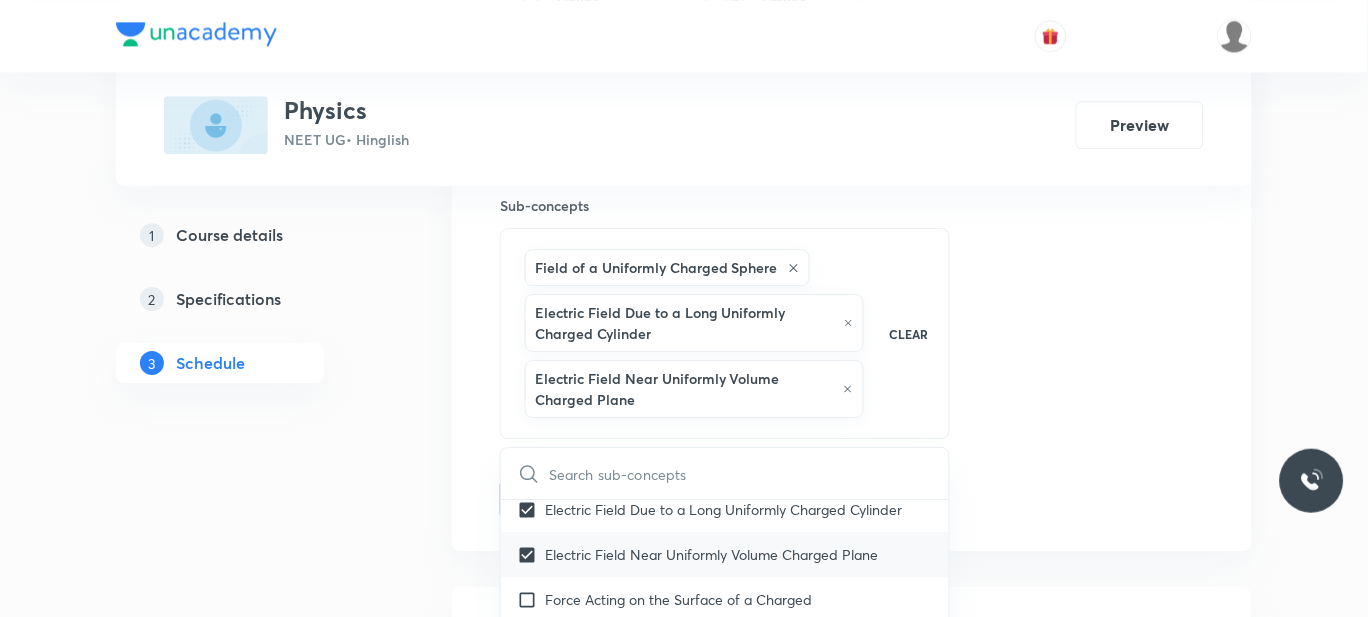 click on "Force Acting on the Surface of a Charged" at bounding box center [725, 599] 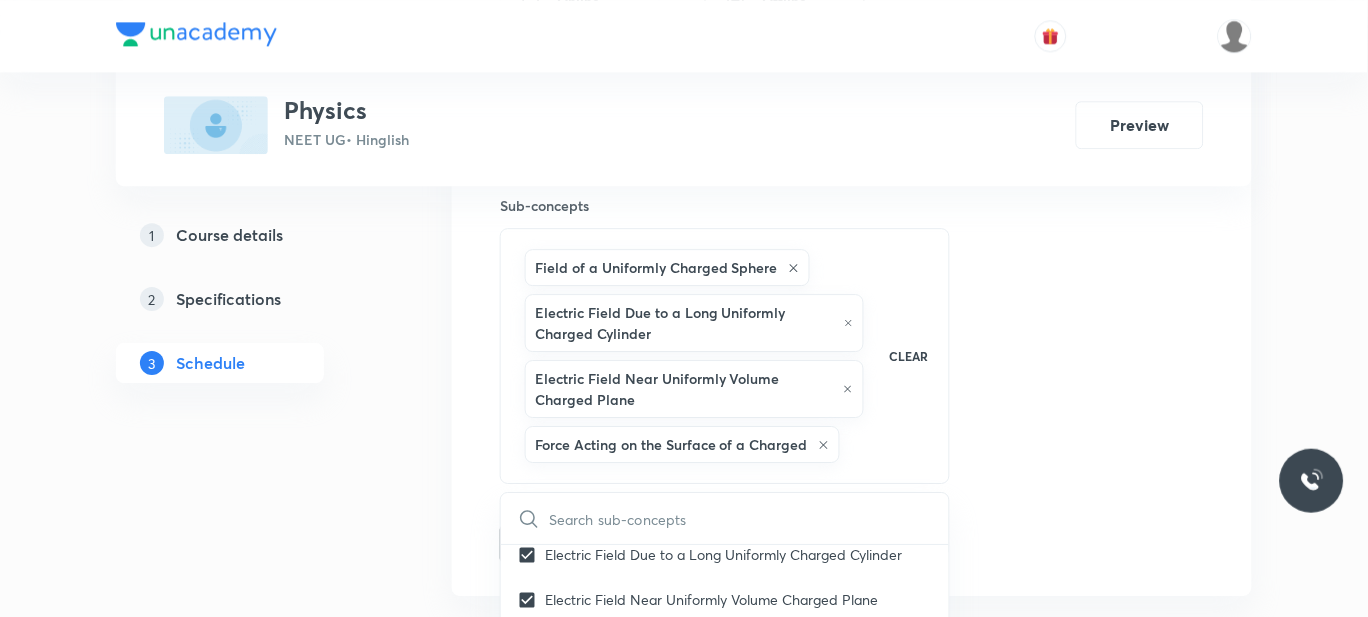 click on "1 Course details 2 Specifications 3 Schedule" at bounding box center [252, 6789] 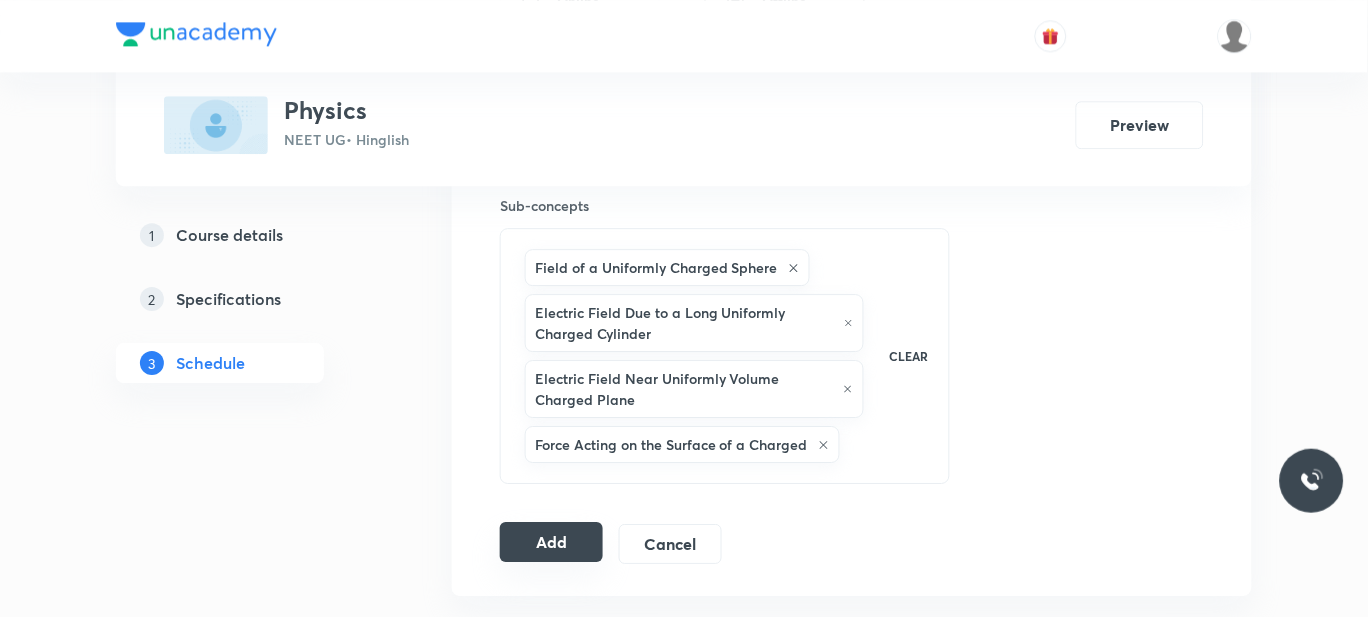 click on "Add" at bounding box center (551, 542) 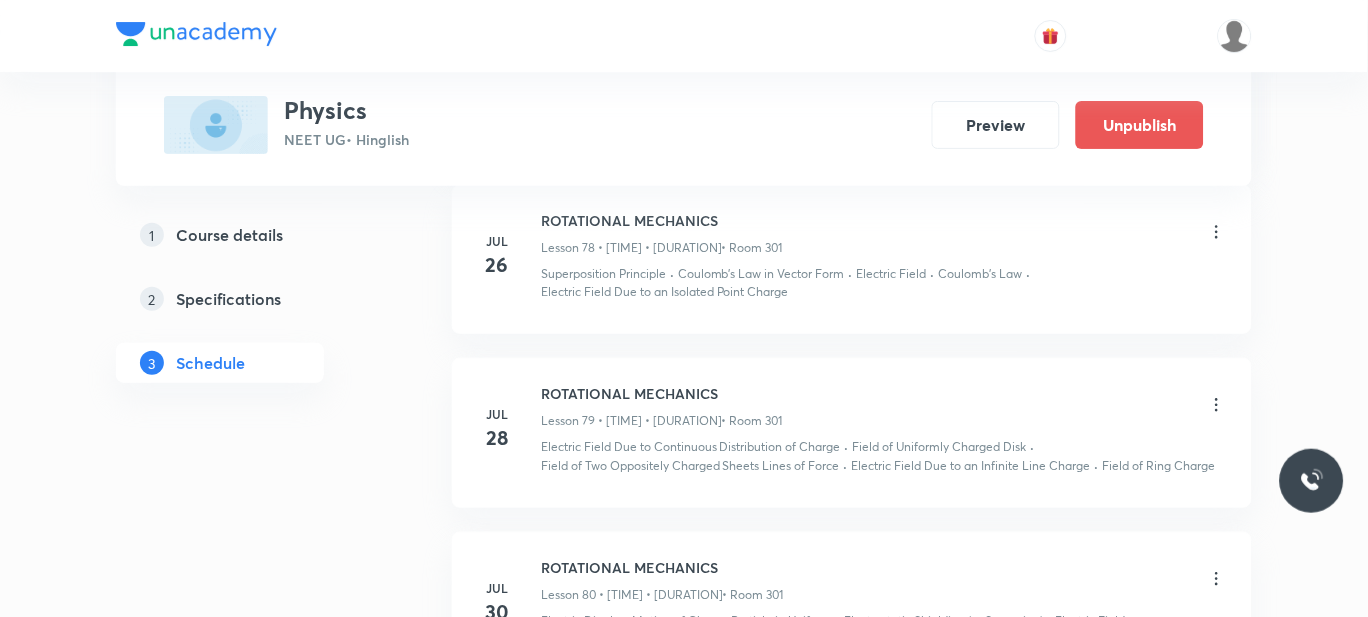 scroll, scrollTop: 13739, scrollLeft: 0, axis: vertical 